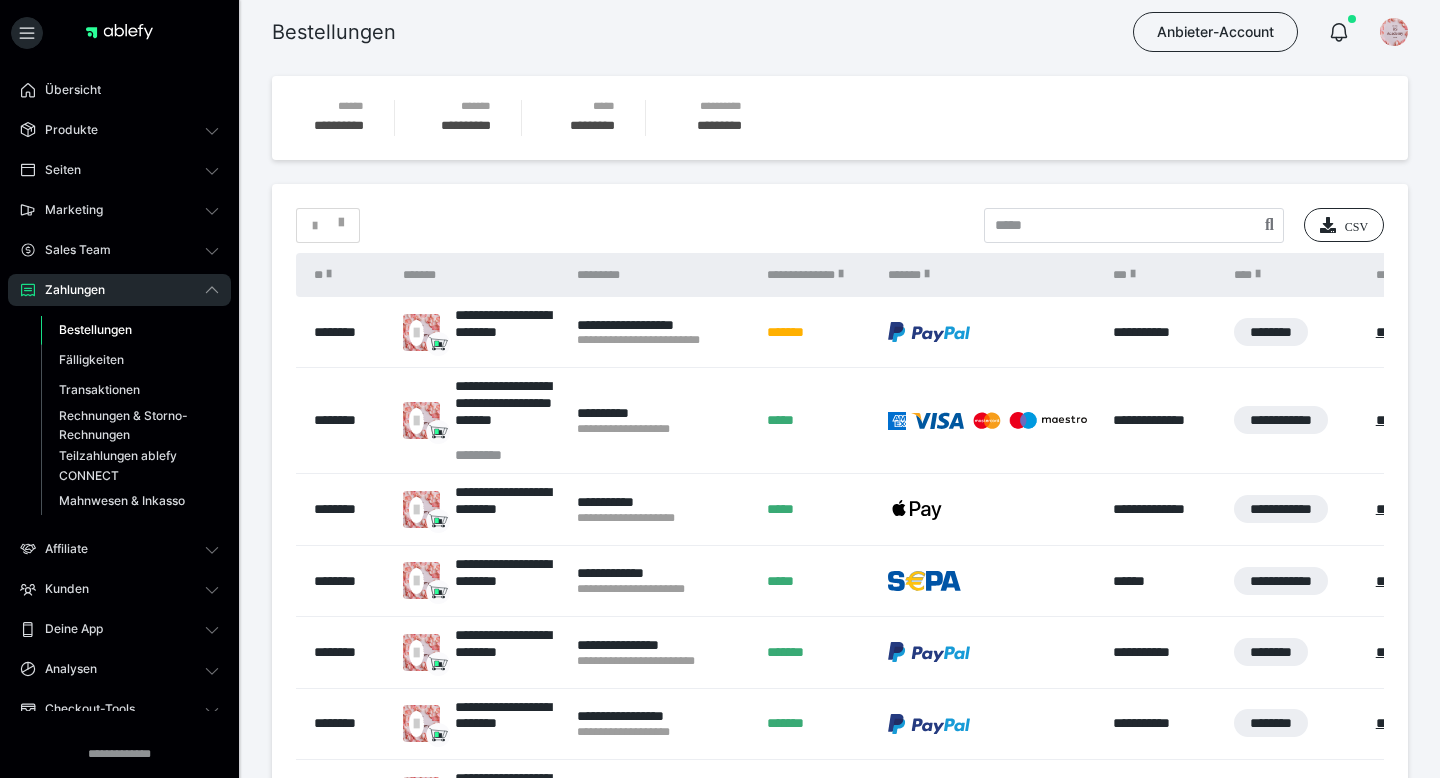 scroll, scrollTop: 0, scrollLeft: 0, axis: both 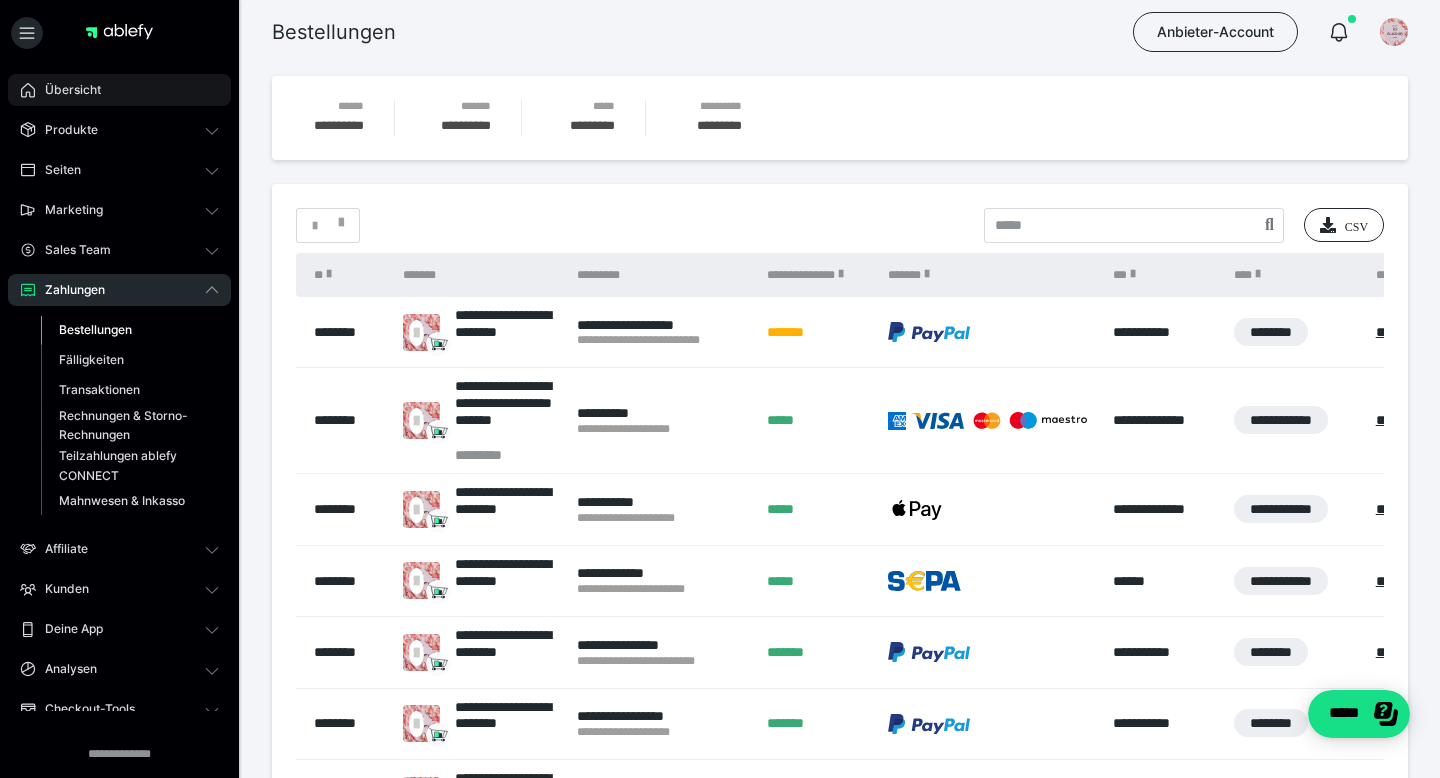 click on "Übersicht" at bounding box center [119, 90] 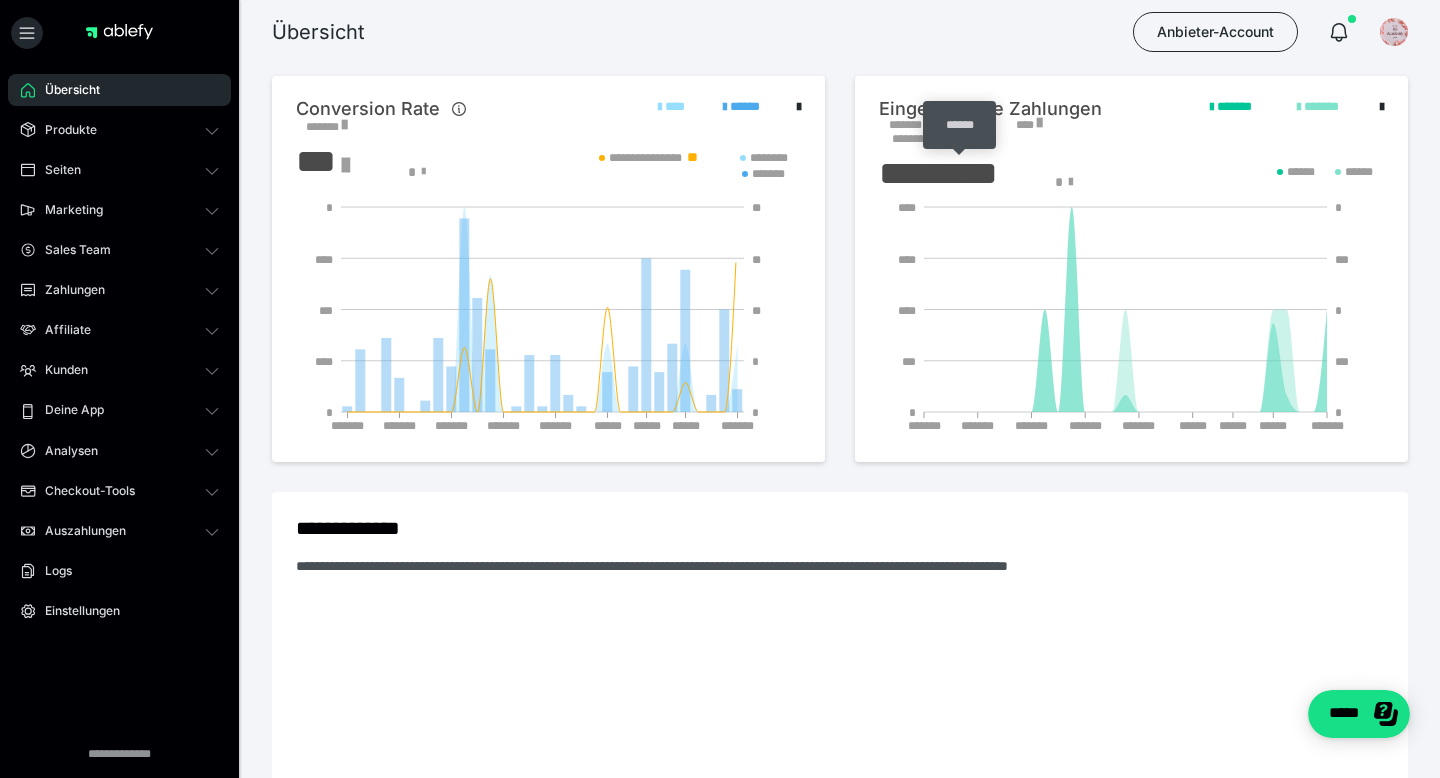 click on "*******" at bounding box center [909, 125] 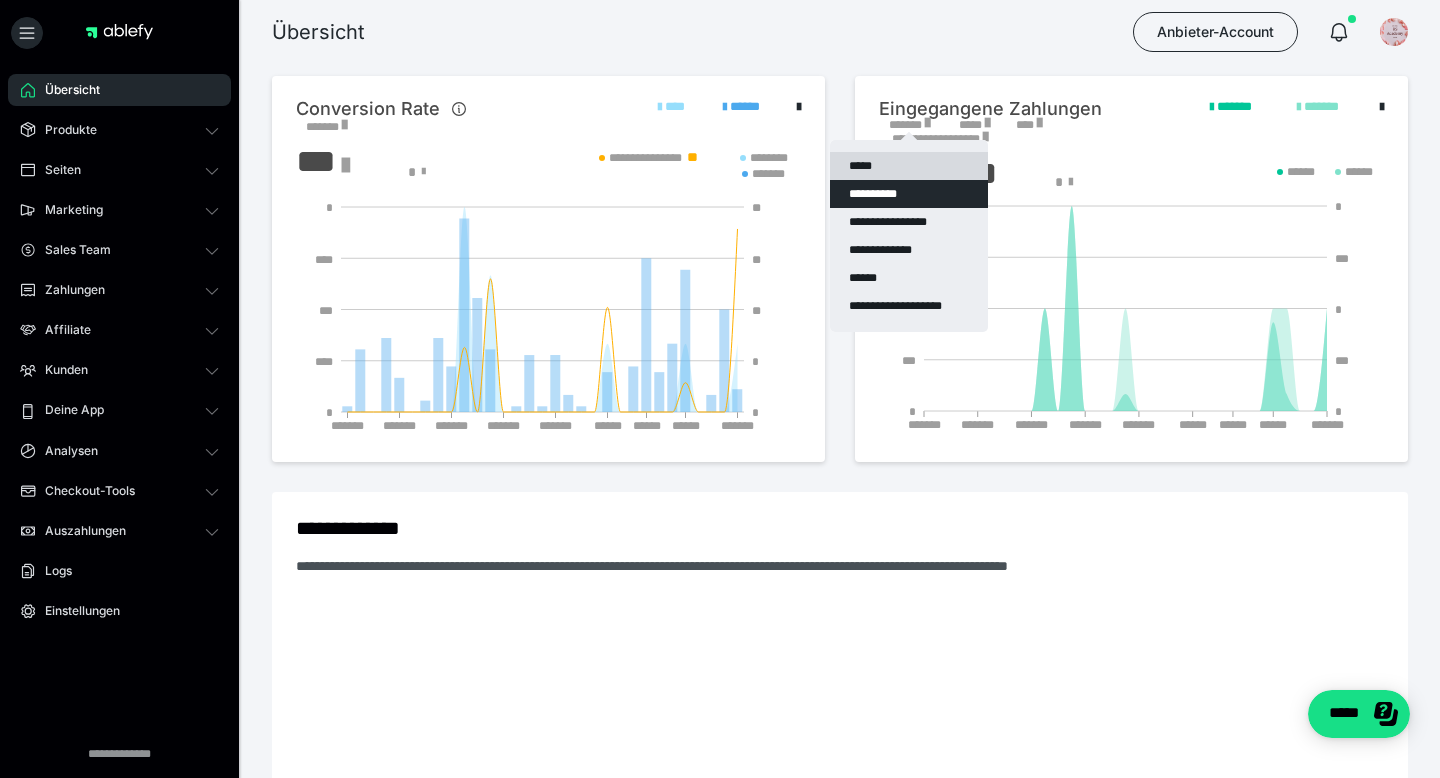 click on "*****" at bounding box center (909, 166) 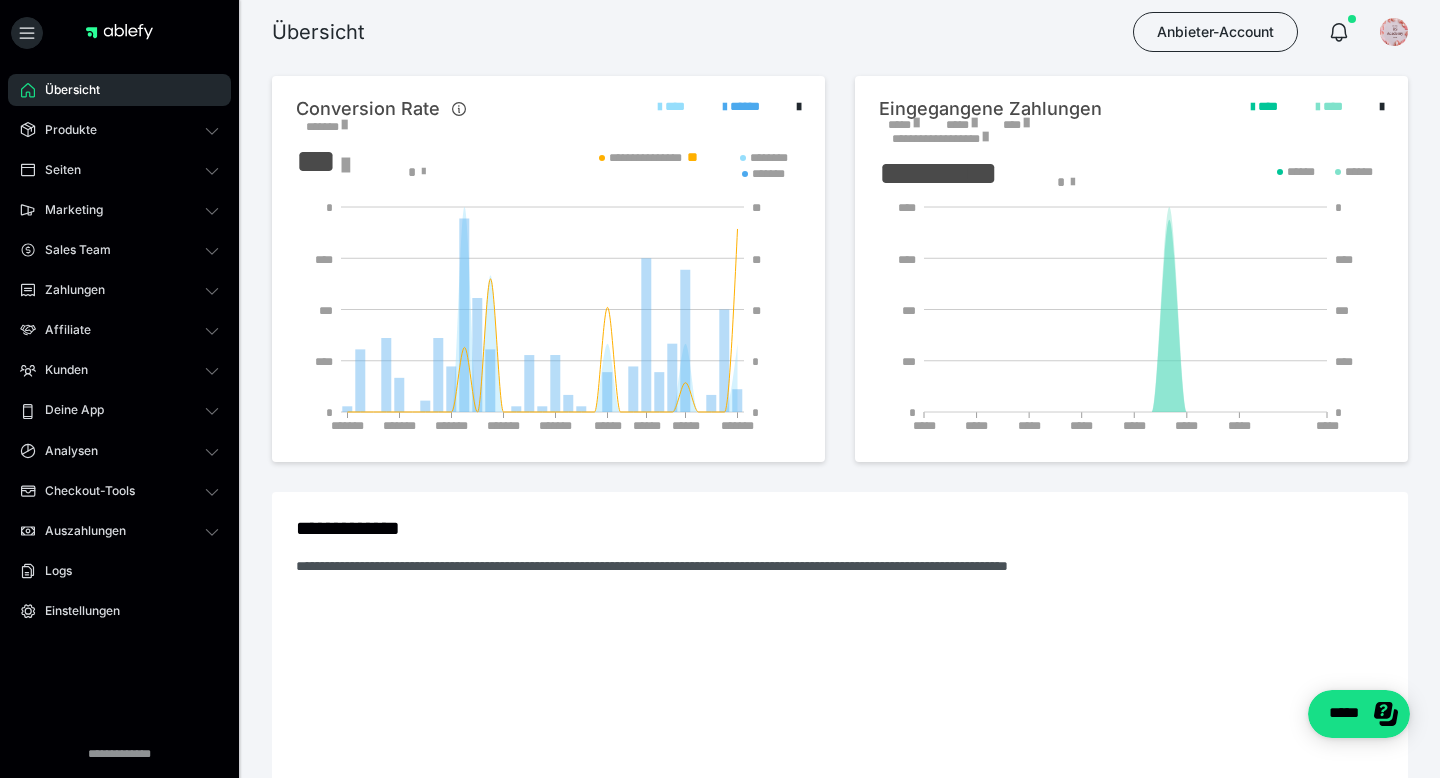 click on "*****" at bounding box center [903, 125] 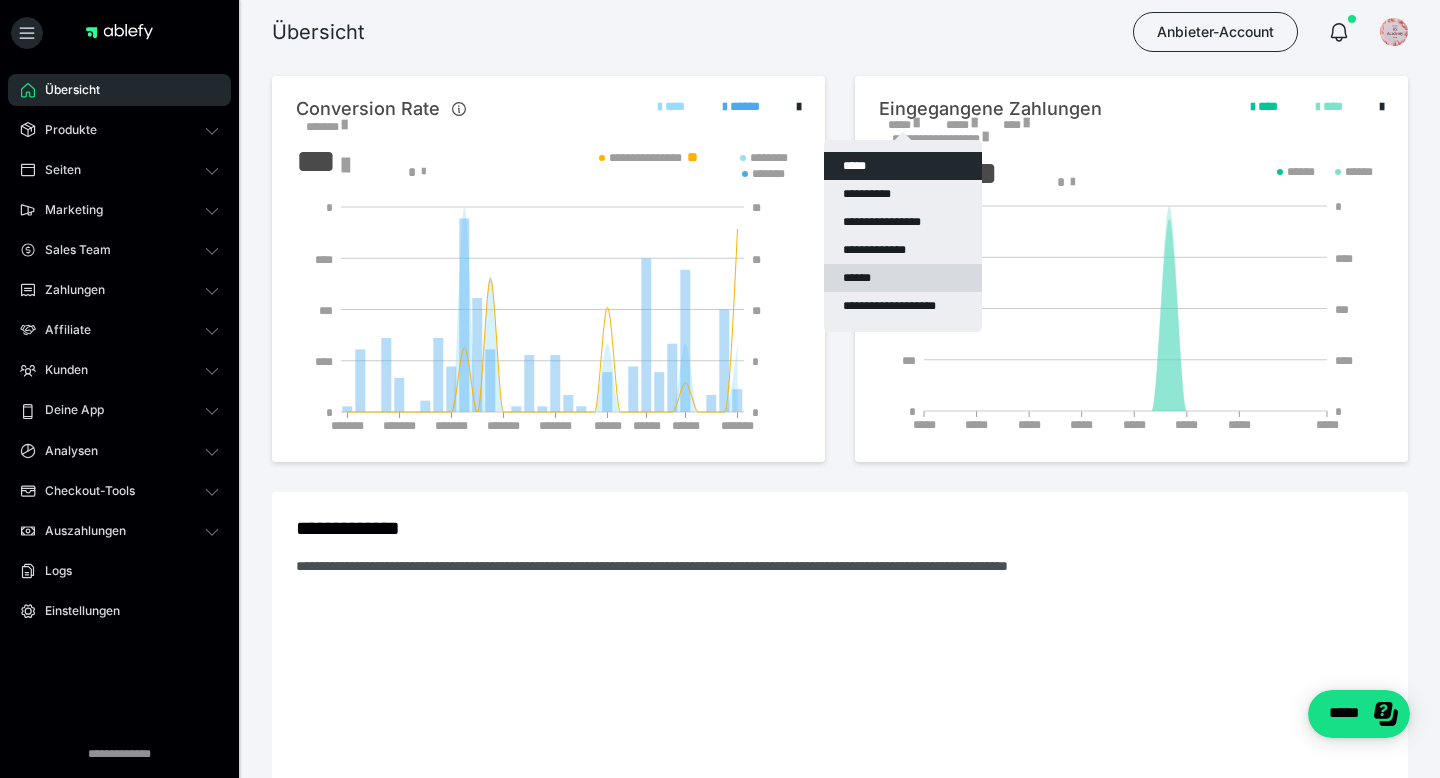 click on "******" at bounding box center (903, 278) 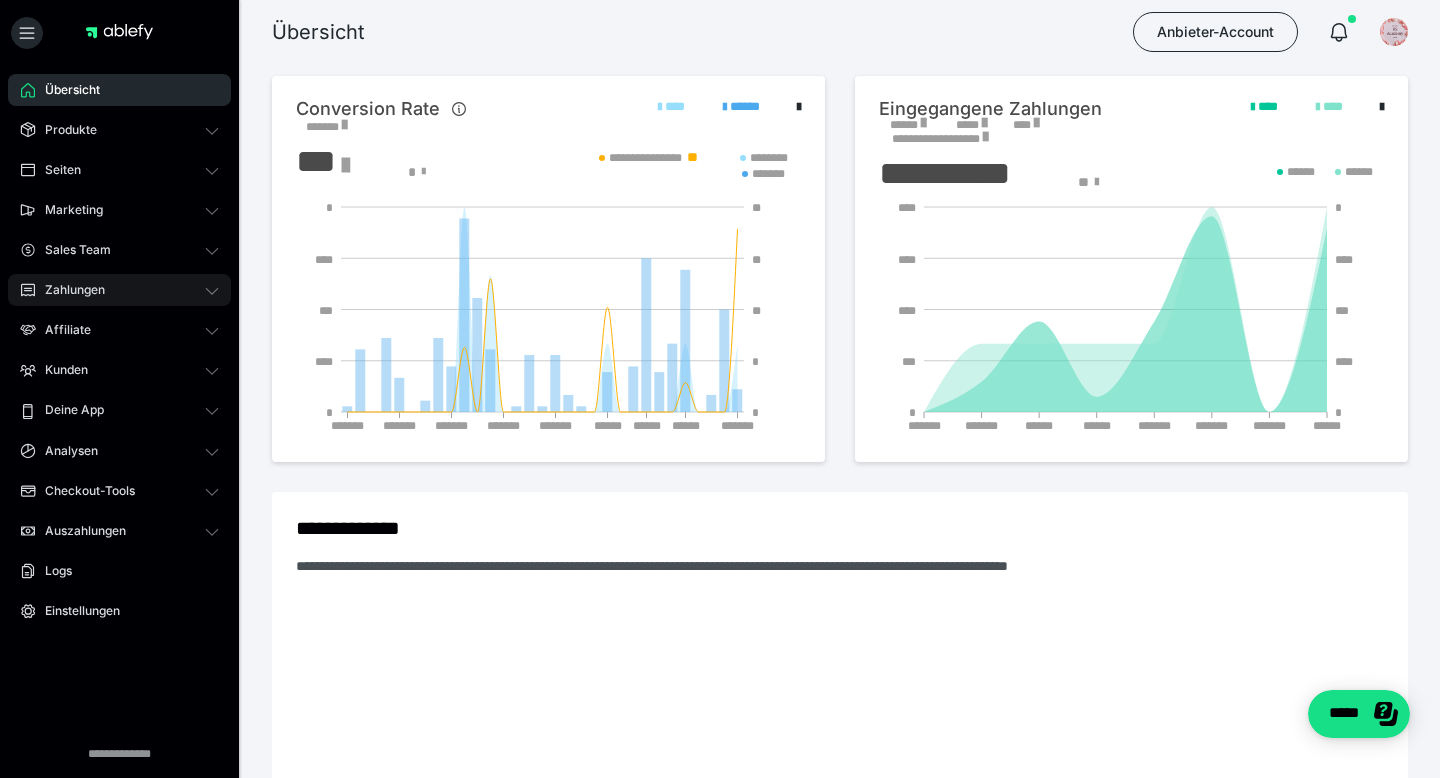click on "Zahlungen" at bounding box center (68, 290) 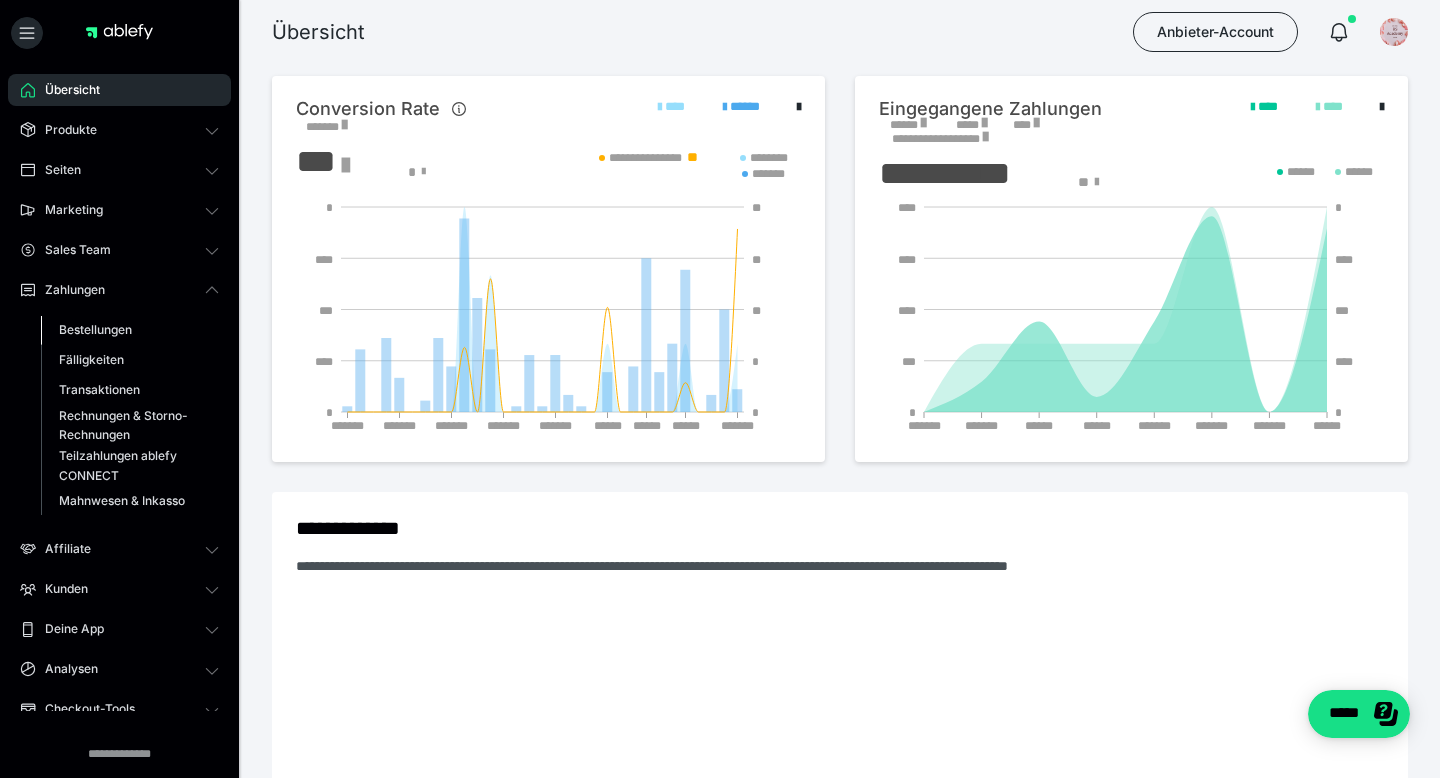 click on "Bestellungen" at bounding box center (95, 329) 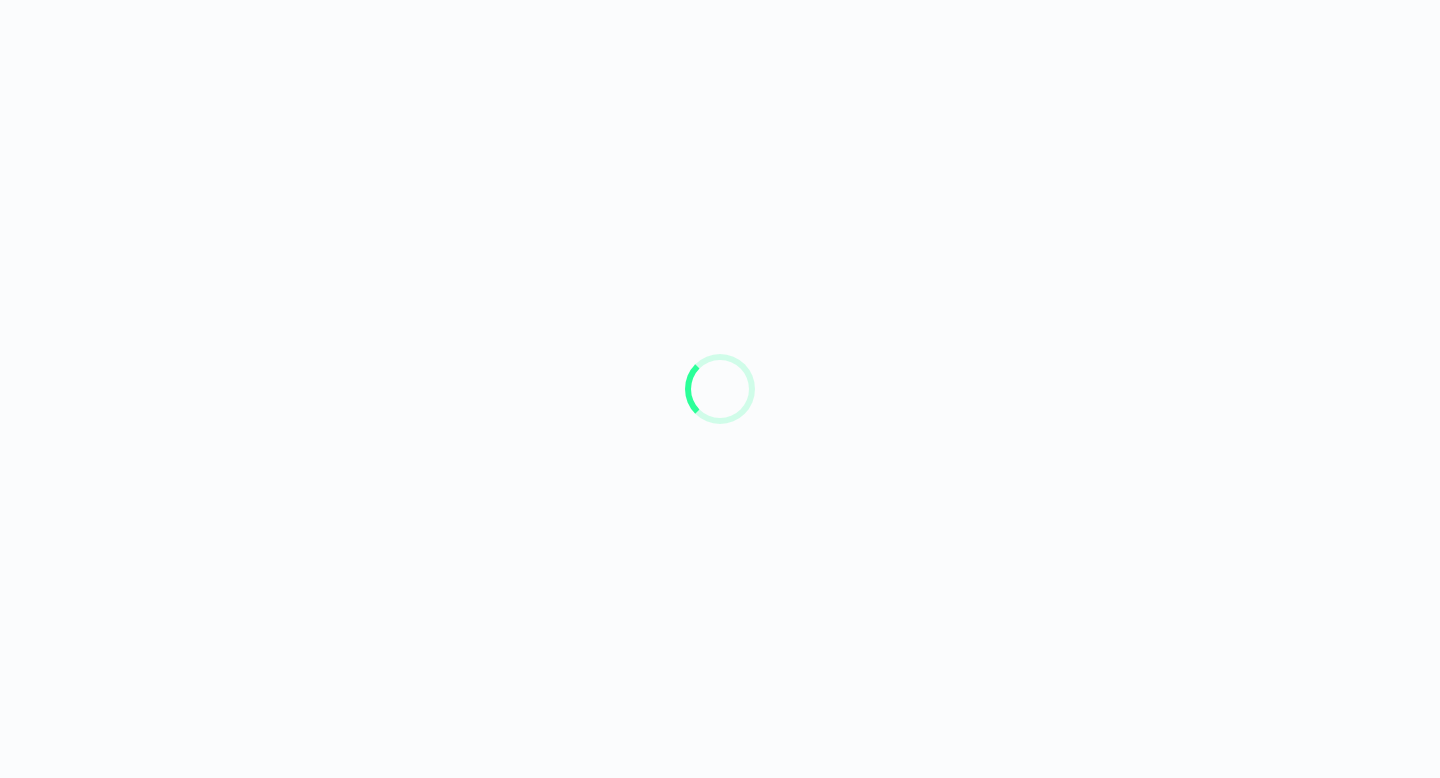 scroll, scrollTop: 0, scrollLeft: 0, axis: both 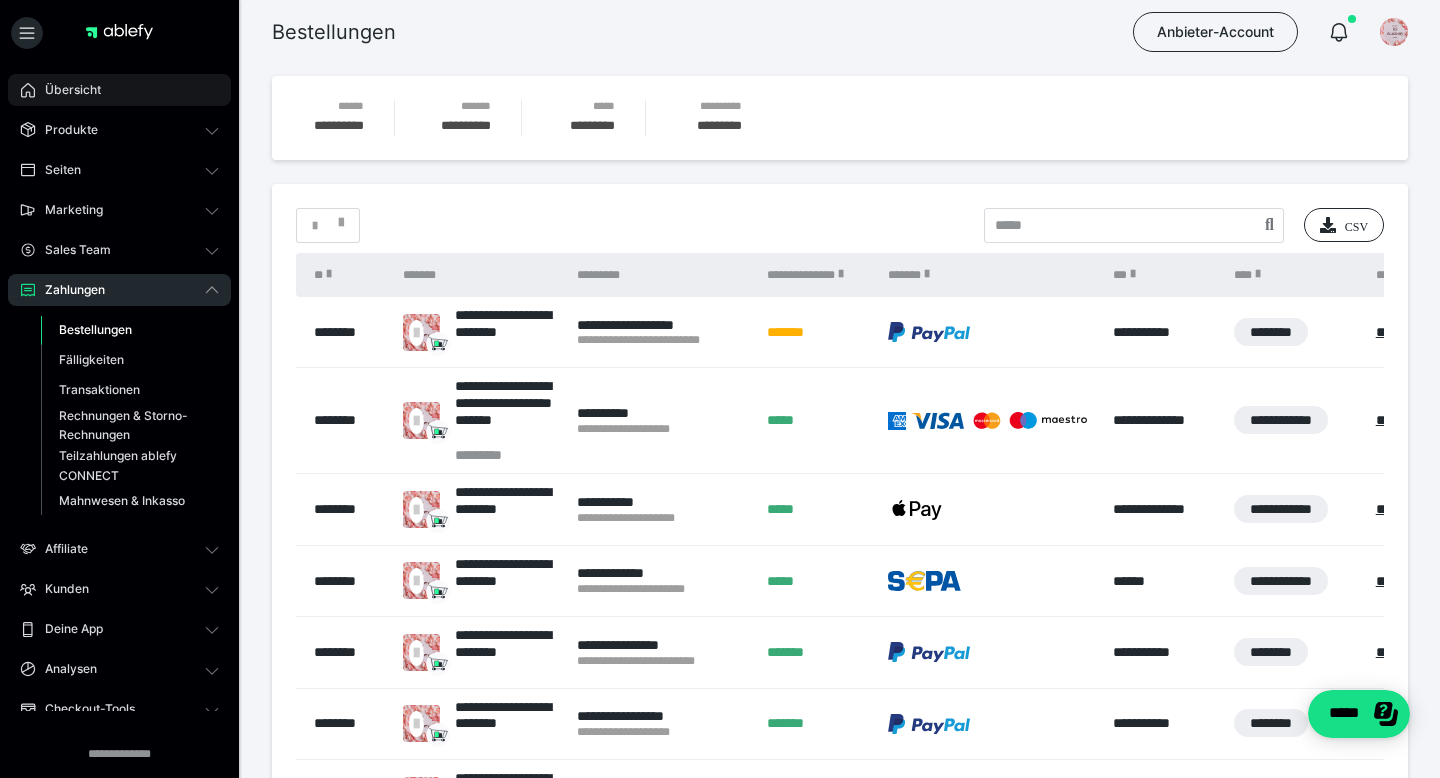 click on "Übersicht" at bounding box center [119, 90] 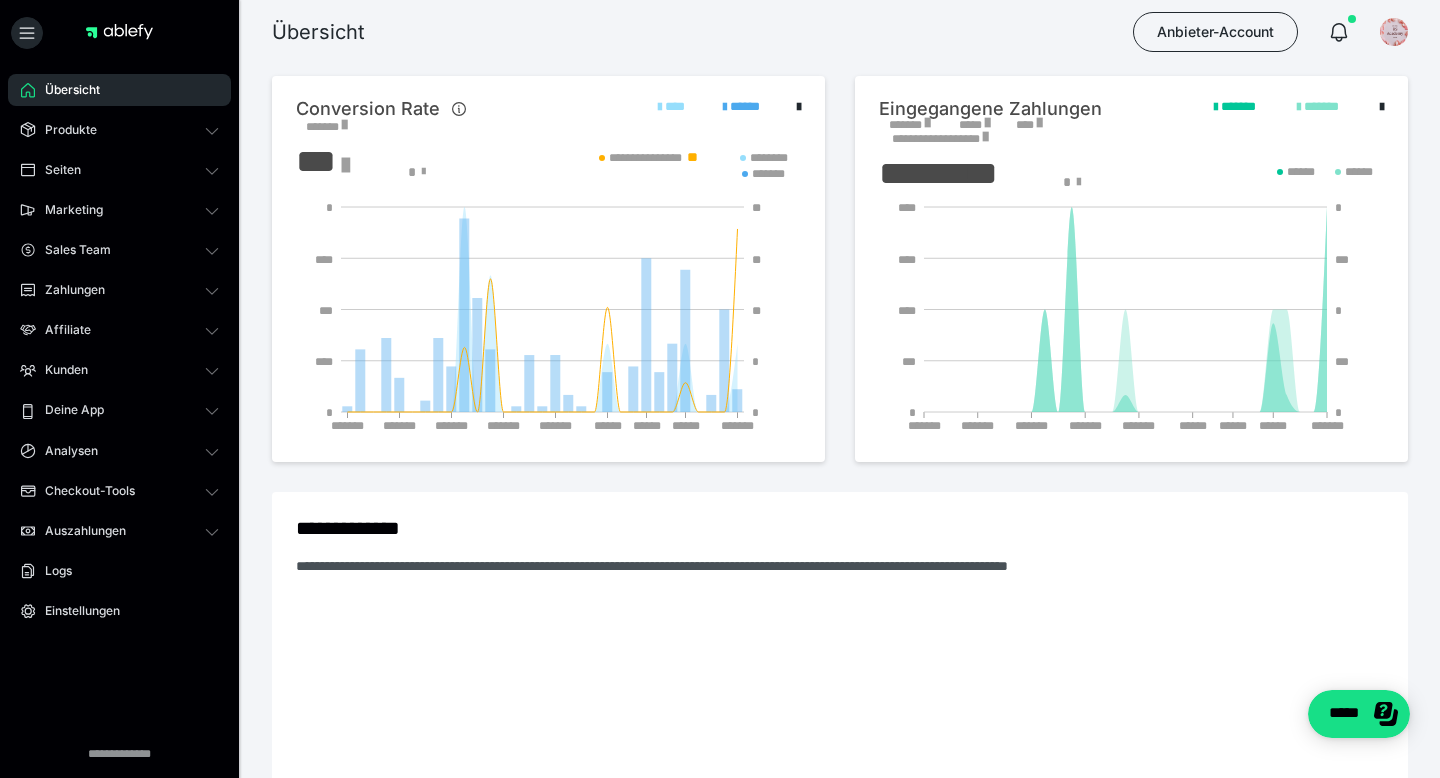click on "*******" at bounding box center (909, 125) 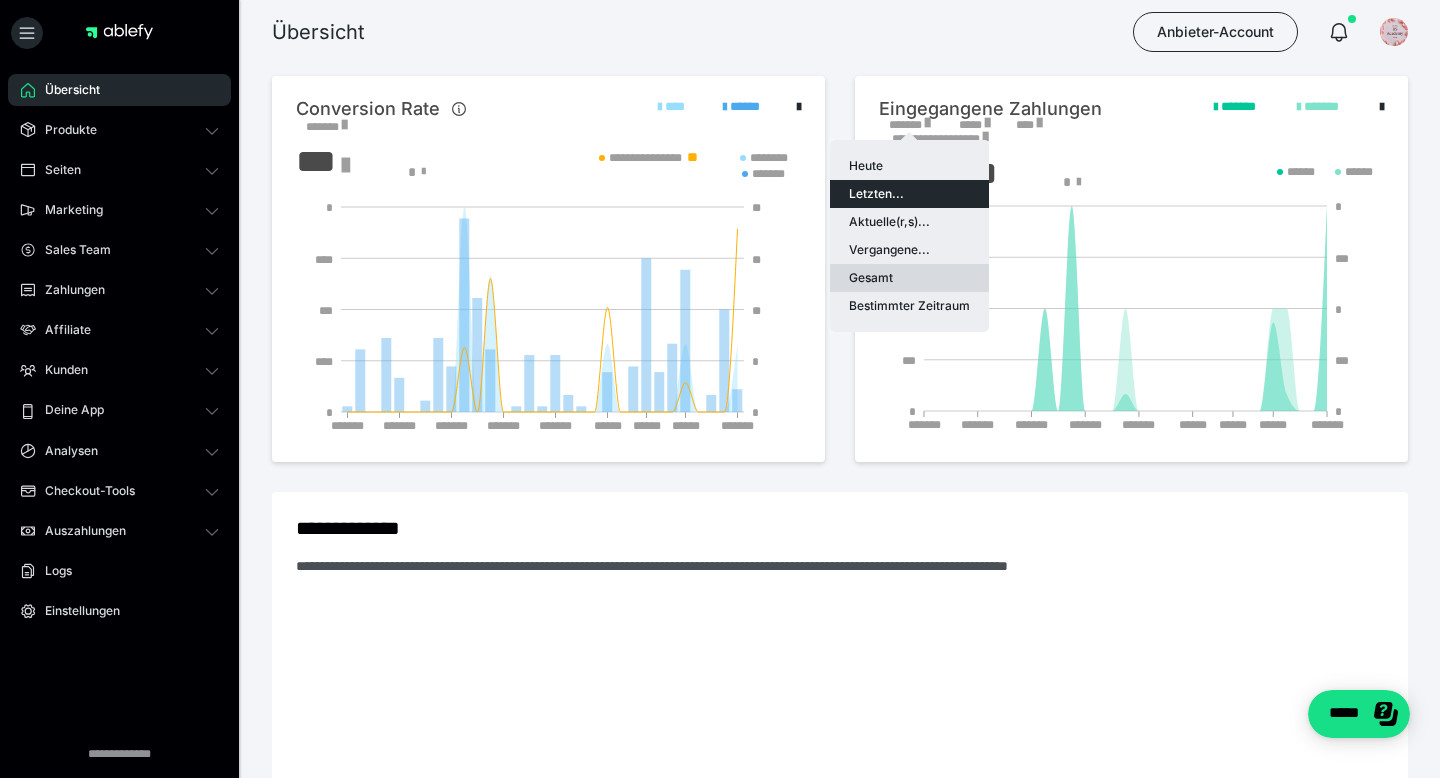 click on "Gesamt" at bounding box center (909, 278) 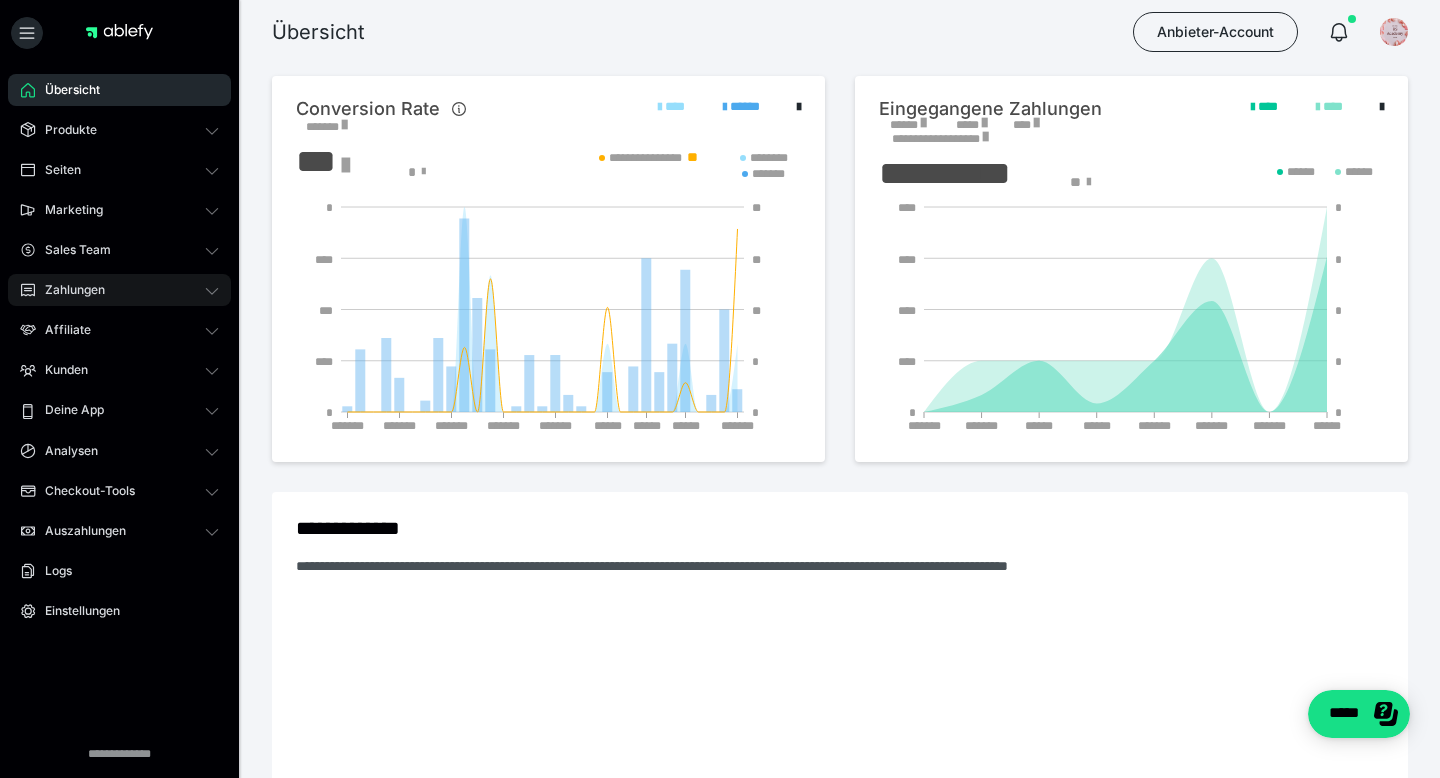 click on "Zahlungen" at bounding box center [119, 290] 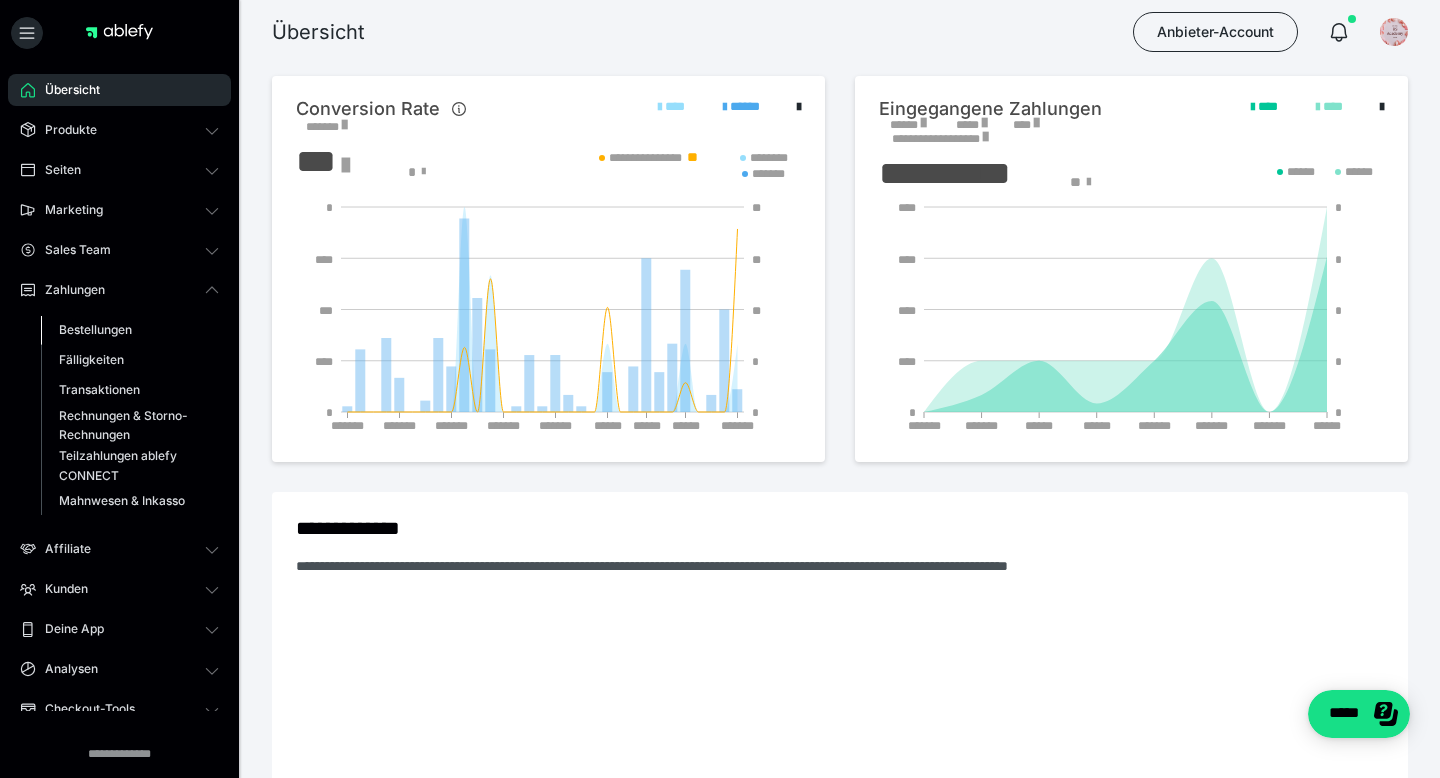 click on "Bestellungen" at bounding box center (95, 329) 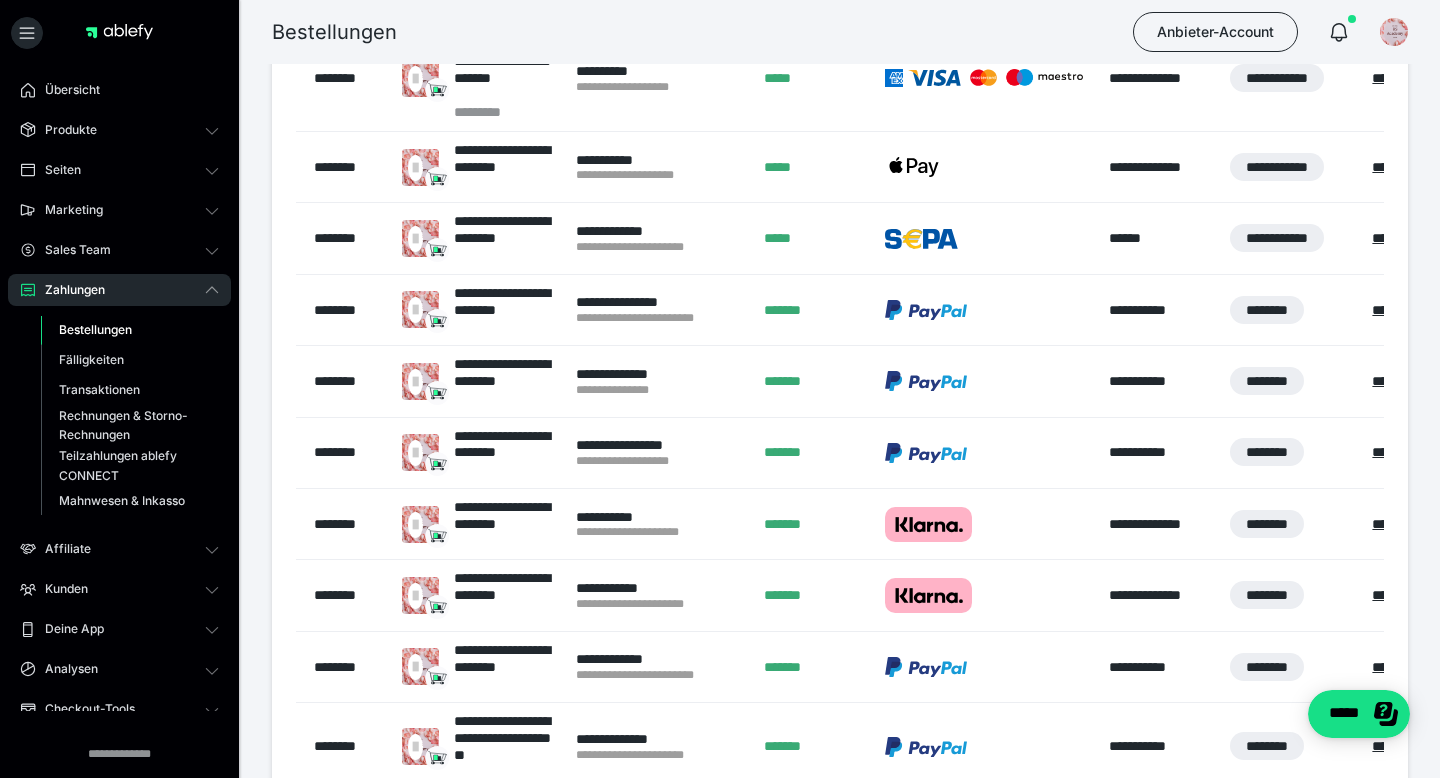 scroll, scrollTop: 191, scrollLeft: 0, axis: vertical 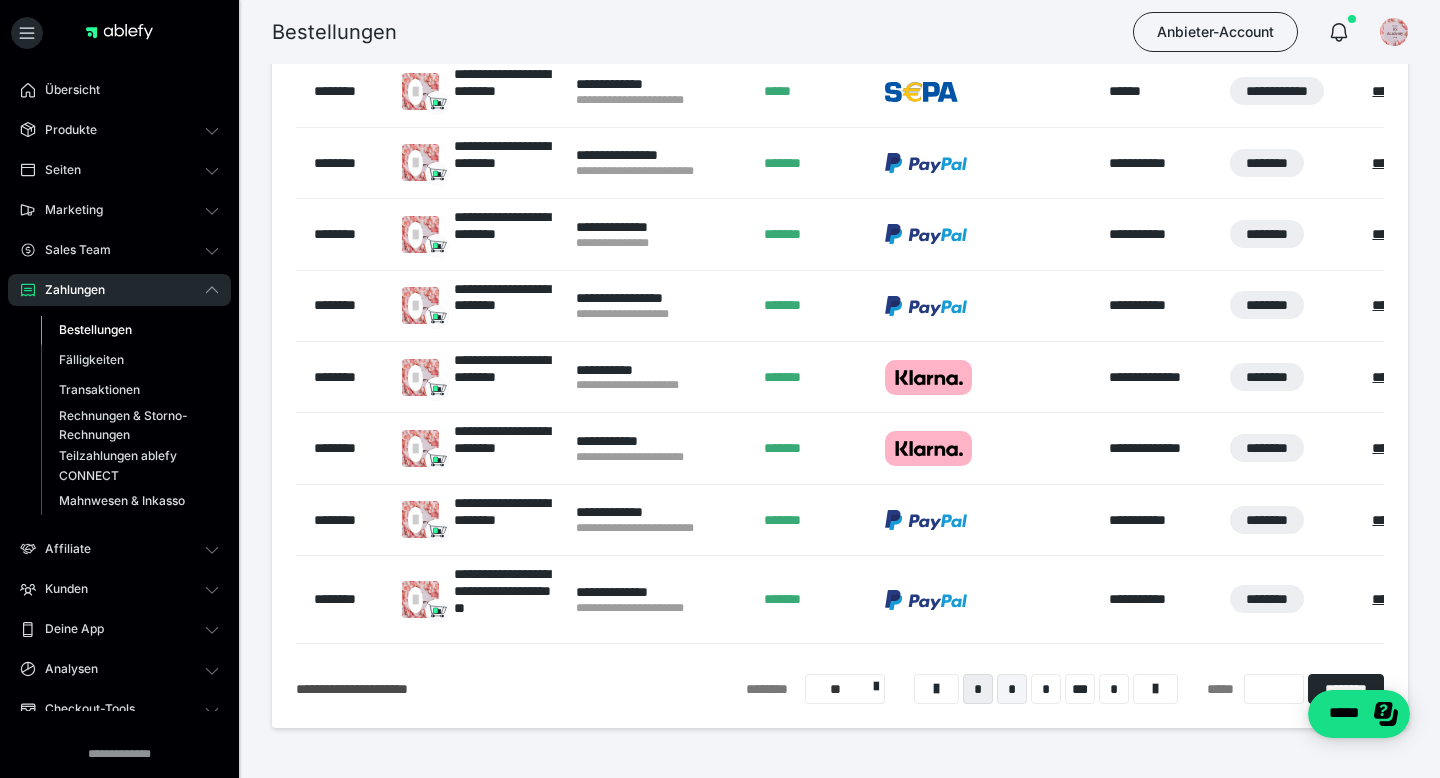 click on "*" at bounding box center [1012, 689] 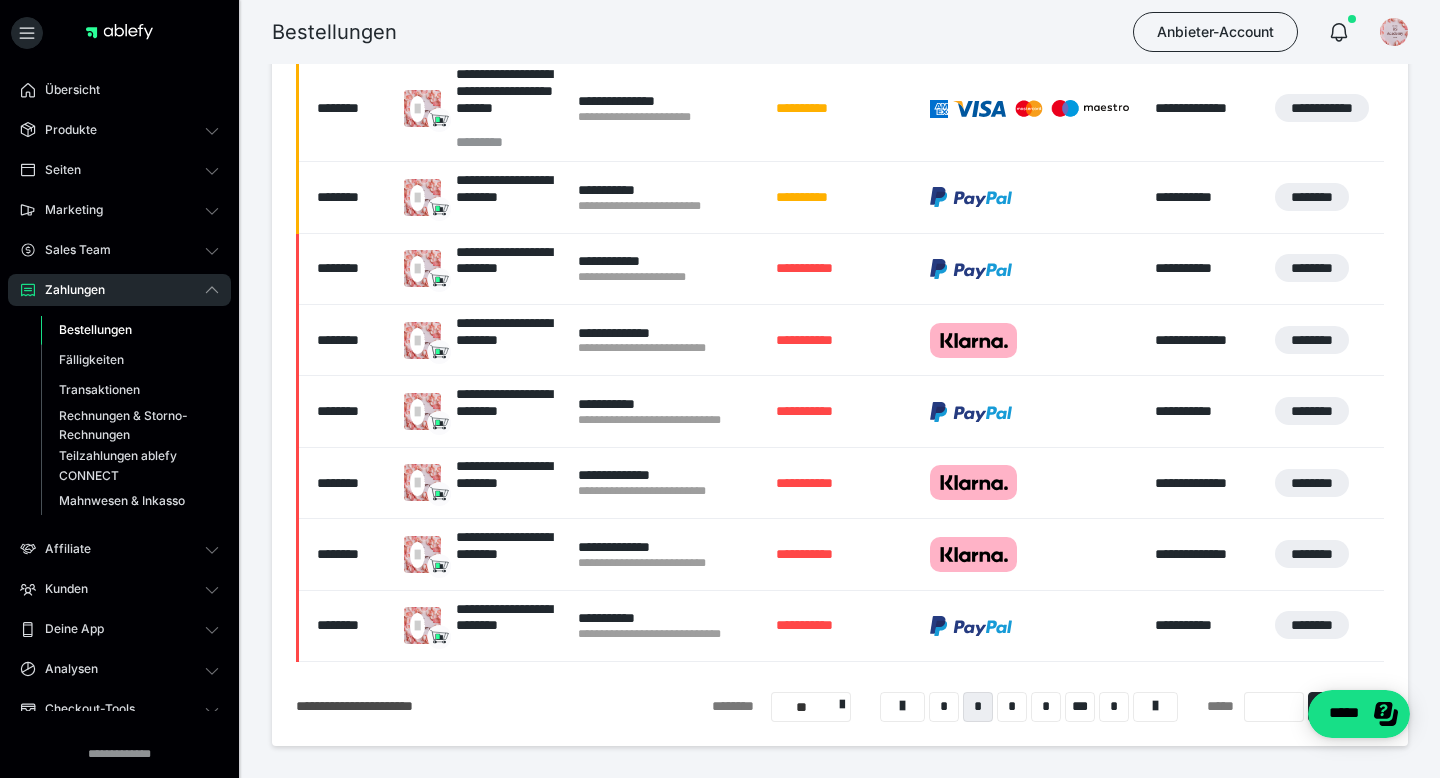 scroll, scrollTop: 0, scrollLeft: 0, axis: both 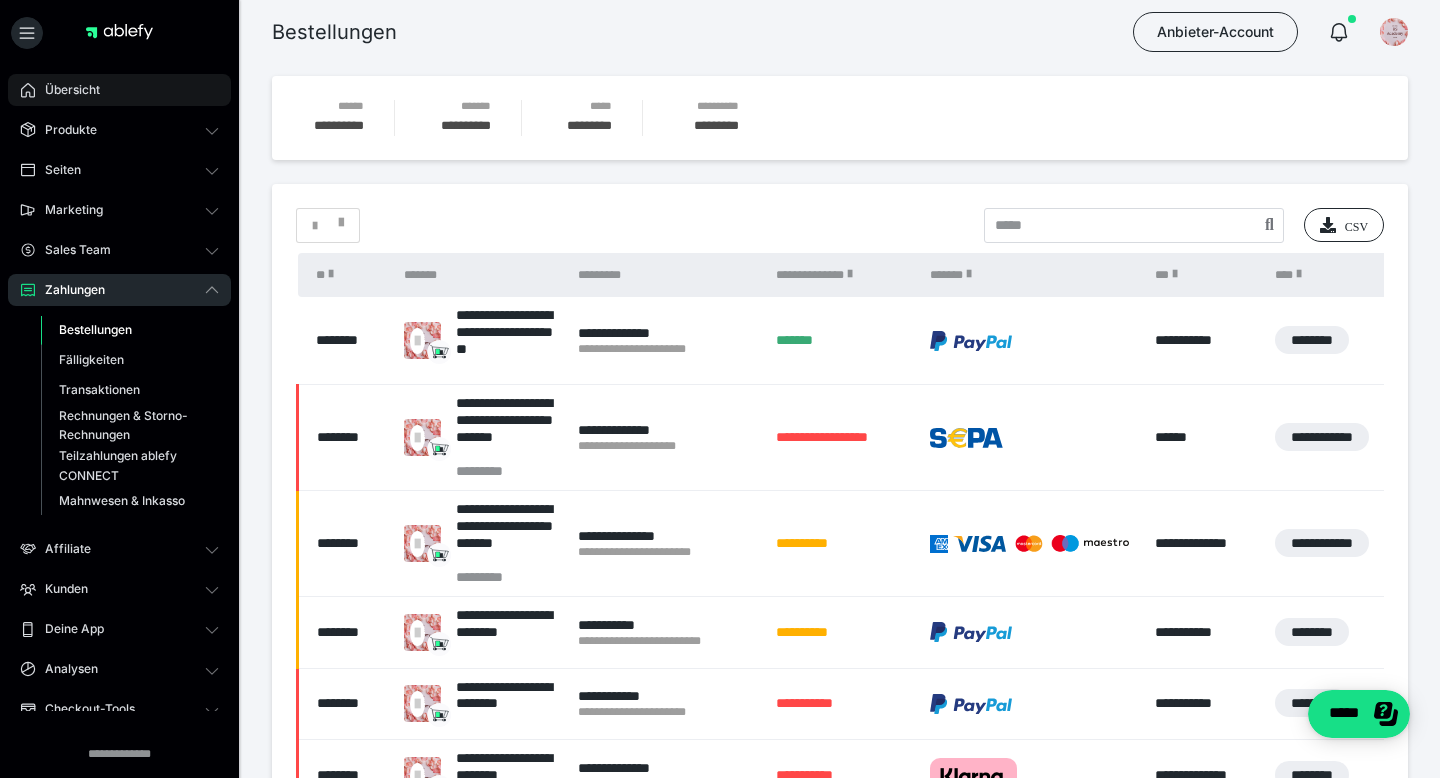 click on "Übersicht" at bounding box center [119, 90] 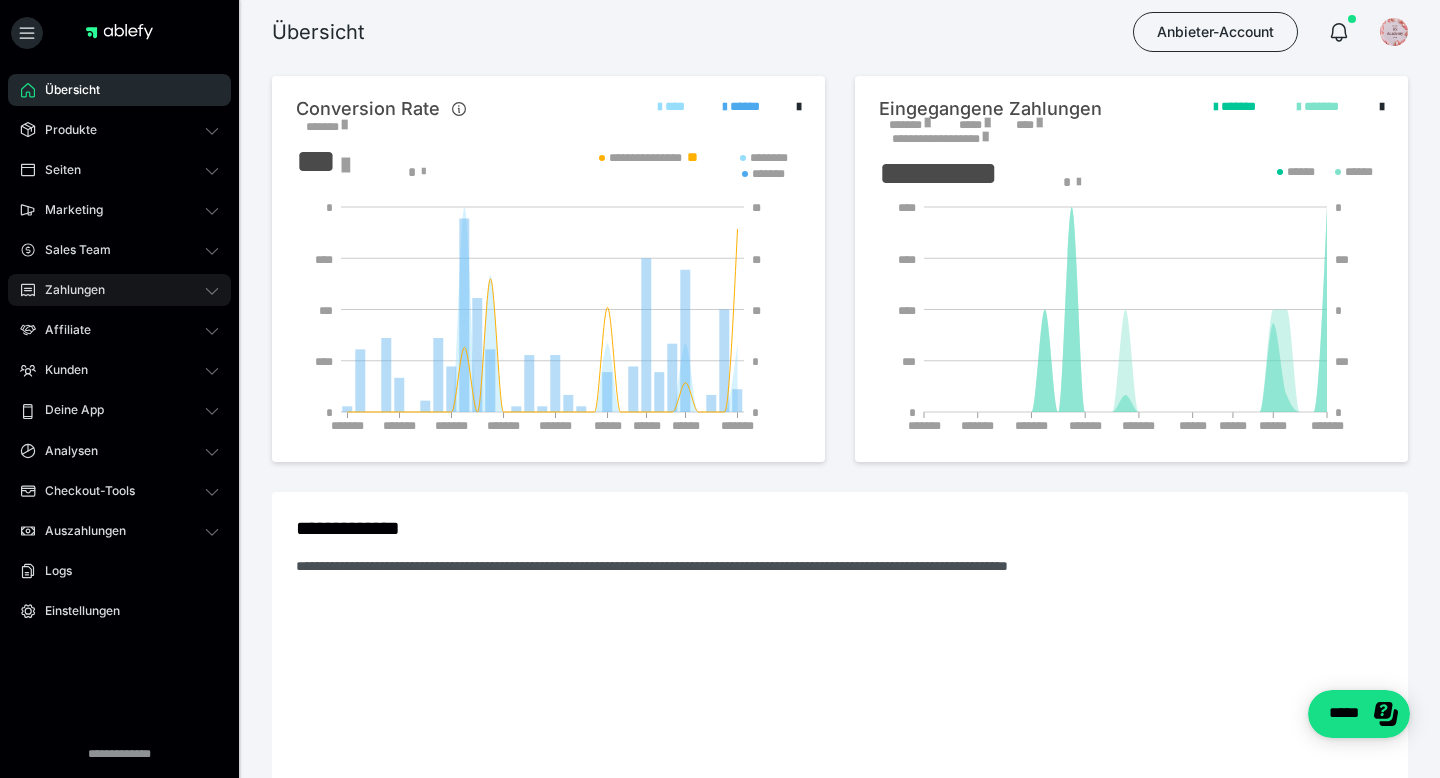 click on "Zahlungen" at bounding box center (68, 290) 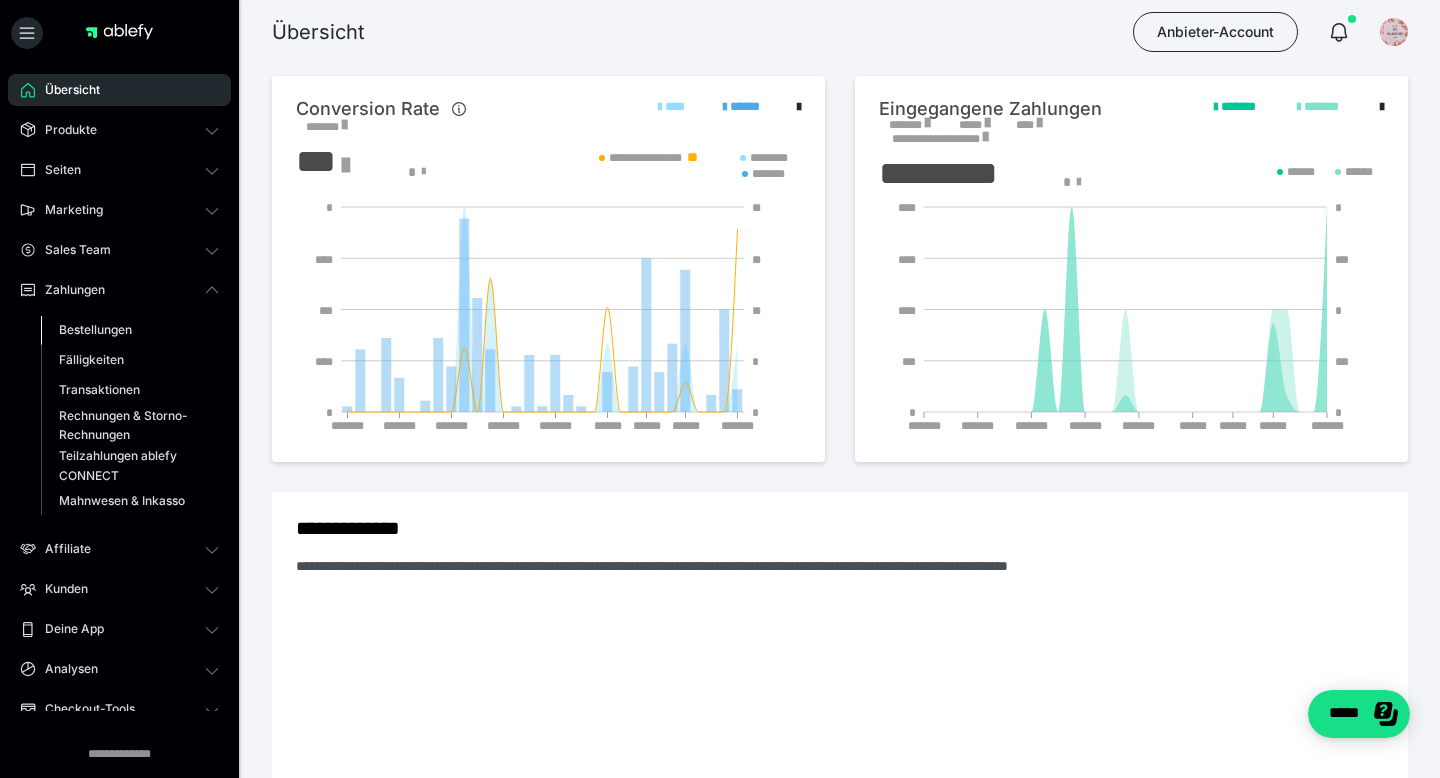click on "Bestellungen" at bounding box center [95, 329] 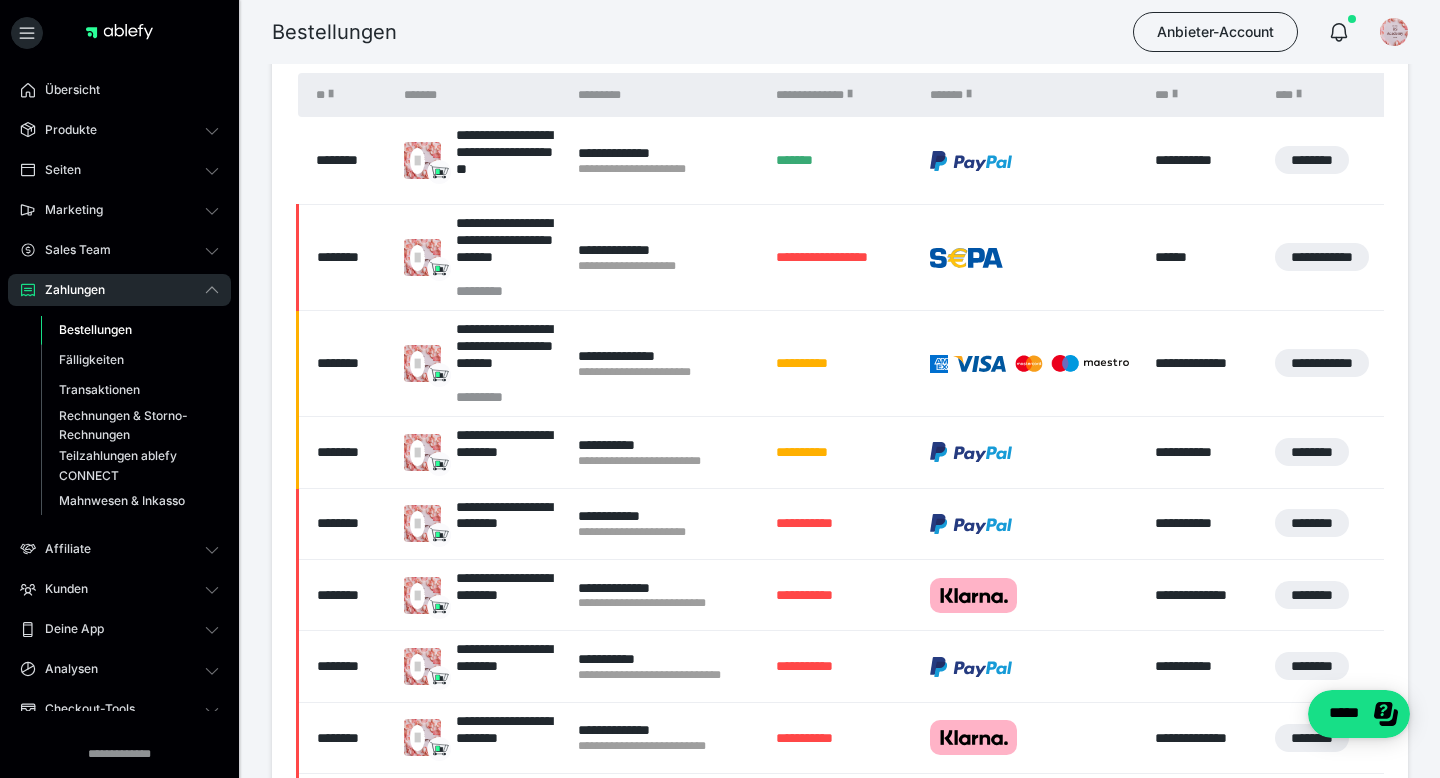 scroll, scrollTop: 534, scrollLeft: 0, axis: vertical 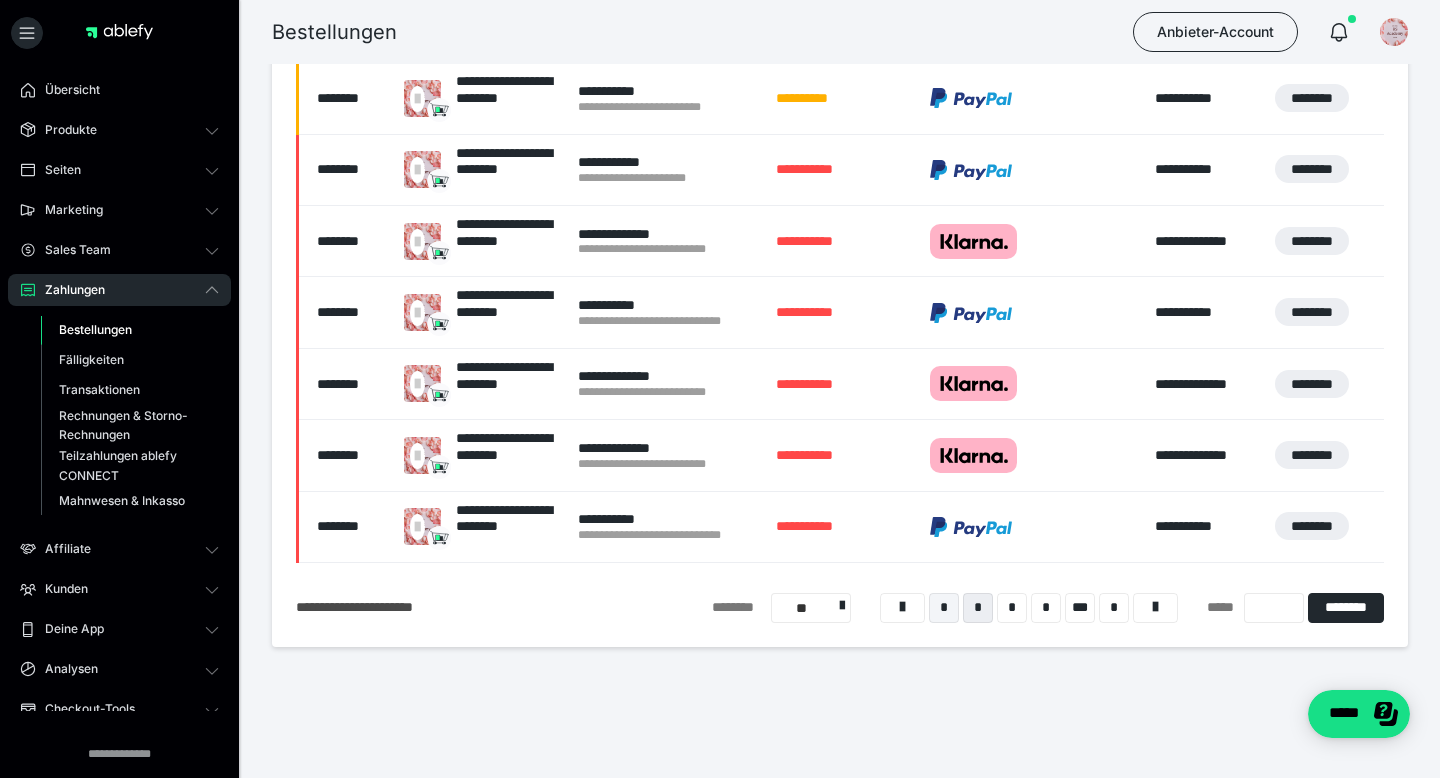 click on "*" at bounding box center (944, 608) 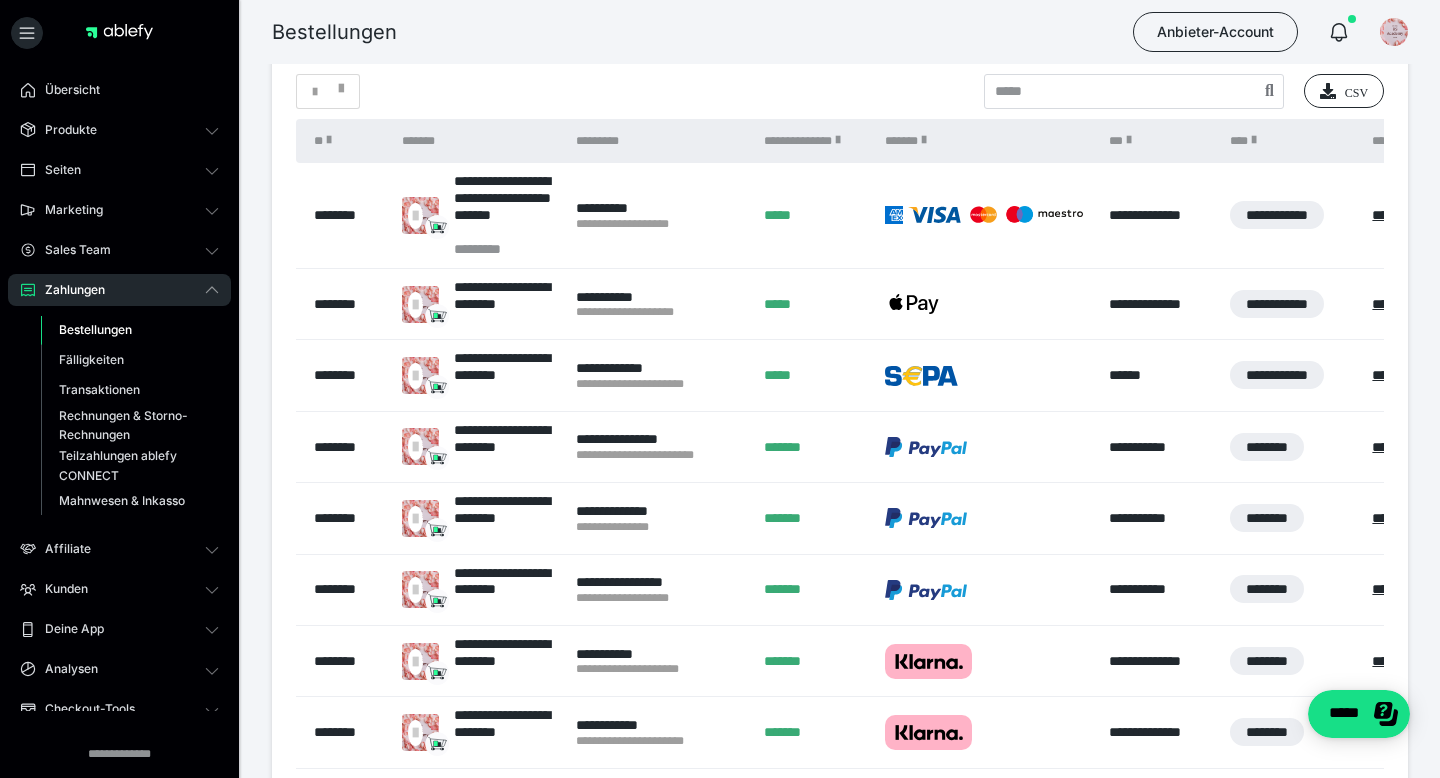 scroll, scrollTop: 0, scrollLeft: 0, axis: both 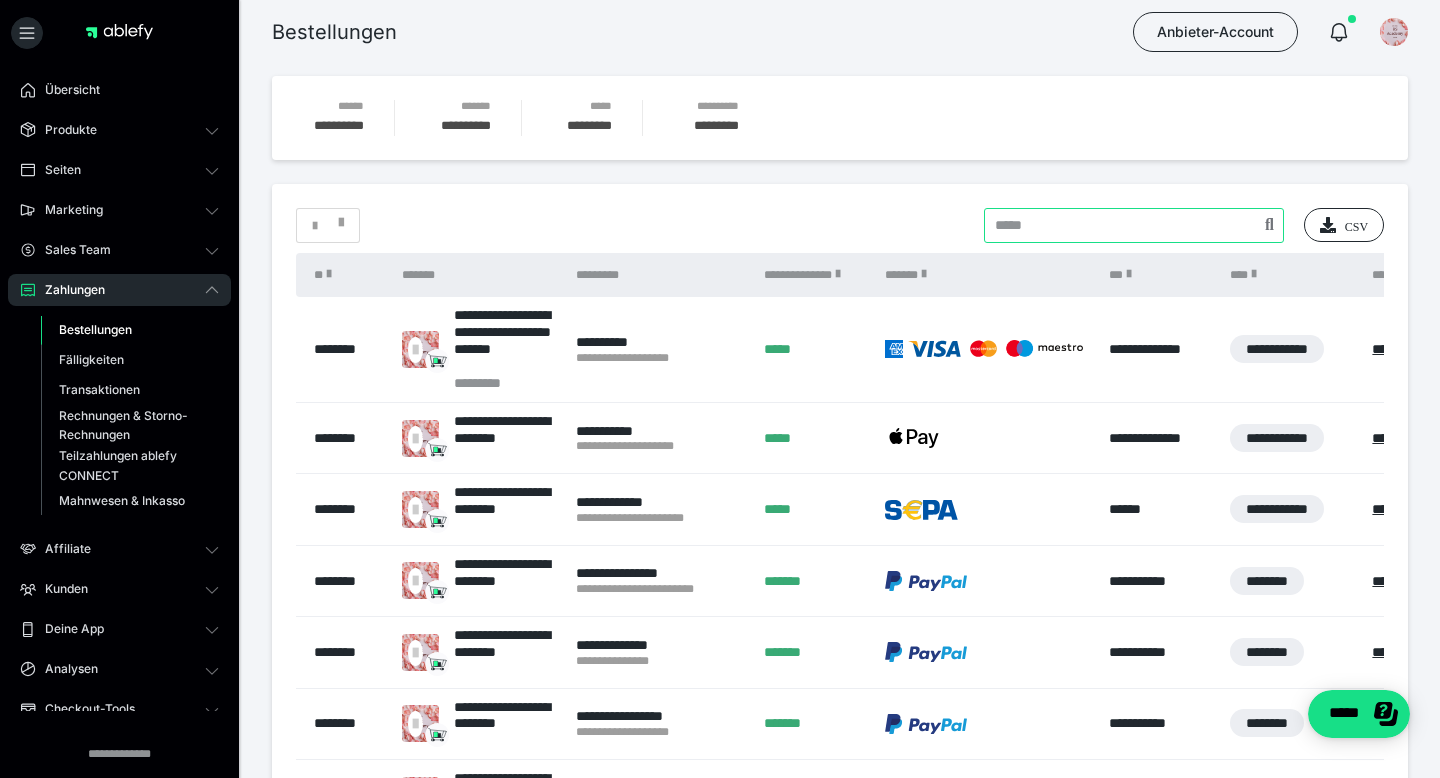 click at bounding box center (1134, 225) 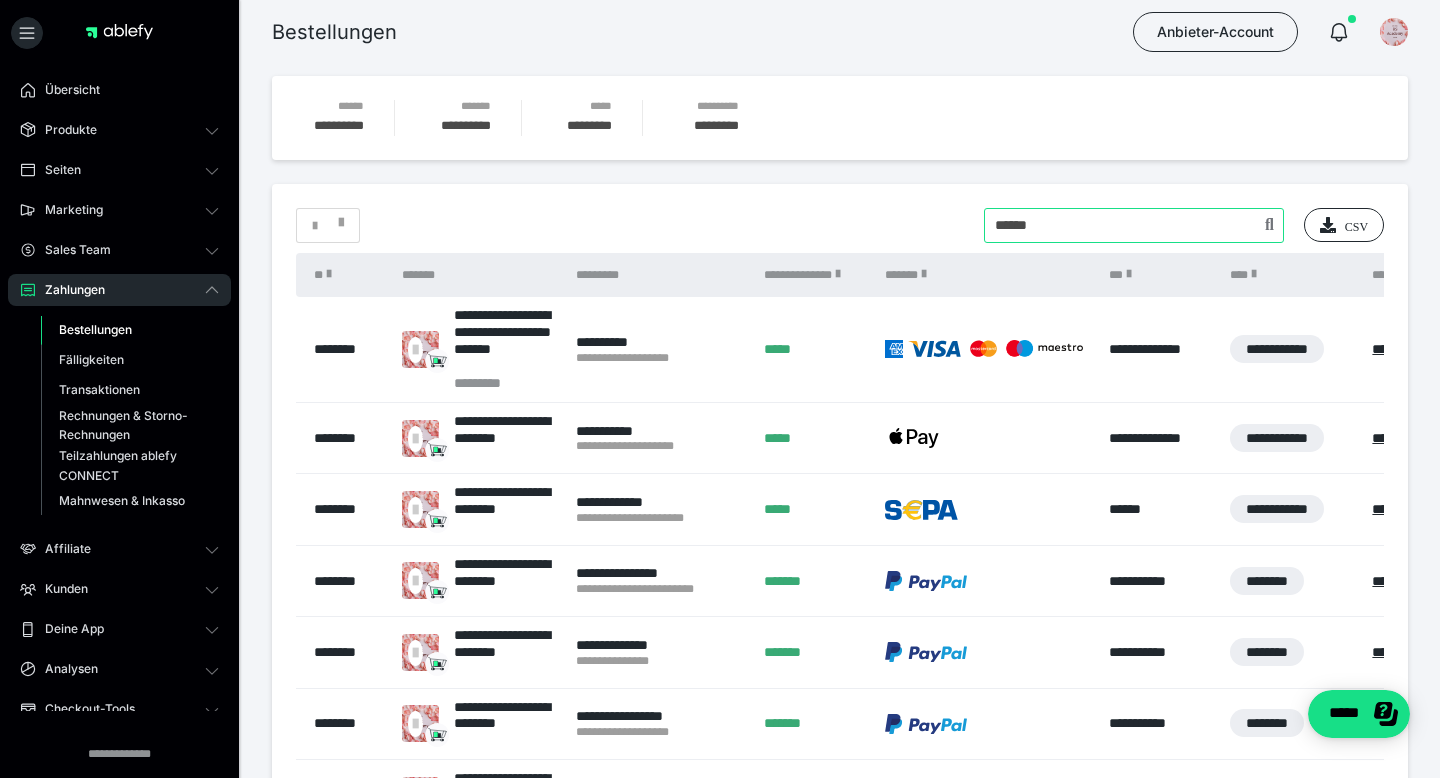 type on "******" 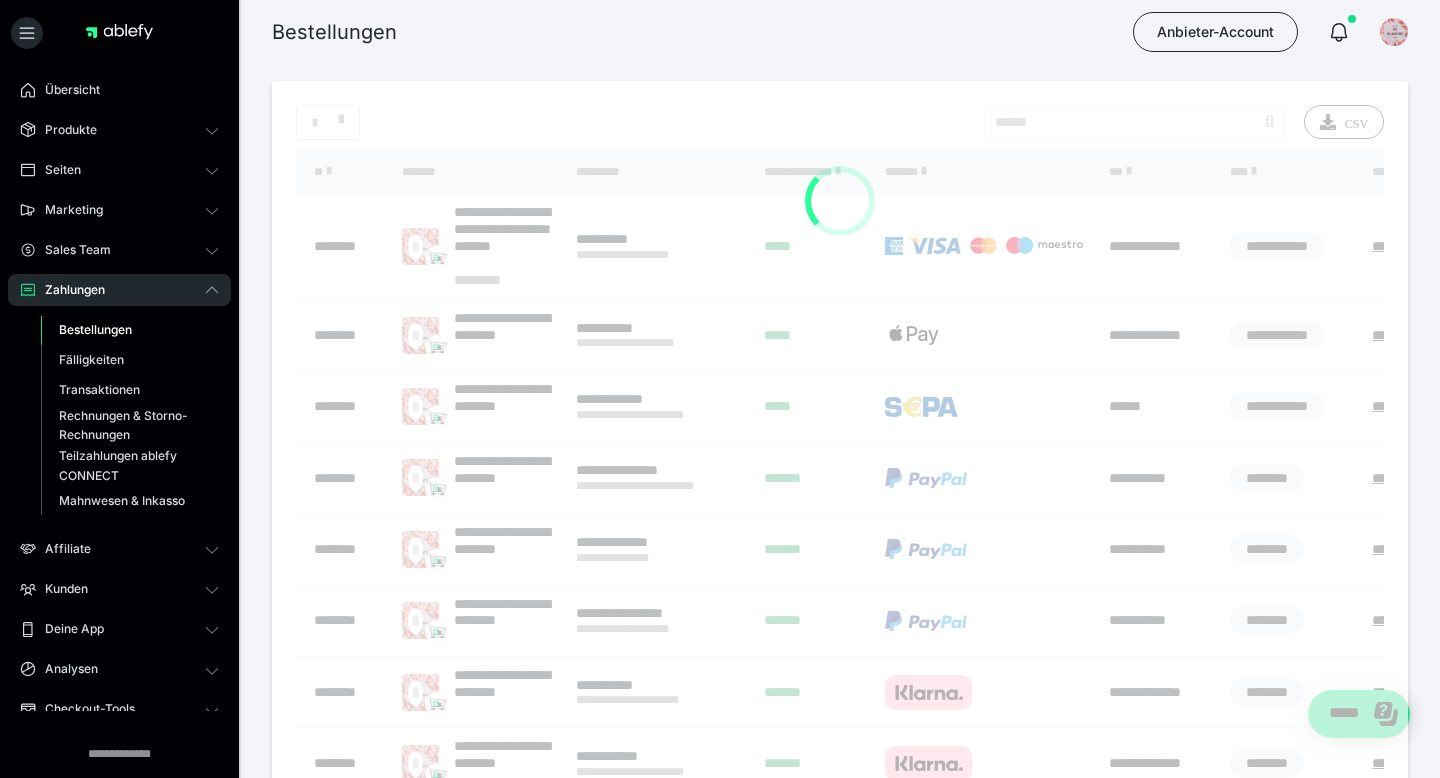 scroll, scrollTop: 0, scrollLeft: 0, axis: both 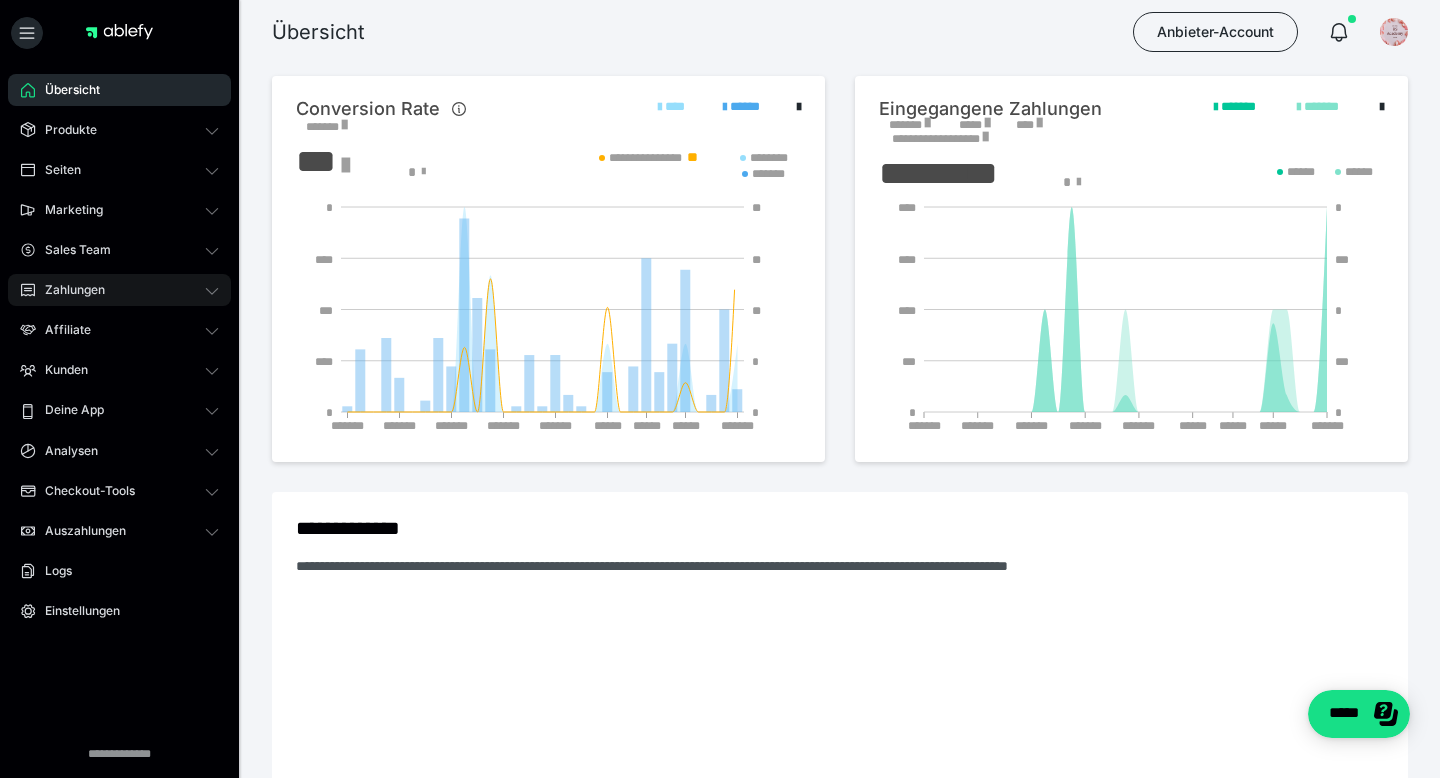 click on "Zahlungen" at bounding box center [68, 290] 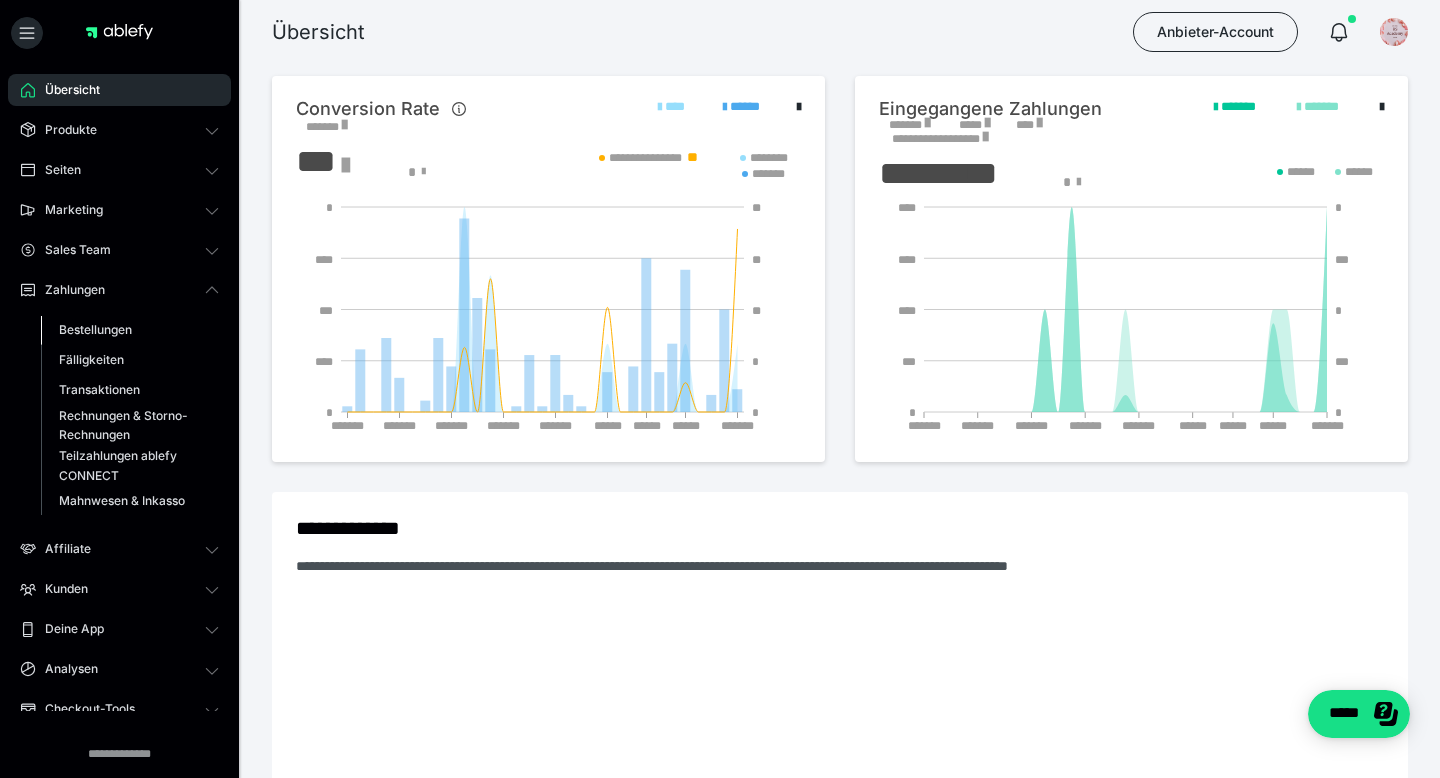 click on "Bestellungen" at bounding box center [130, 330] 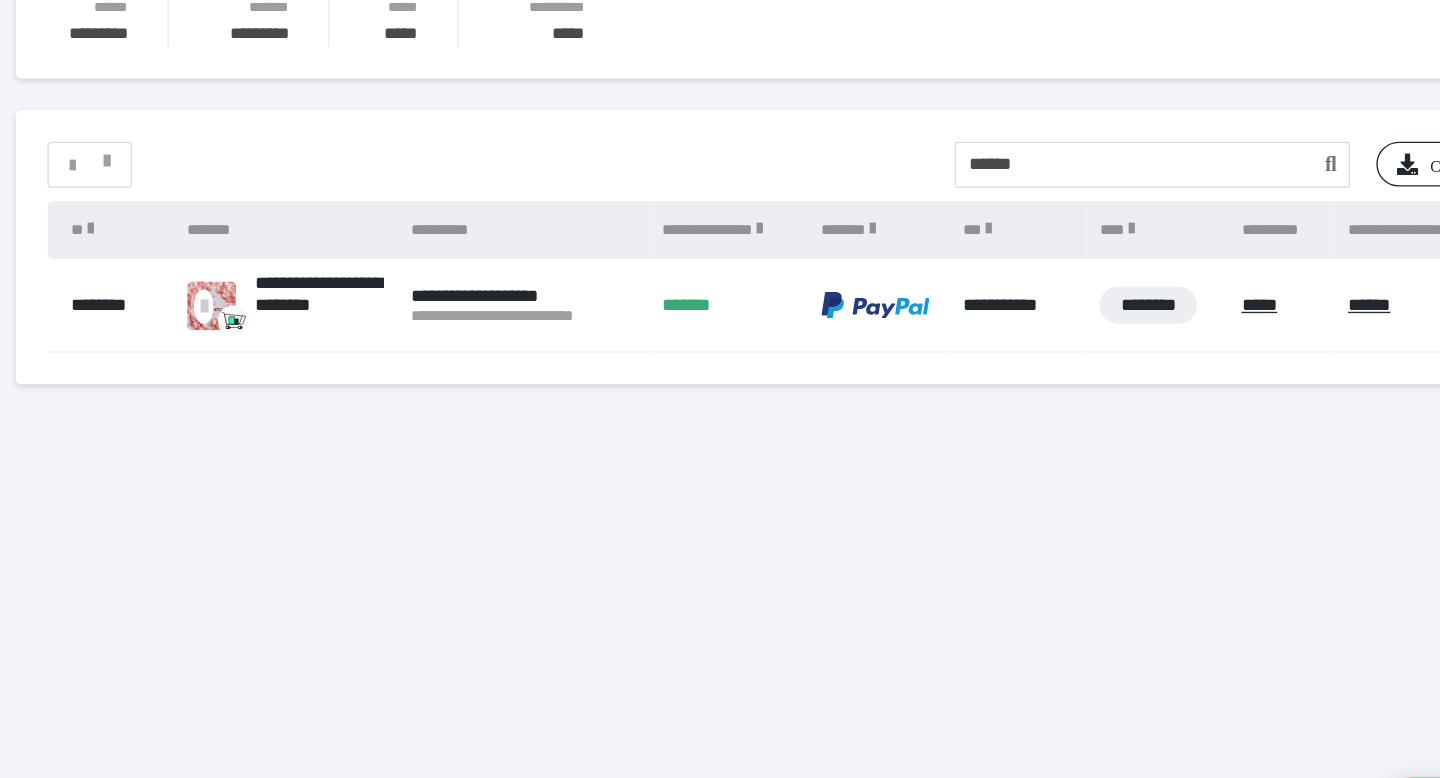 click on "**********" at bounding box center (840, 288) 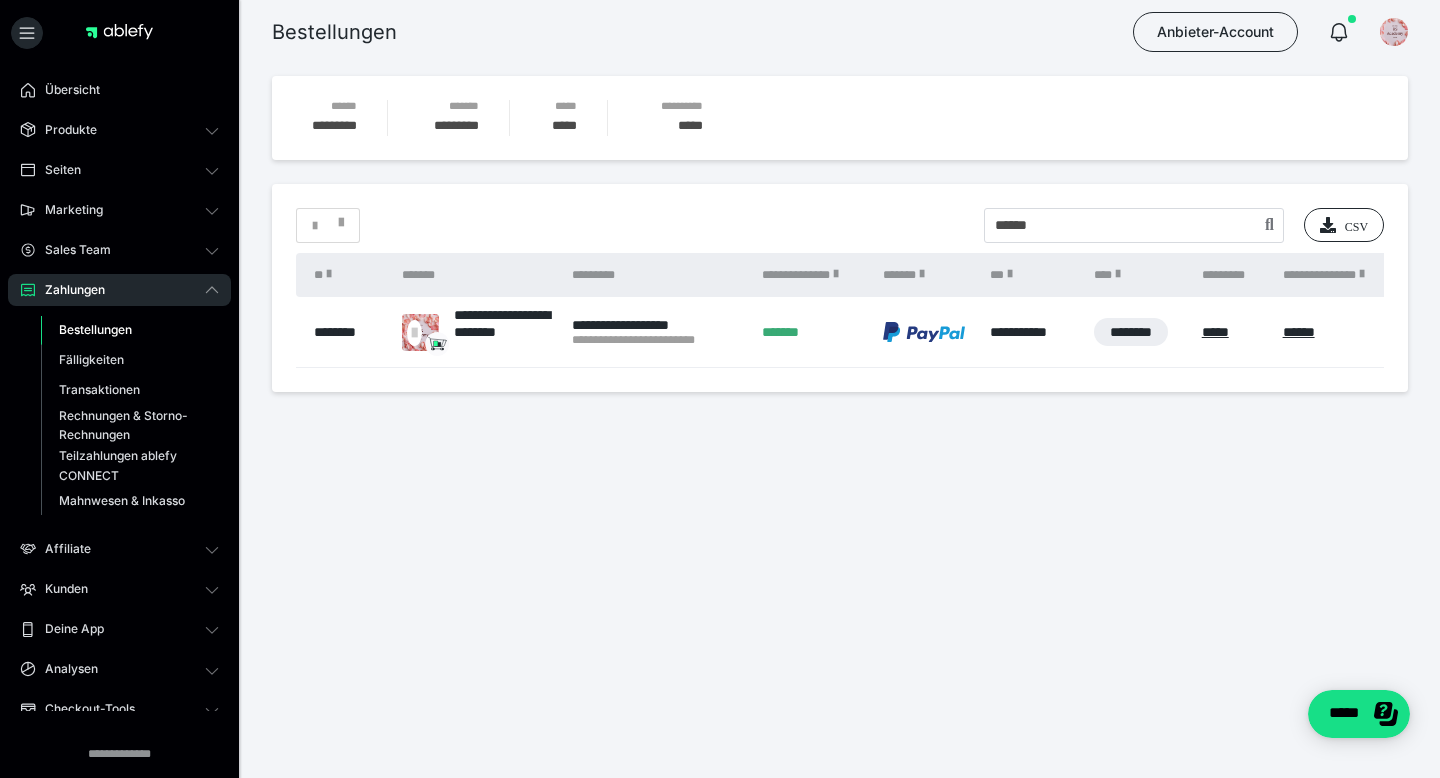 click on "Bestellungen" at bounding box center [95, 329] 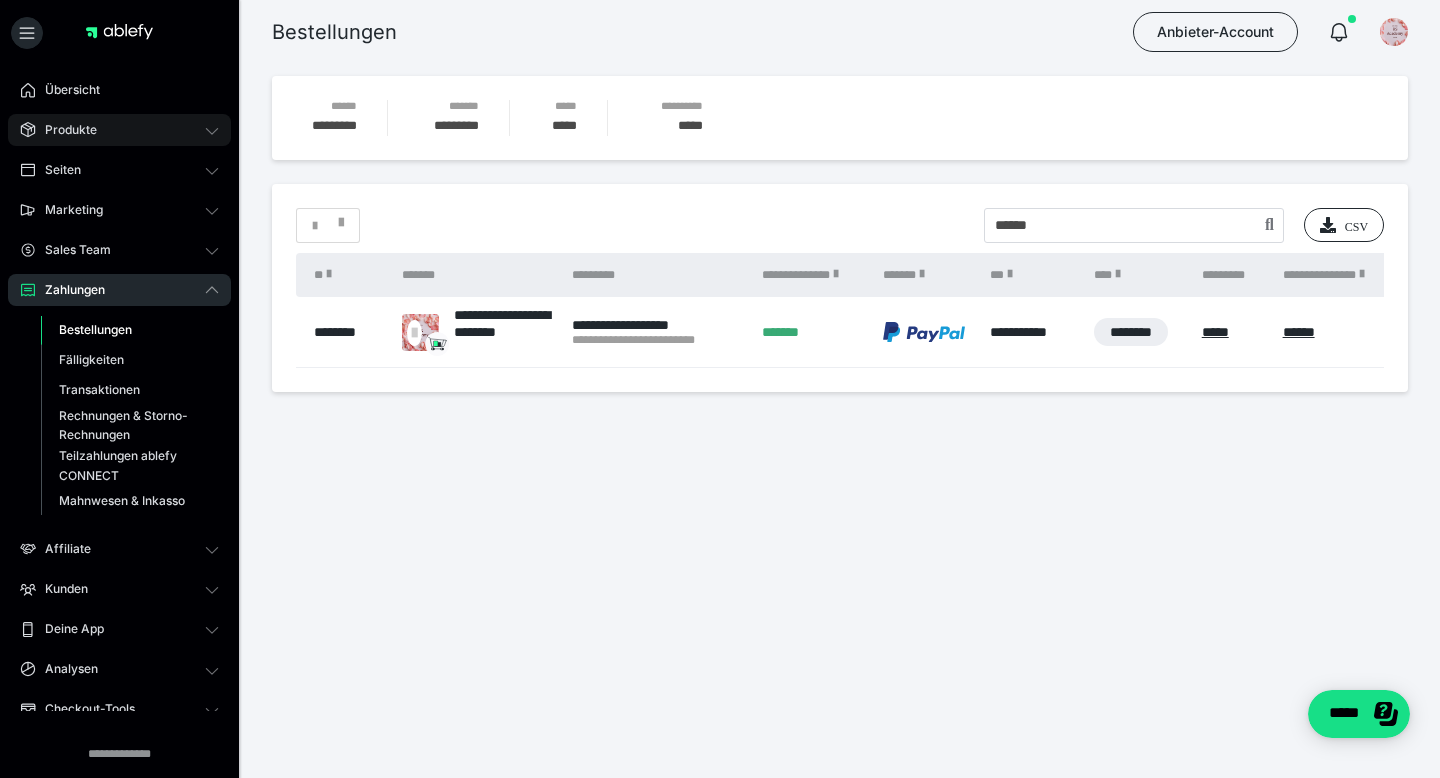 click on "Produkte" at bounding box center (119, 130) 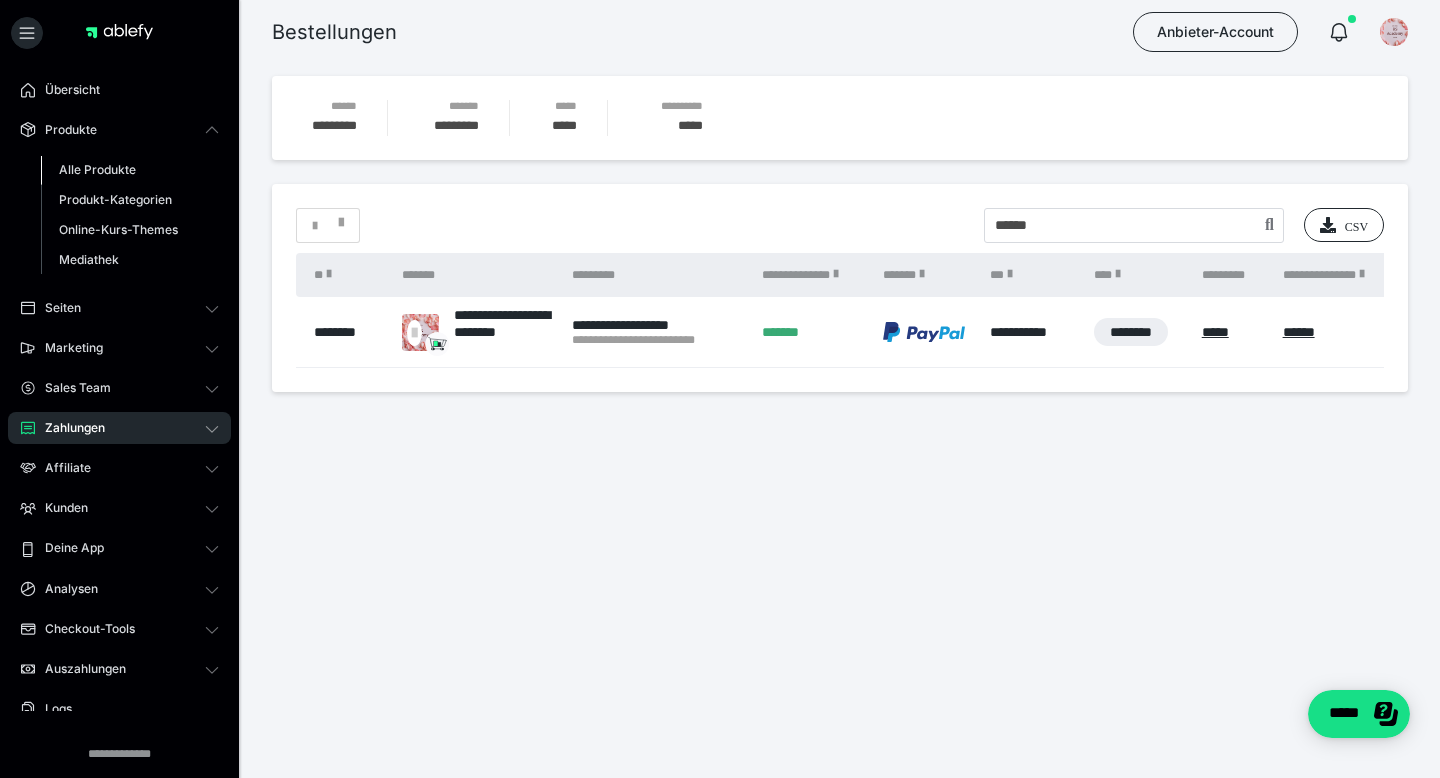 click on "Alle Produkte" at bounding box center (97, 169) 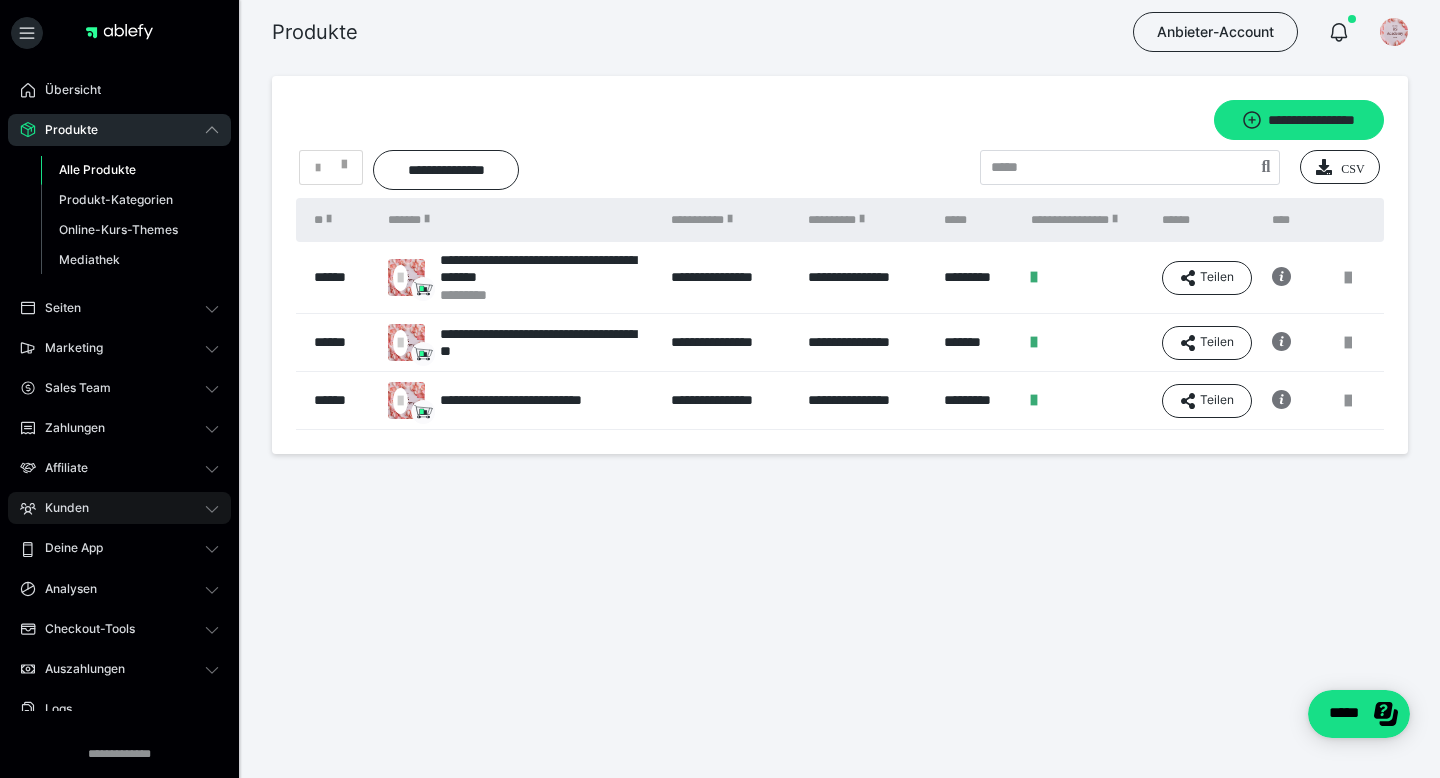 click on "Kunden" at bounding box center [119, 508] 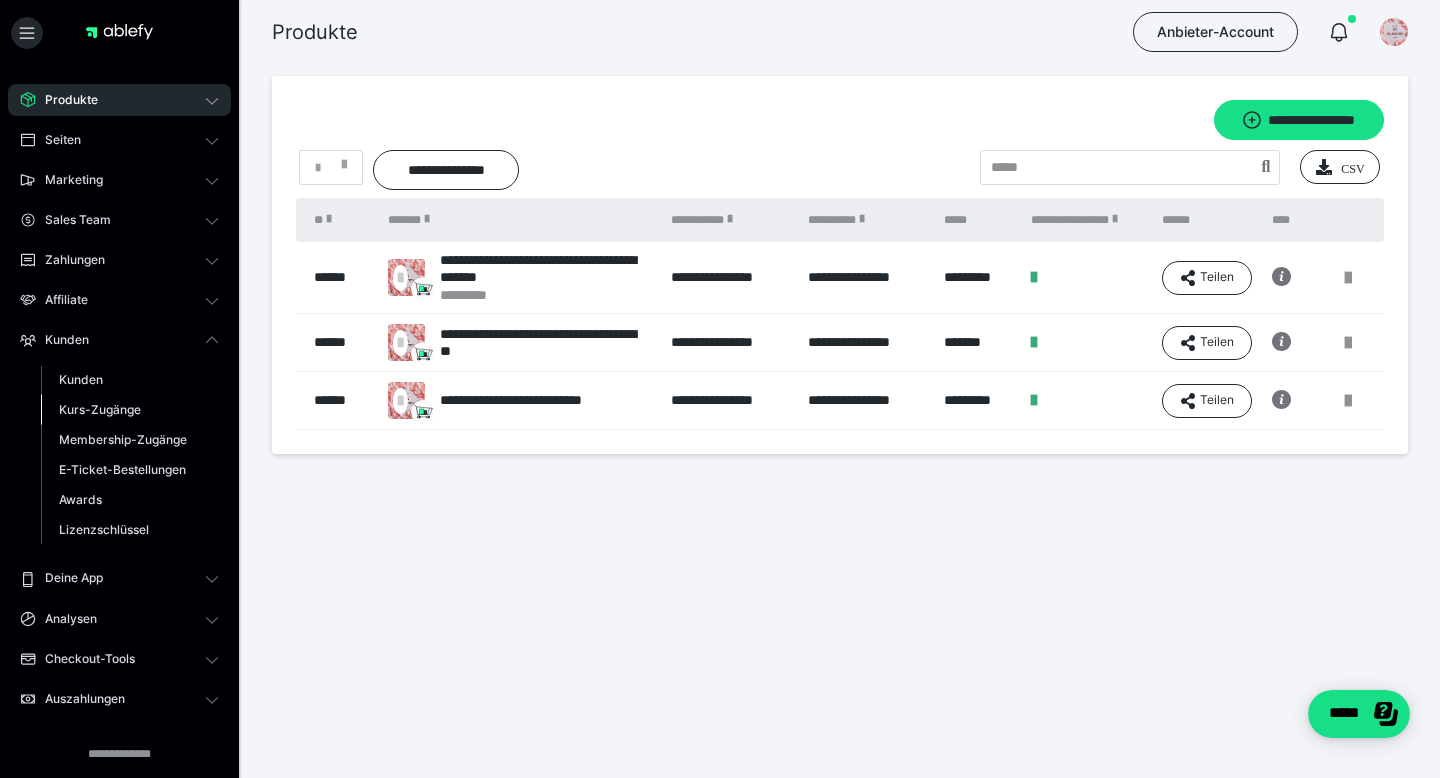 scroll, scrollTop: 39, scrollLeft: 0, axis: vertical 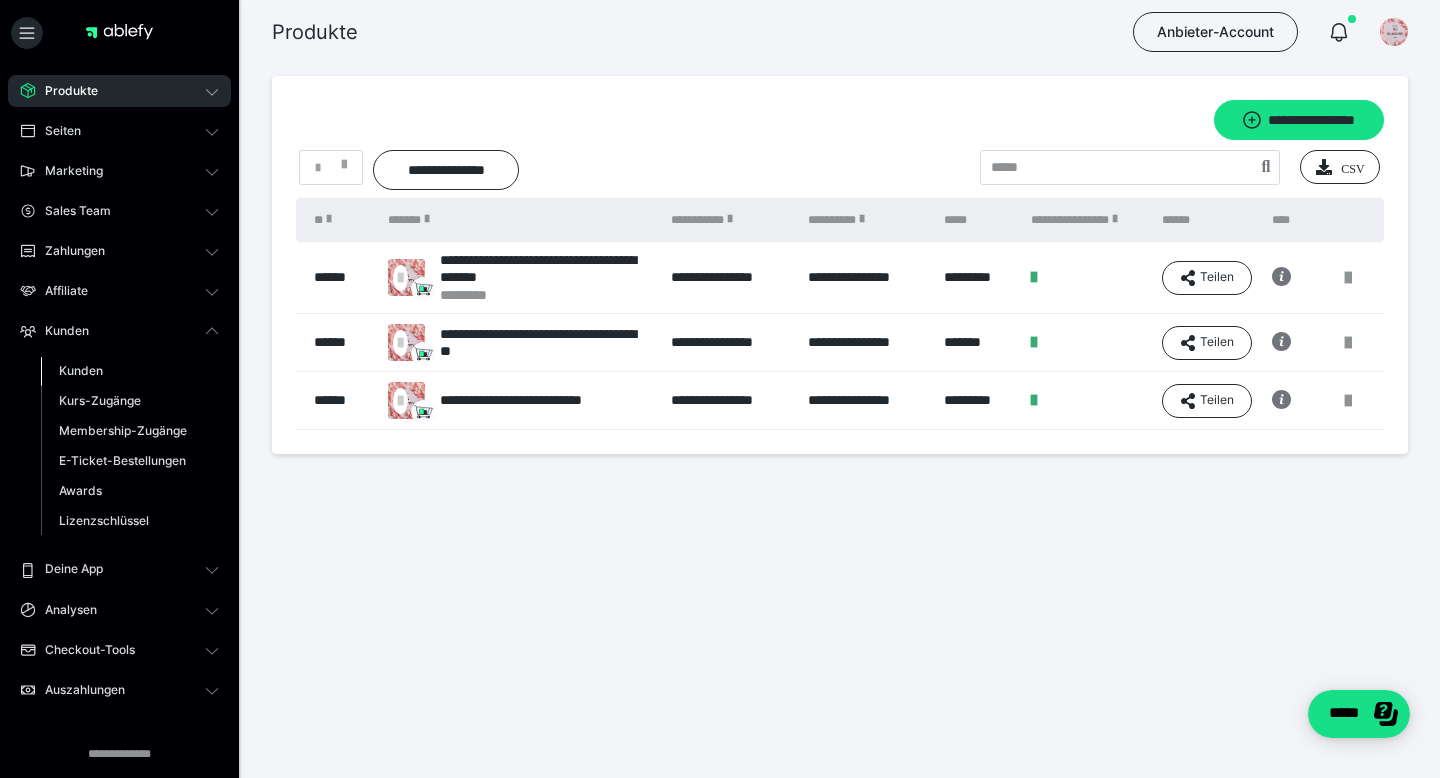 click on "Kunden" at bounding box center (81, 370) 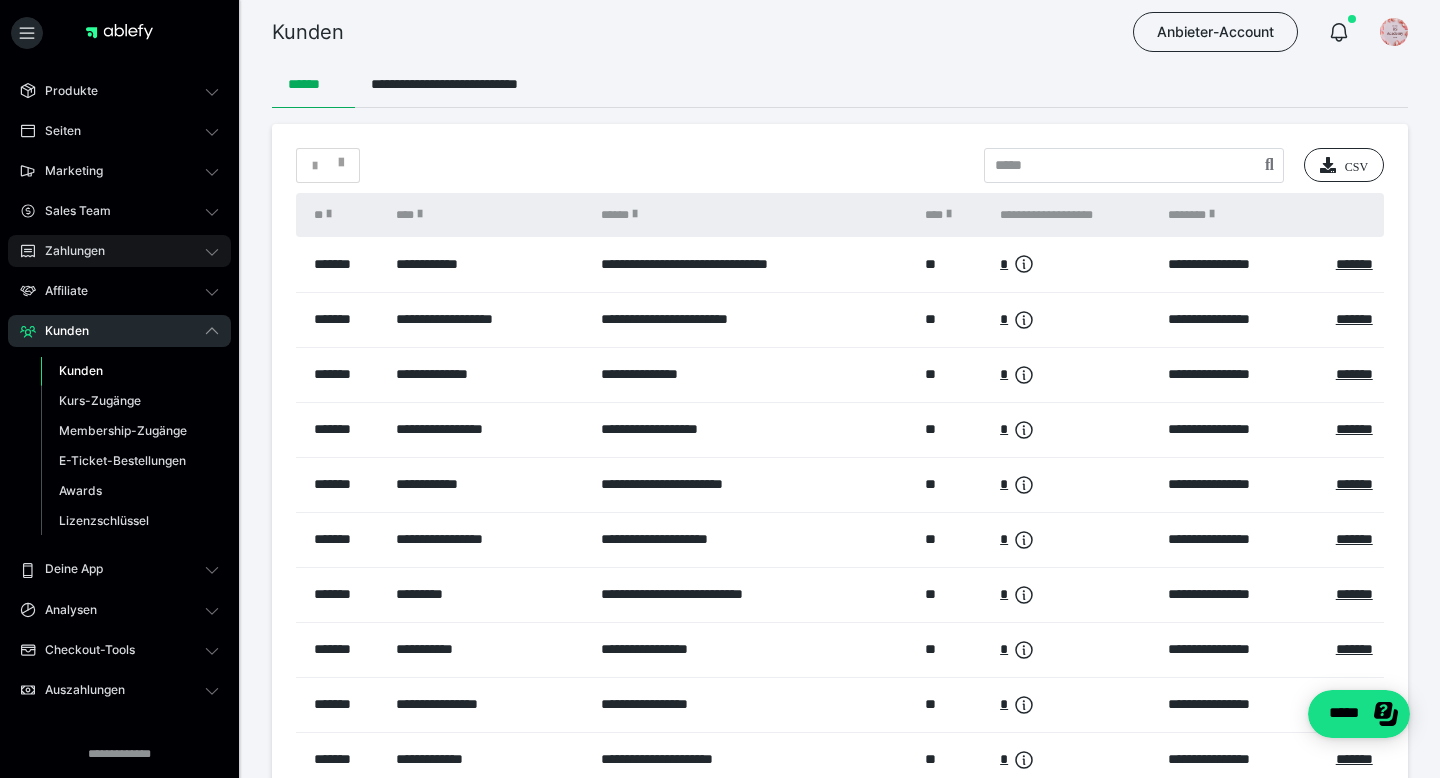 click on "Zahlungen" at bounding box center (68, 251) 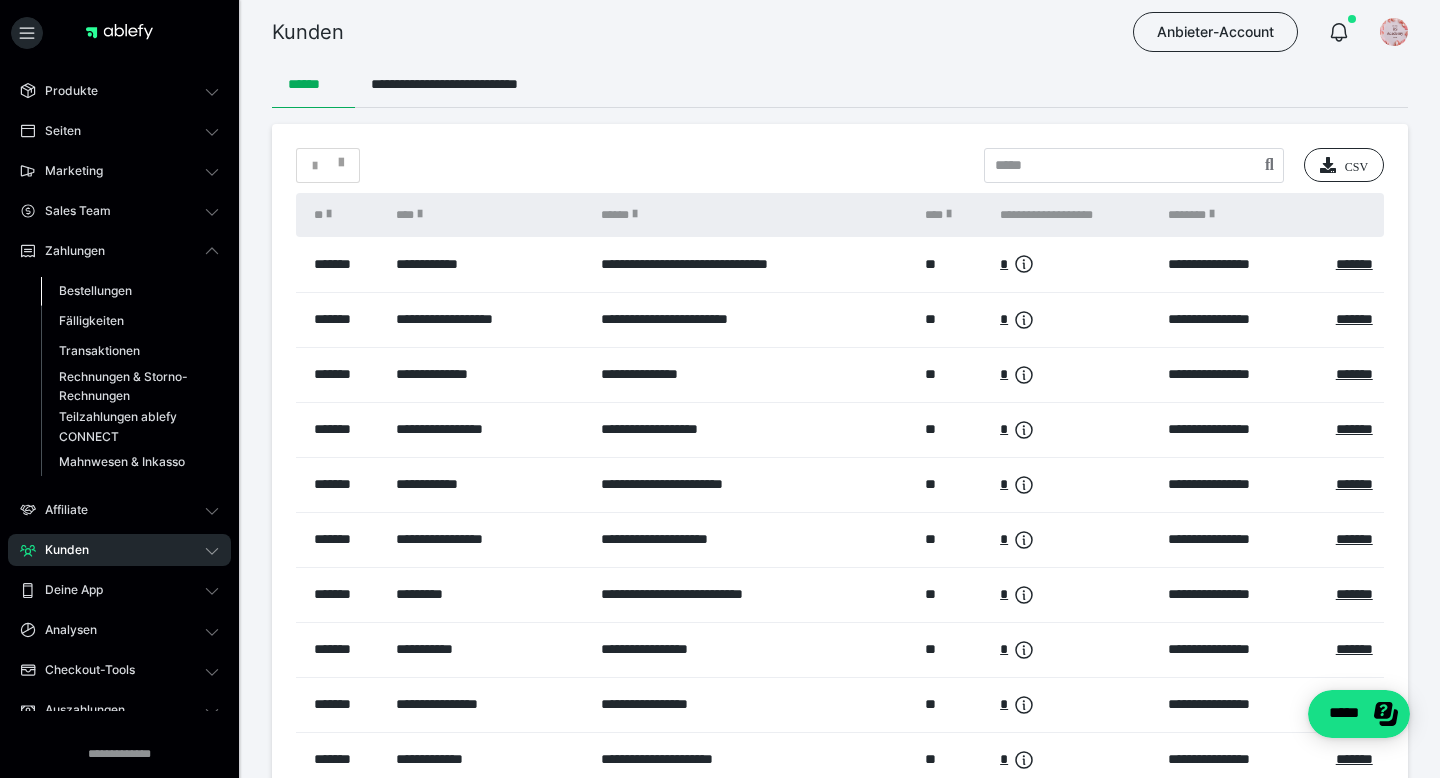 click on "Bestellungen" at bounding box center [95, 290] 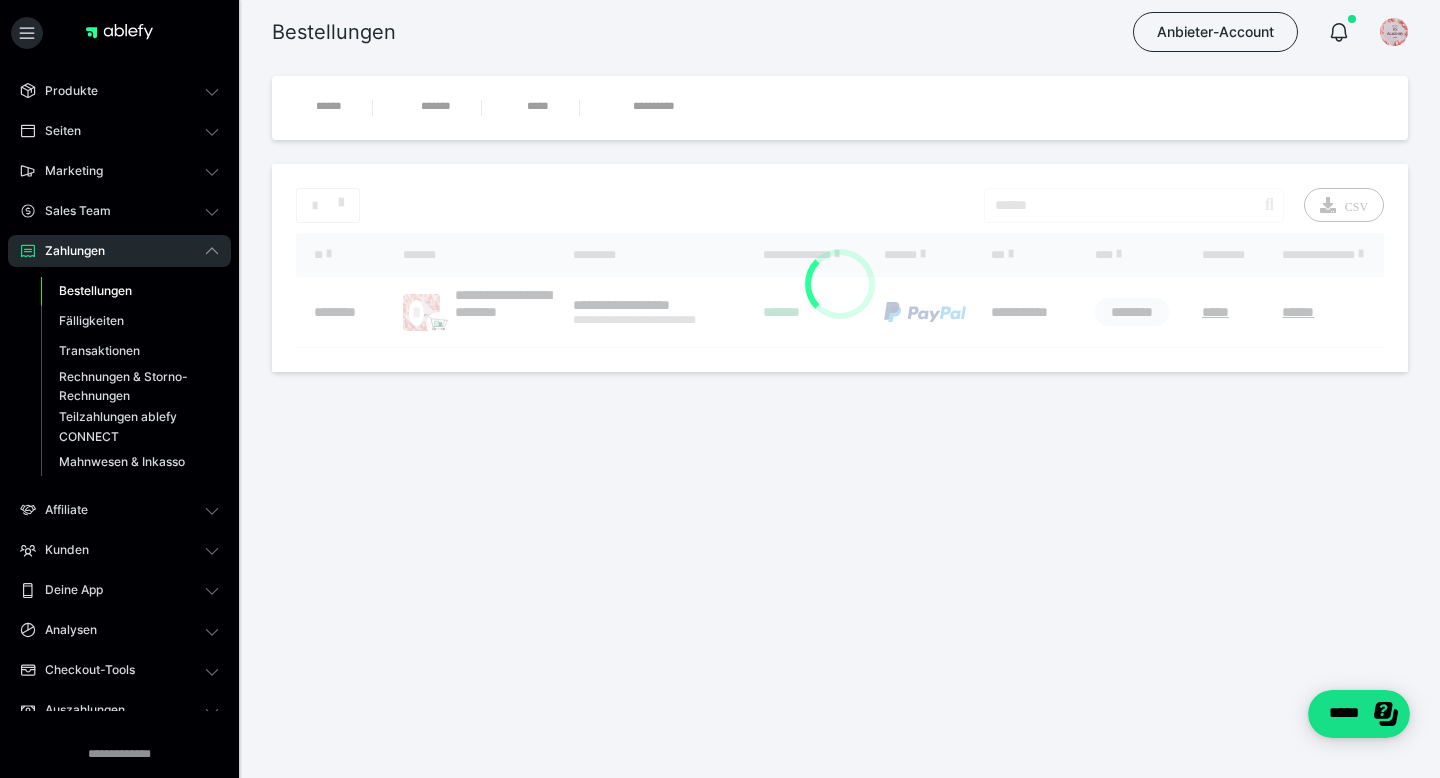 click on "**********" at bounding box center (840, 278) 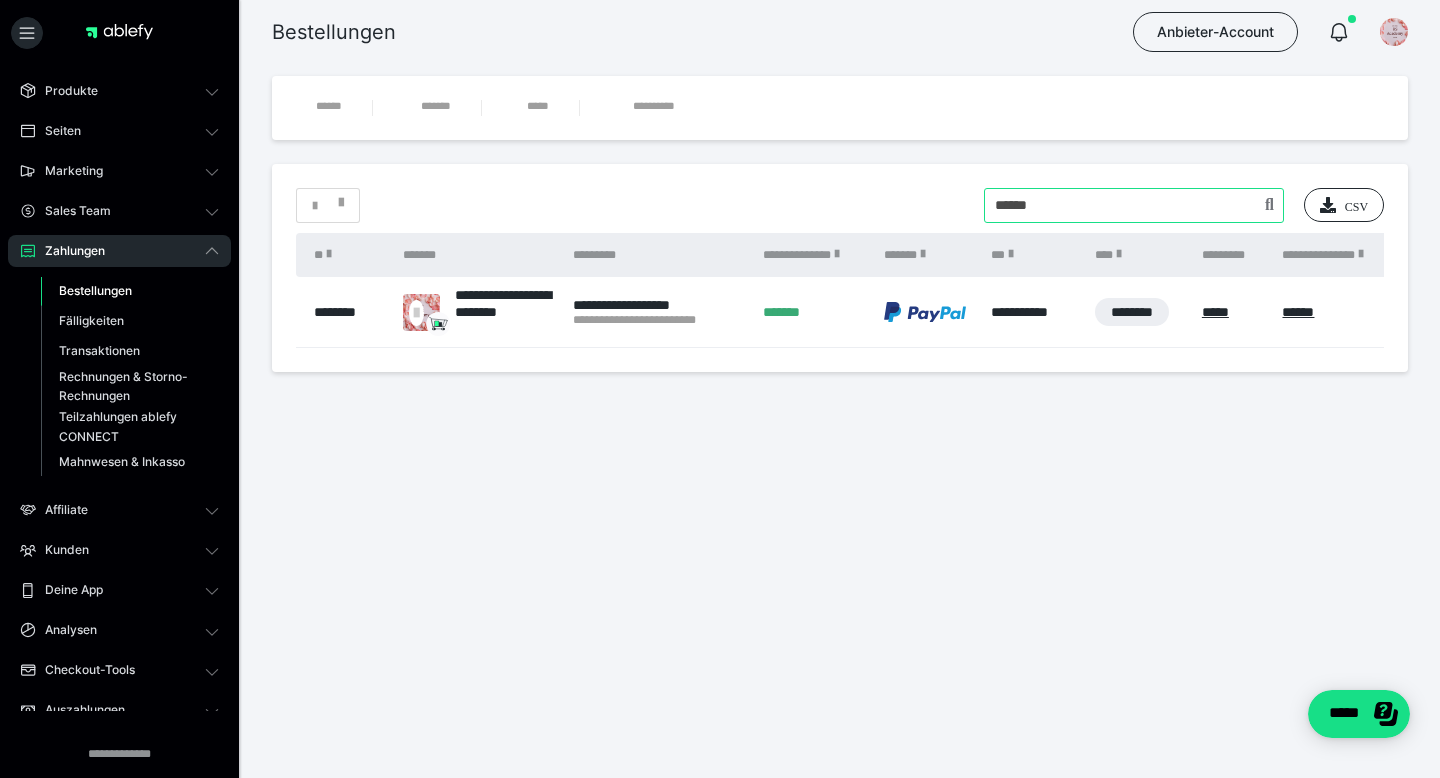 drag, startPoint x: 1093, startPoint y: 204, endPoint x: 898, endPoint y: 204, distance: 195 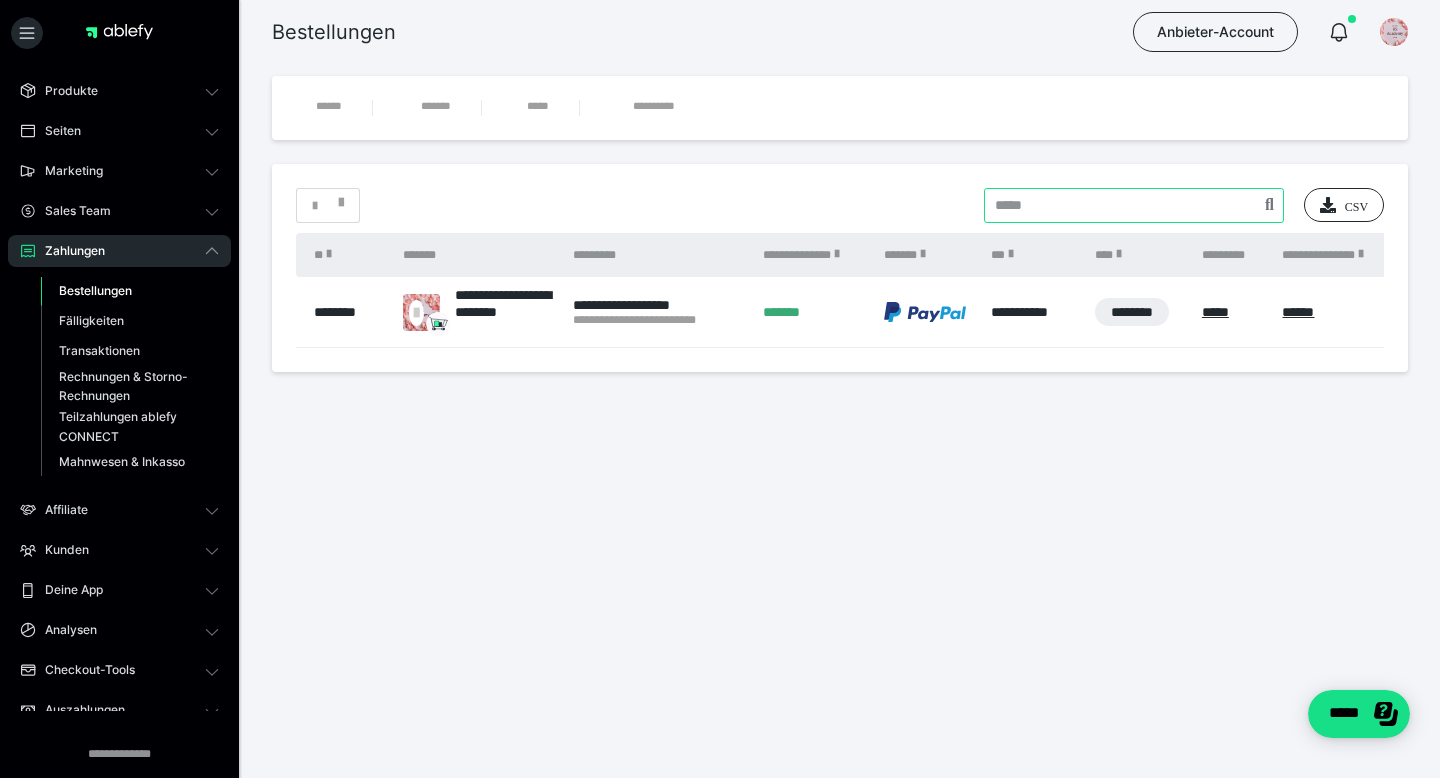type 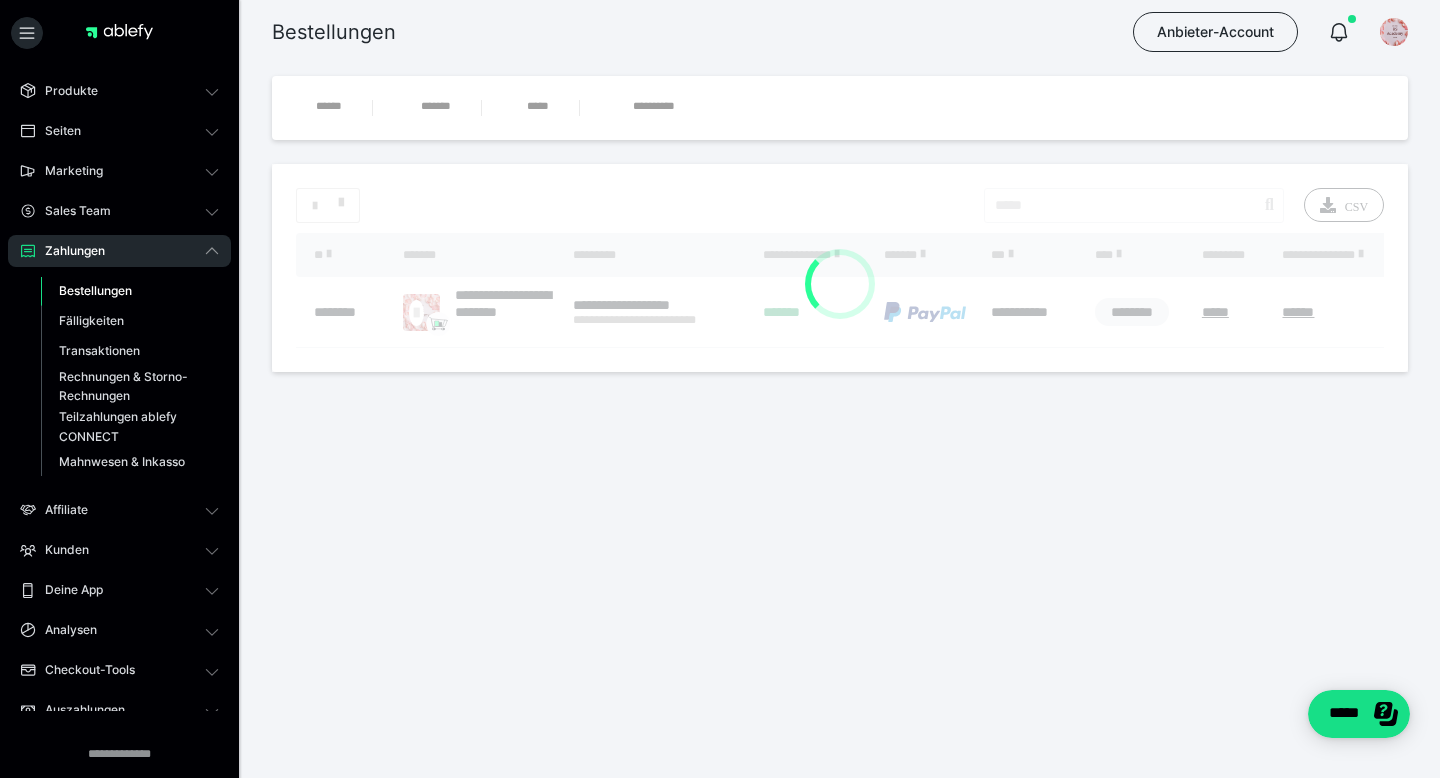click on "**********" at bounding box center (720, 251) 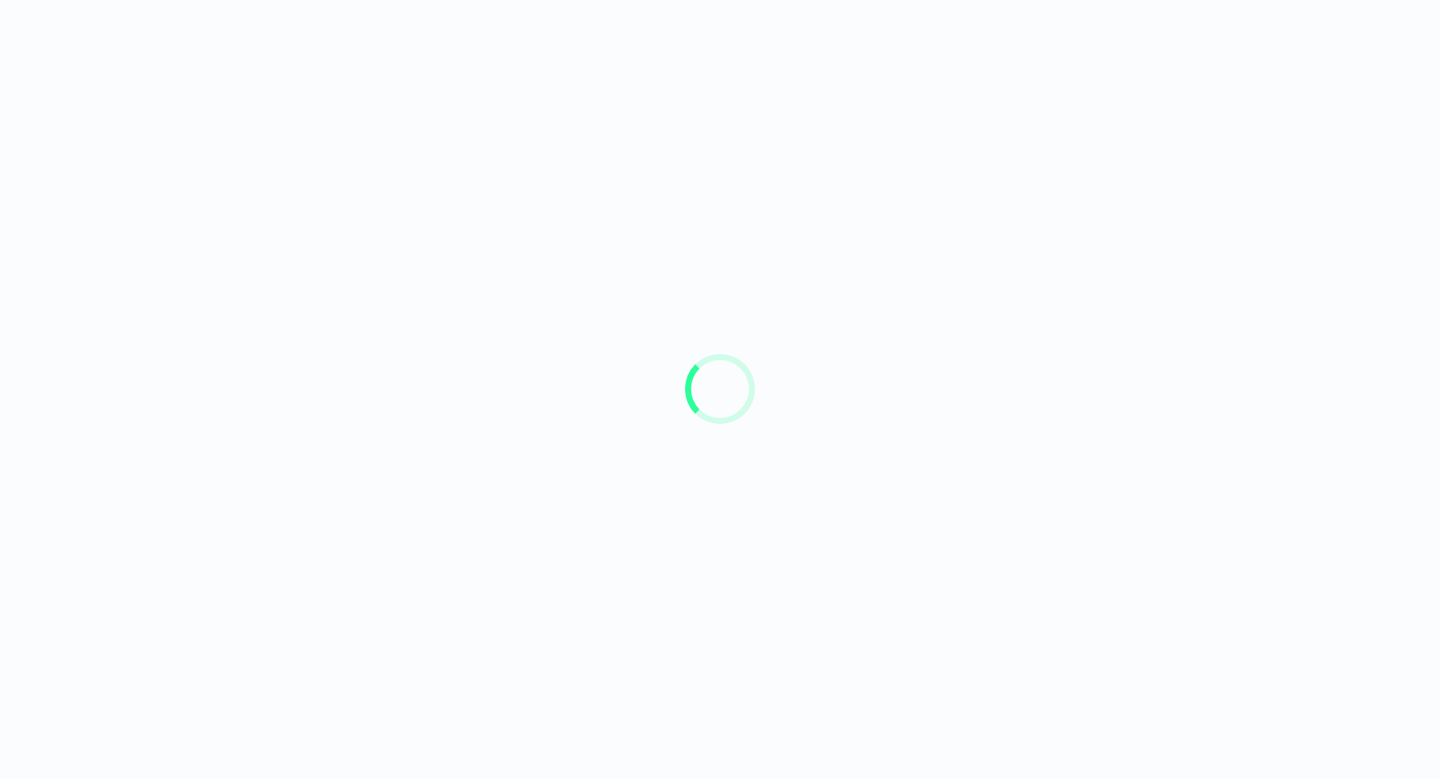 scroll, scrollTop: 0, scrollLeft: 0, axis: both 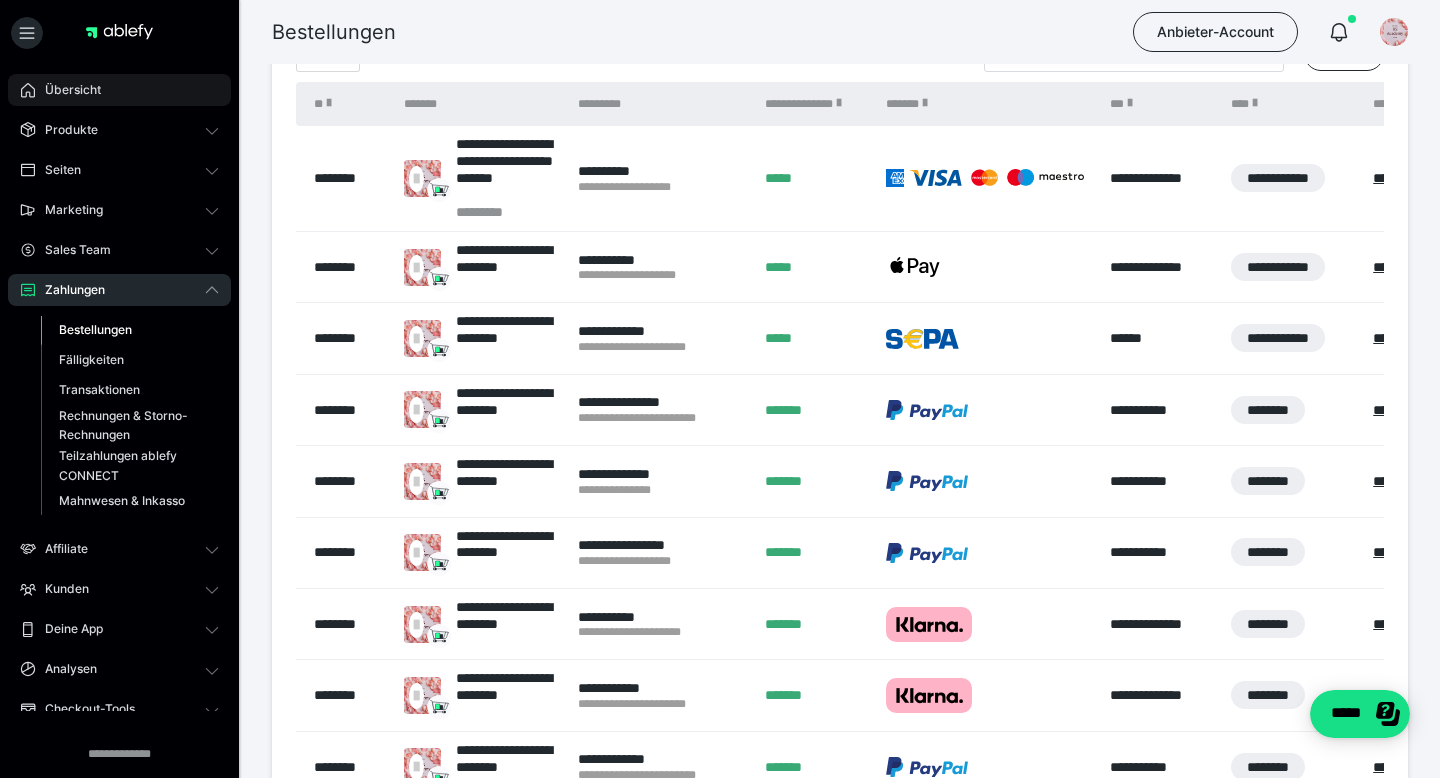 click on "Übersicht" at bounding box center (119, 90) 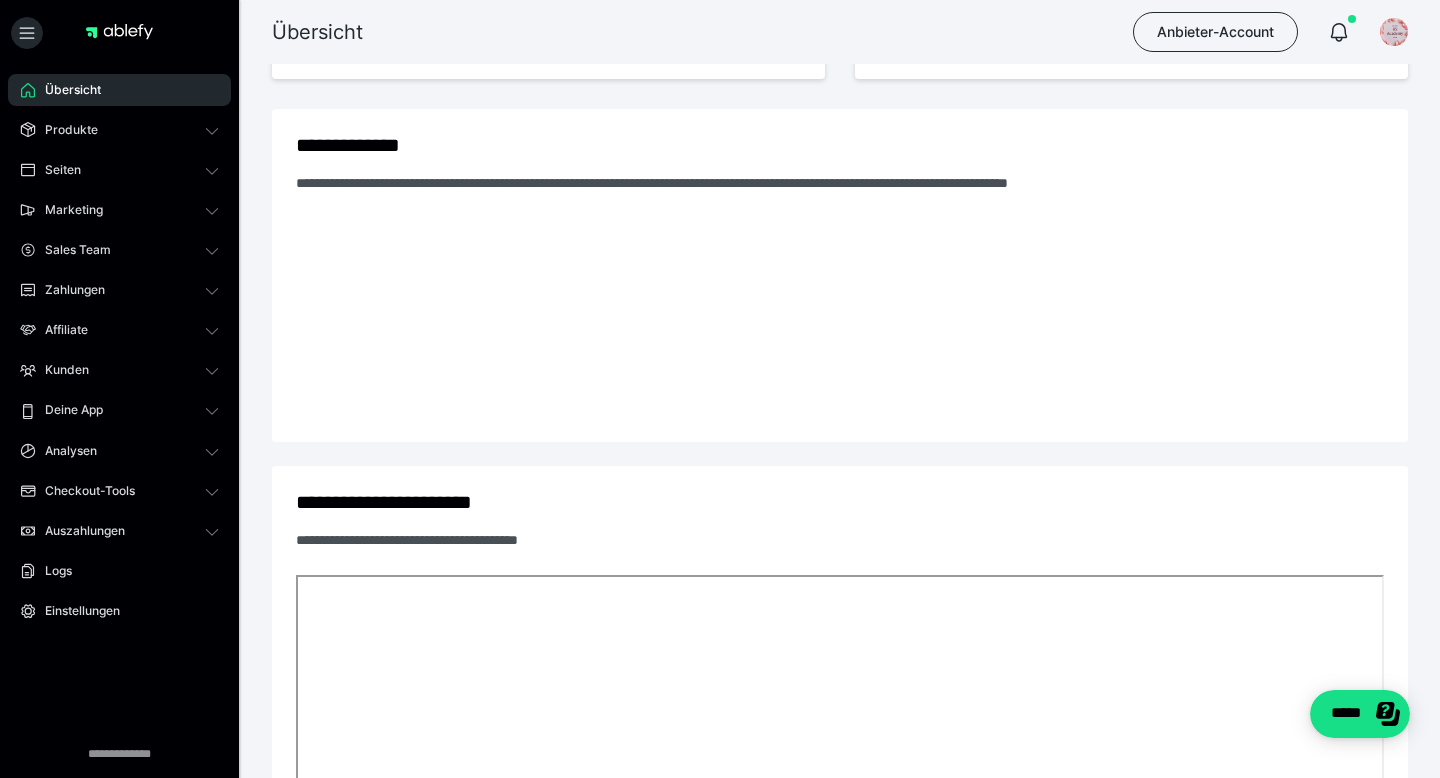 scroll, scrollTop: 0, scrollLeft: 0, axis: both 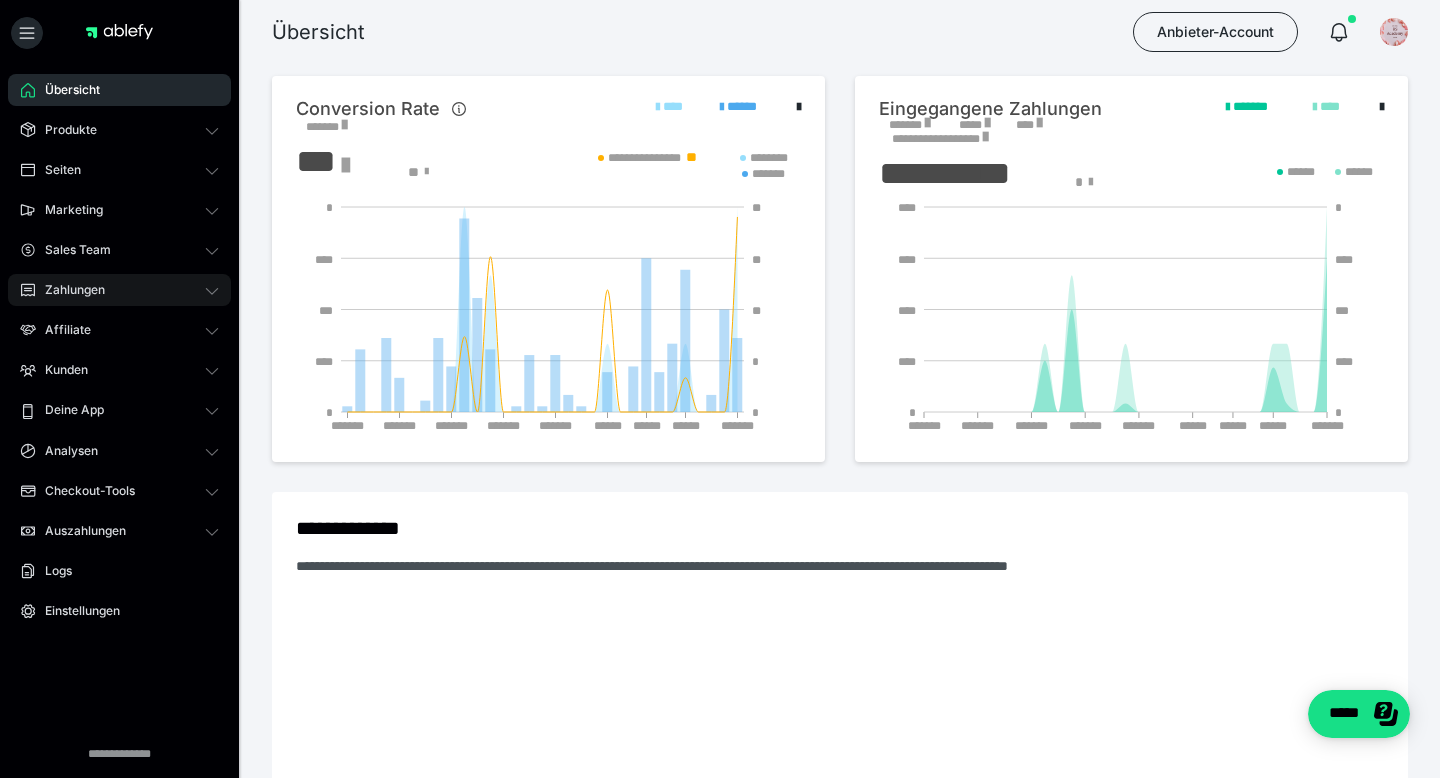 click on "Zahlungen" at bounding box center (68, 290) 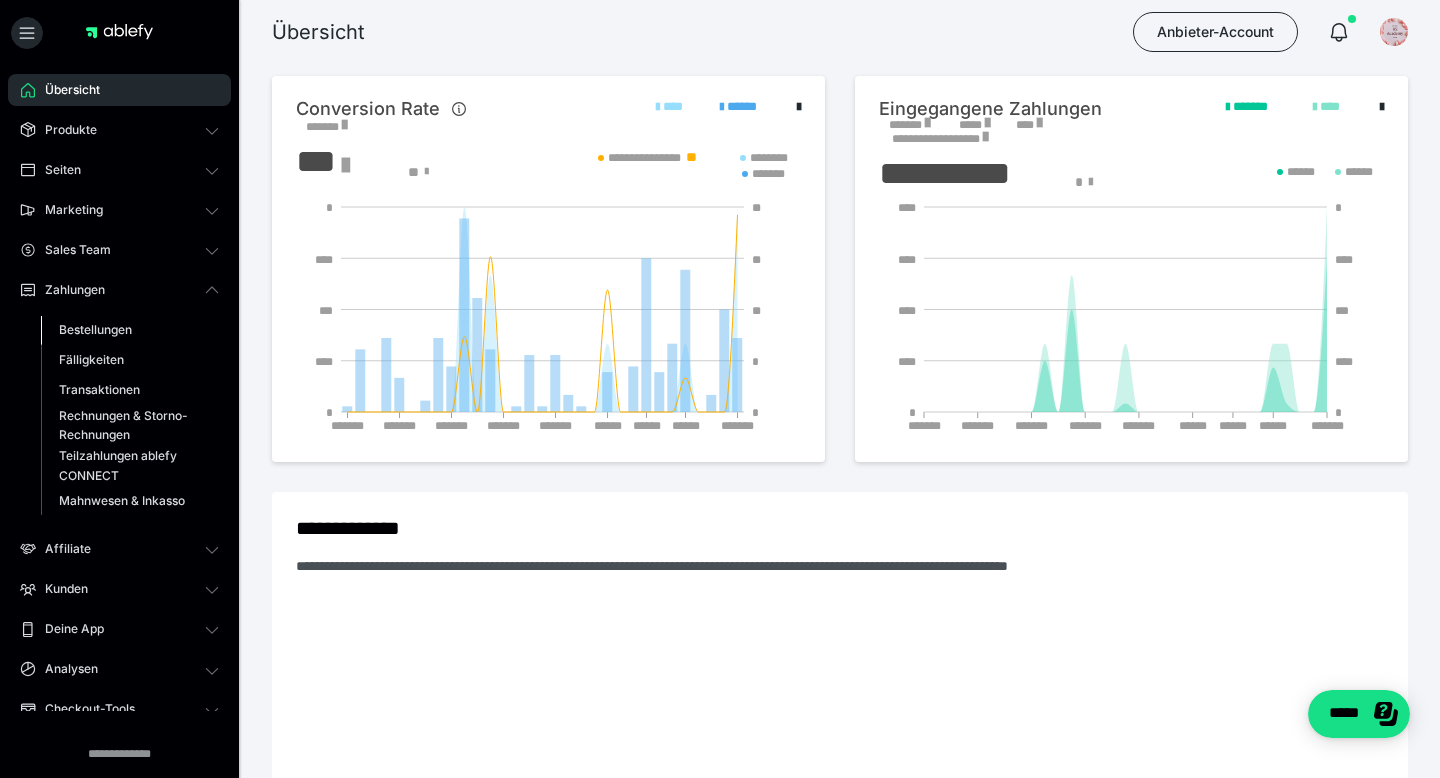 click on "Bestellungen" at bounding box center [95, 329] 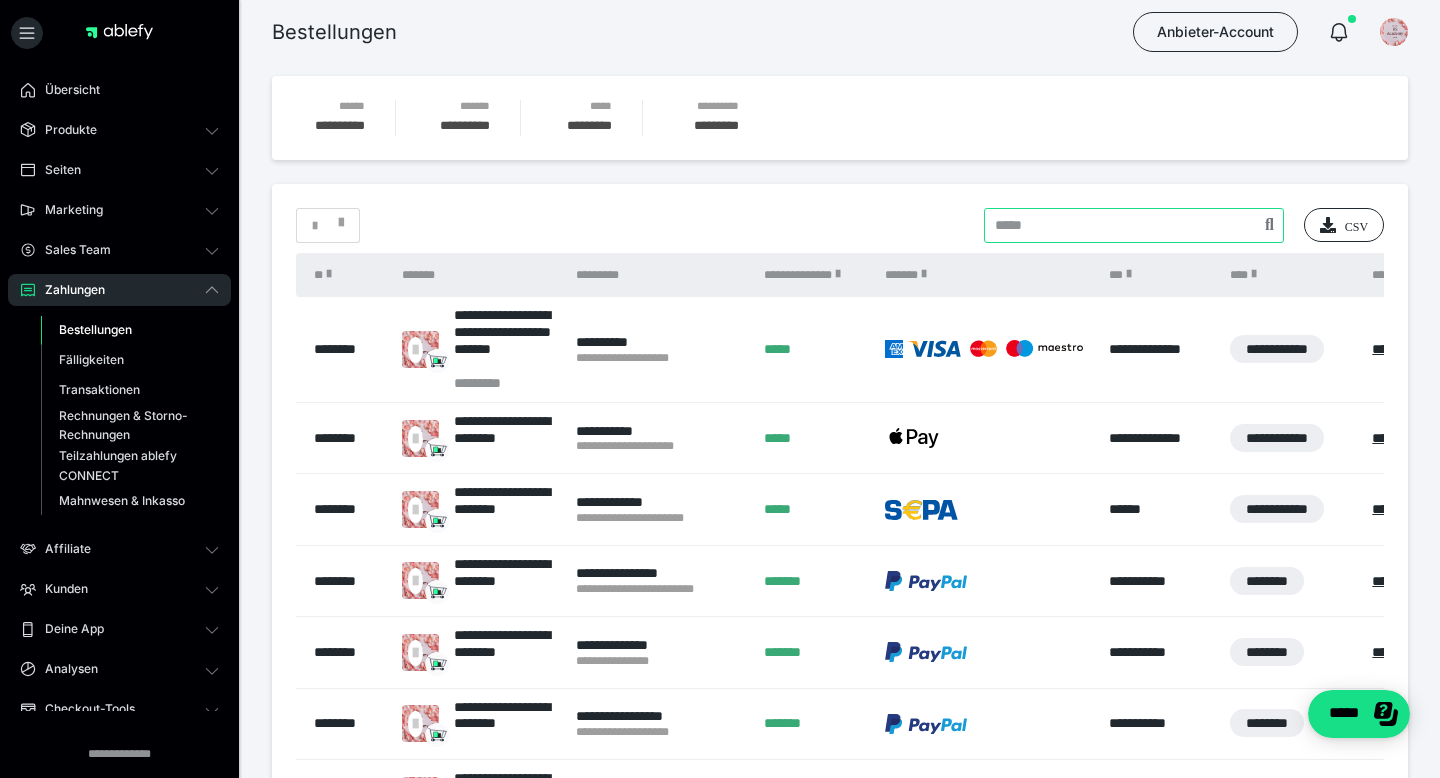 click at bounding box center [1134, 225] 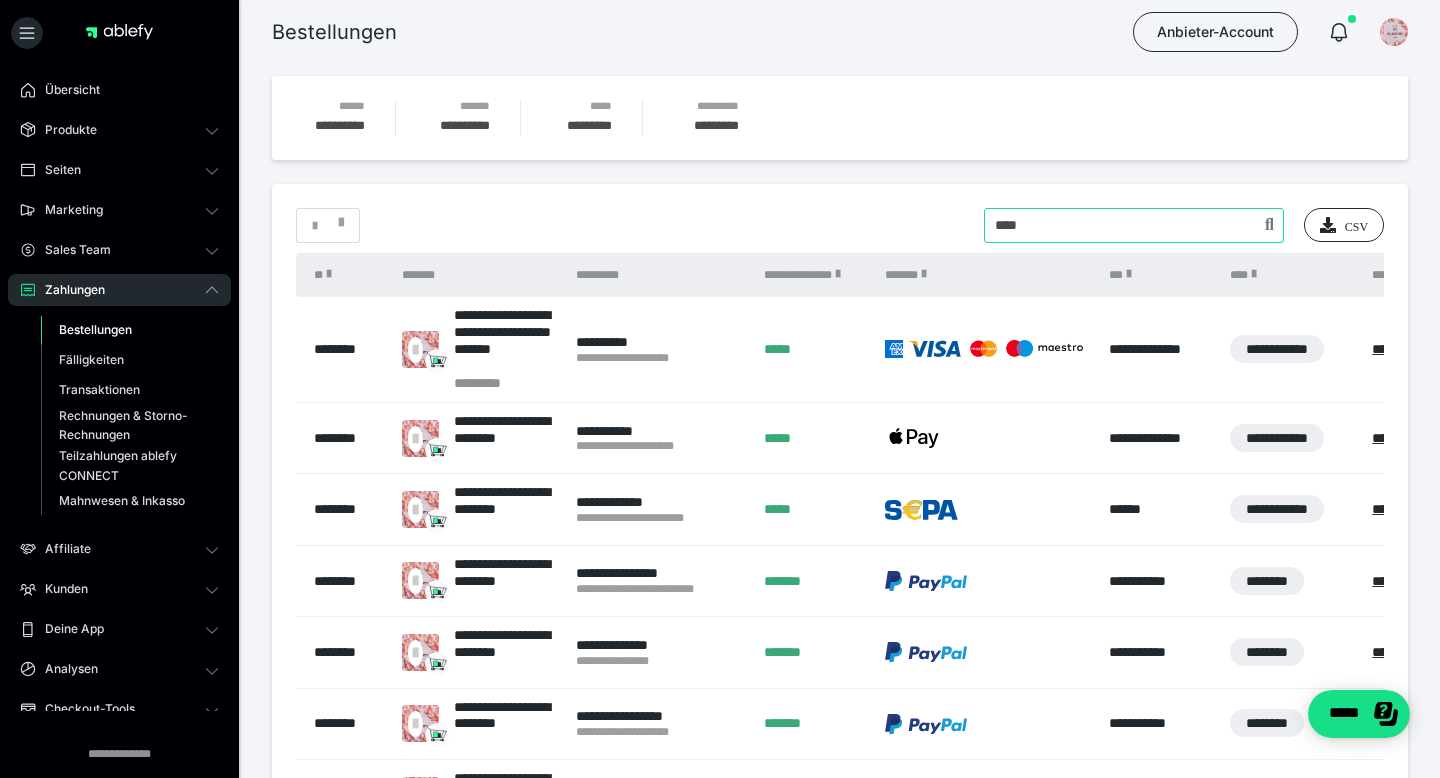 type on "****" 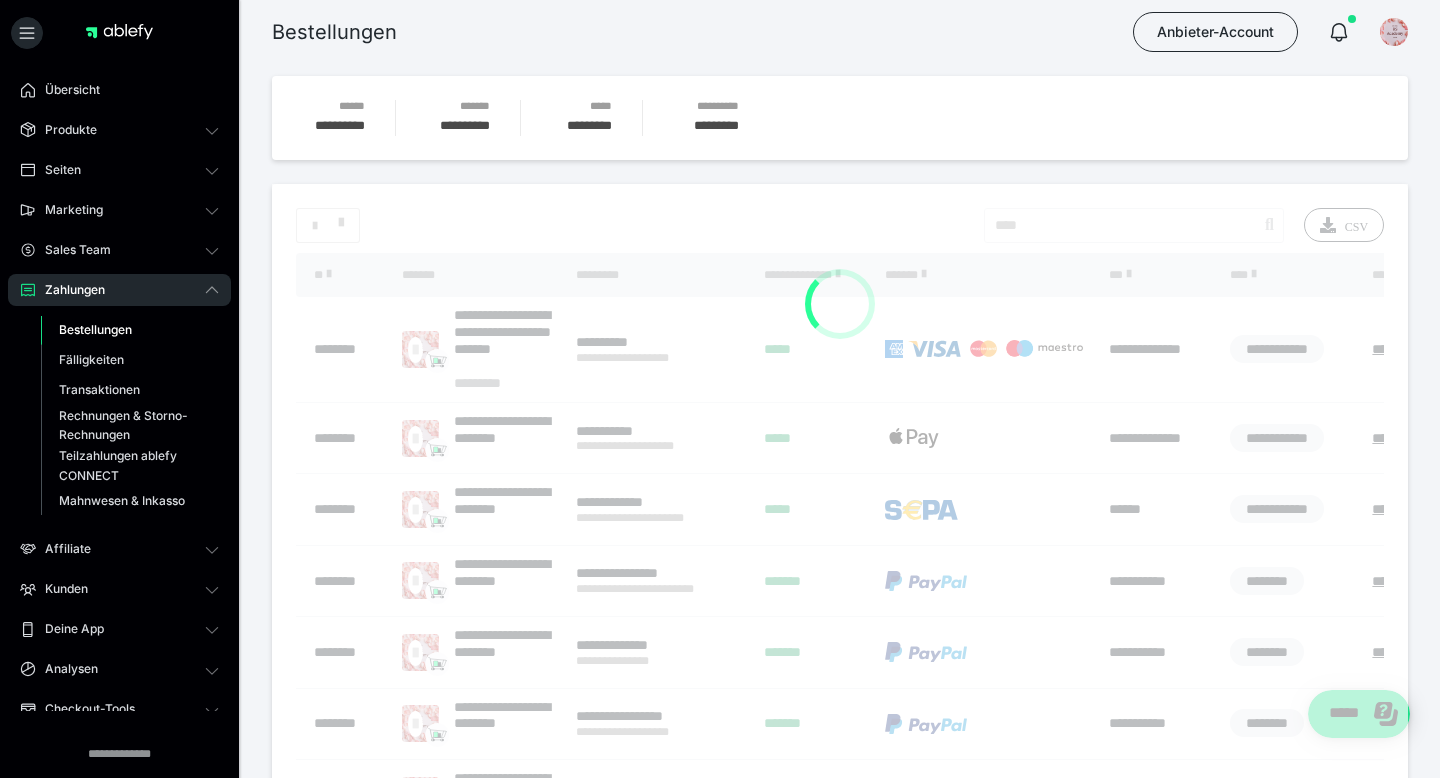 click at bounding box center (840, 665) 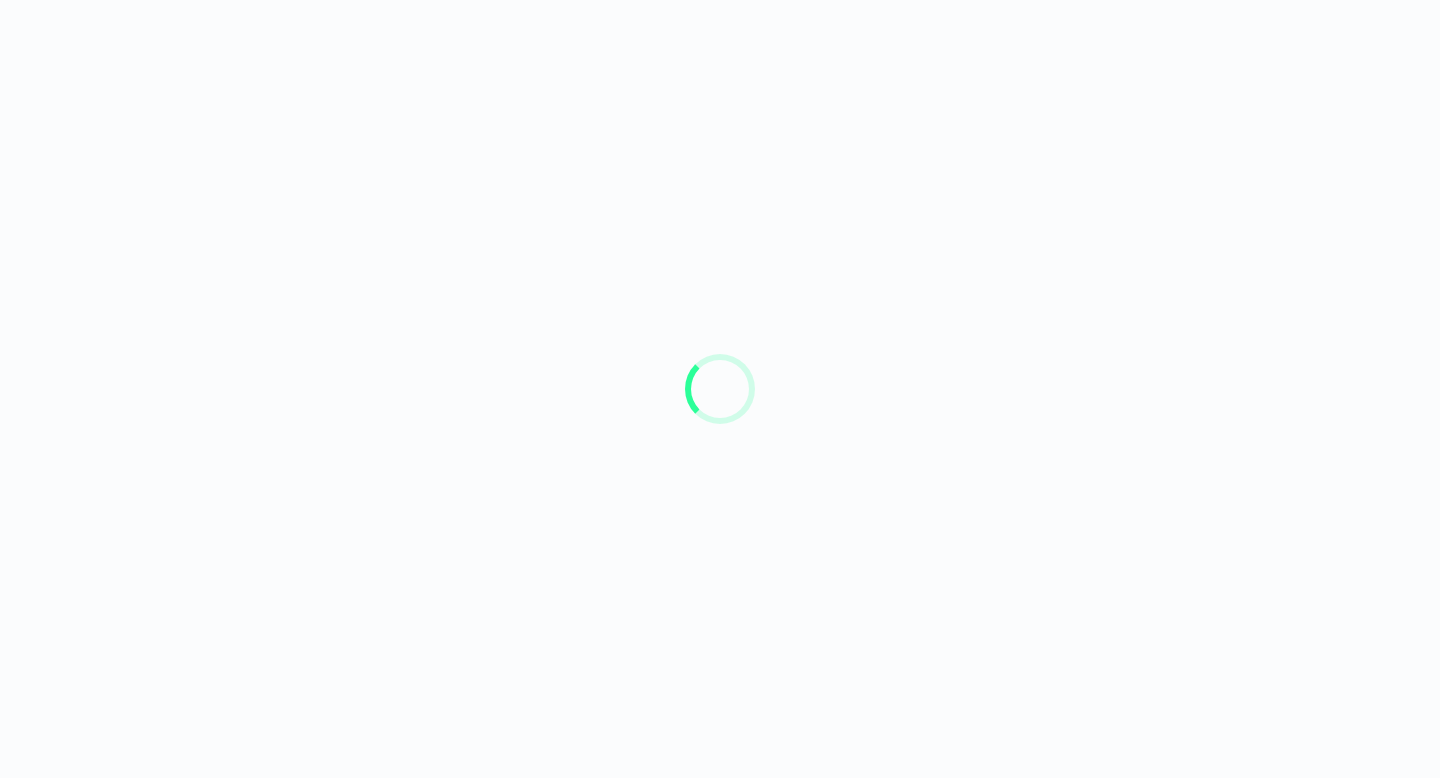 scroll, scrollTop: 0, scrollLeft: 0, axis: both 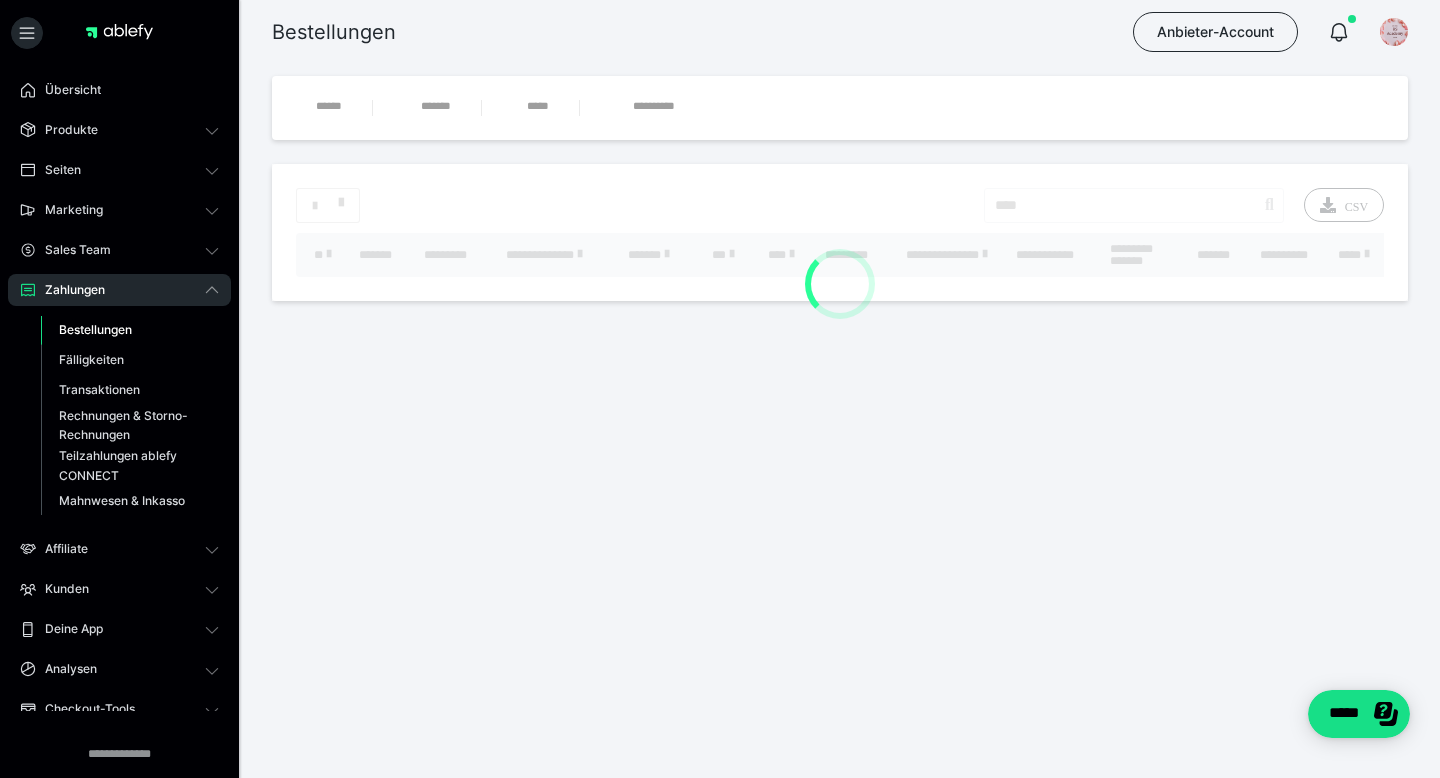 click at bounding box center (840, 232) 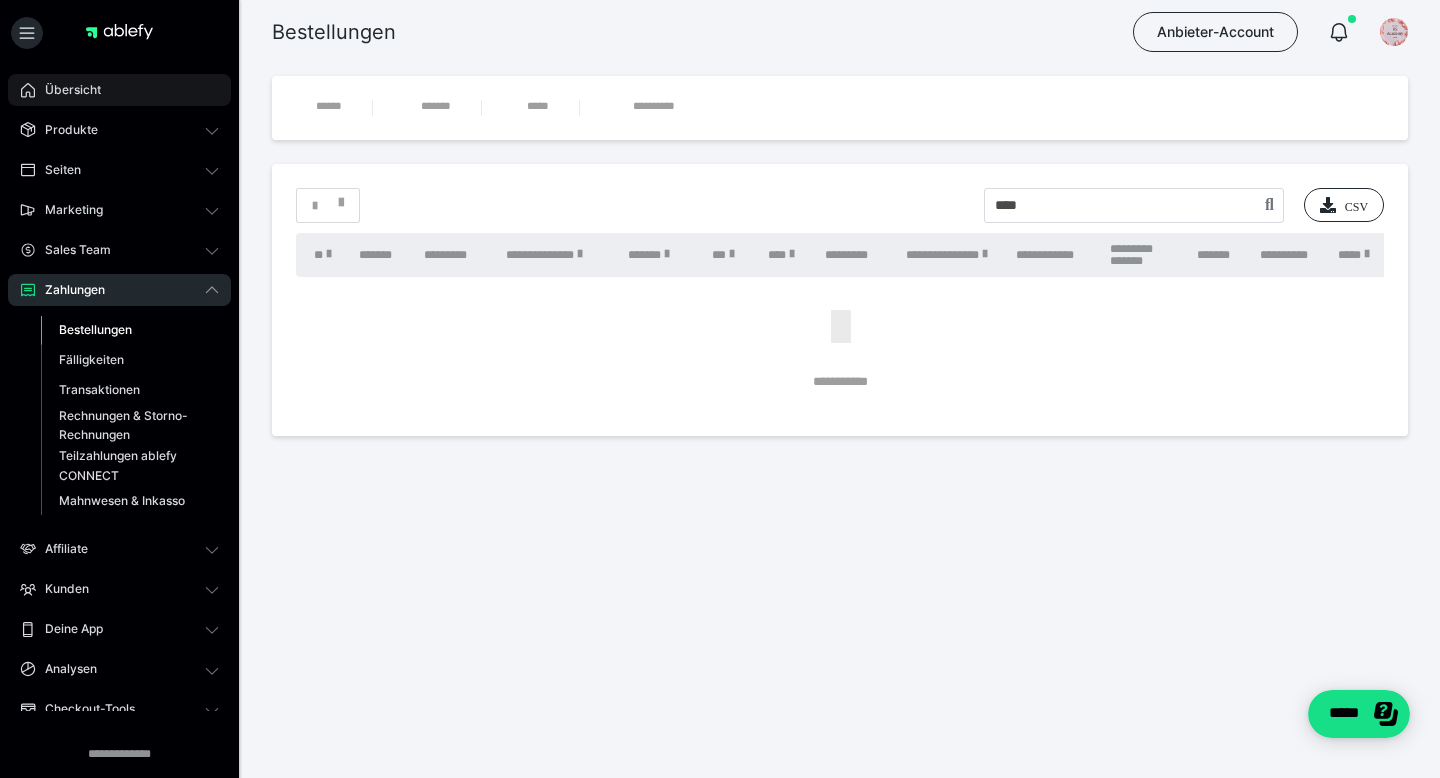 click on "Übersicht" at bounding box center [119, 90] 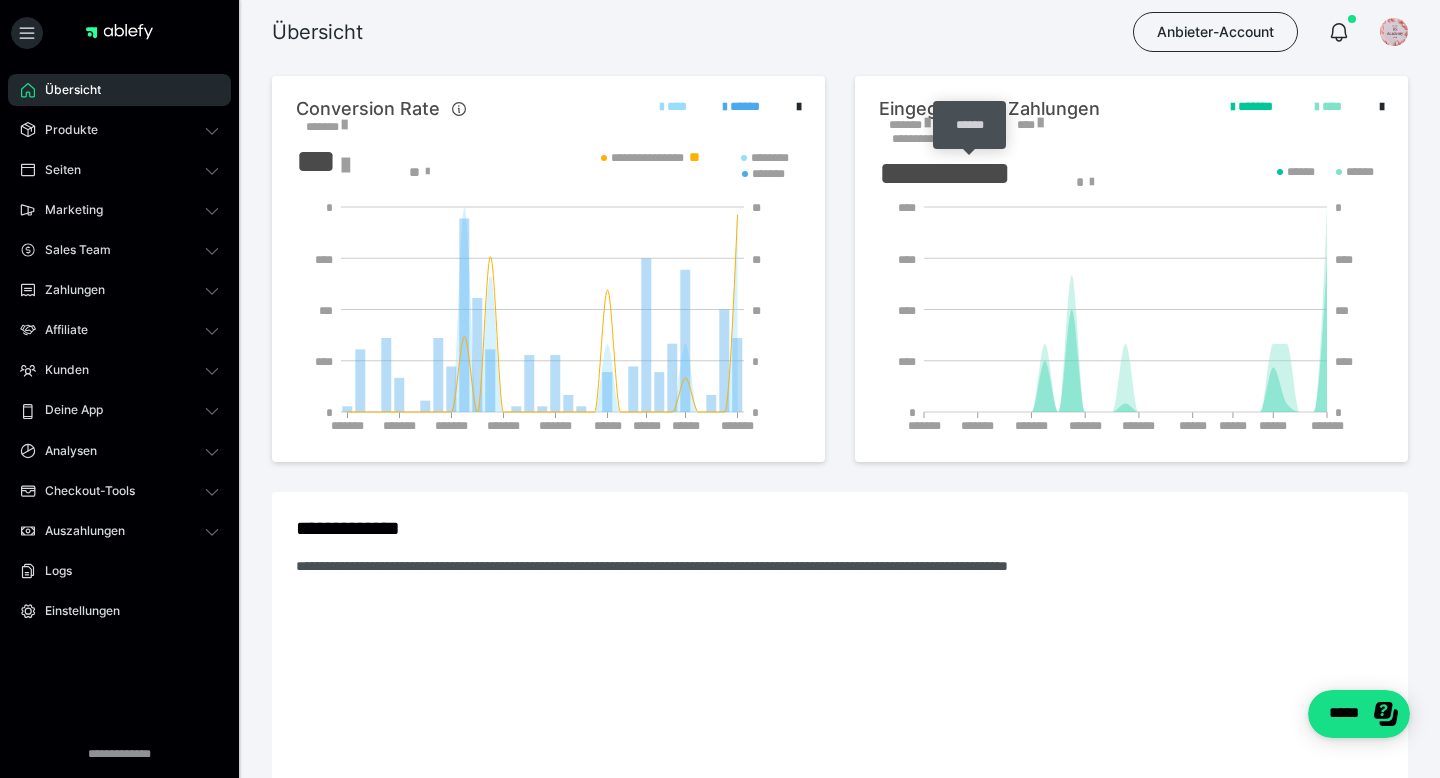 click on "******" at bounding box center [969, 125] 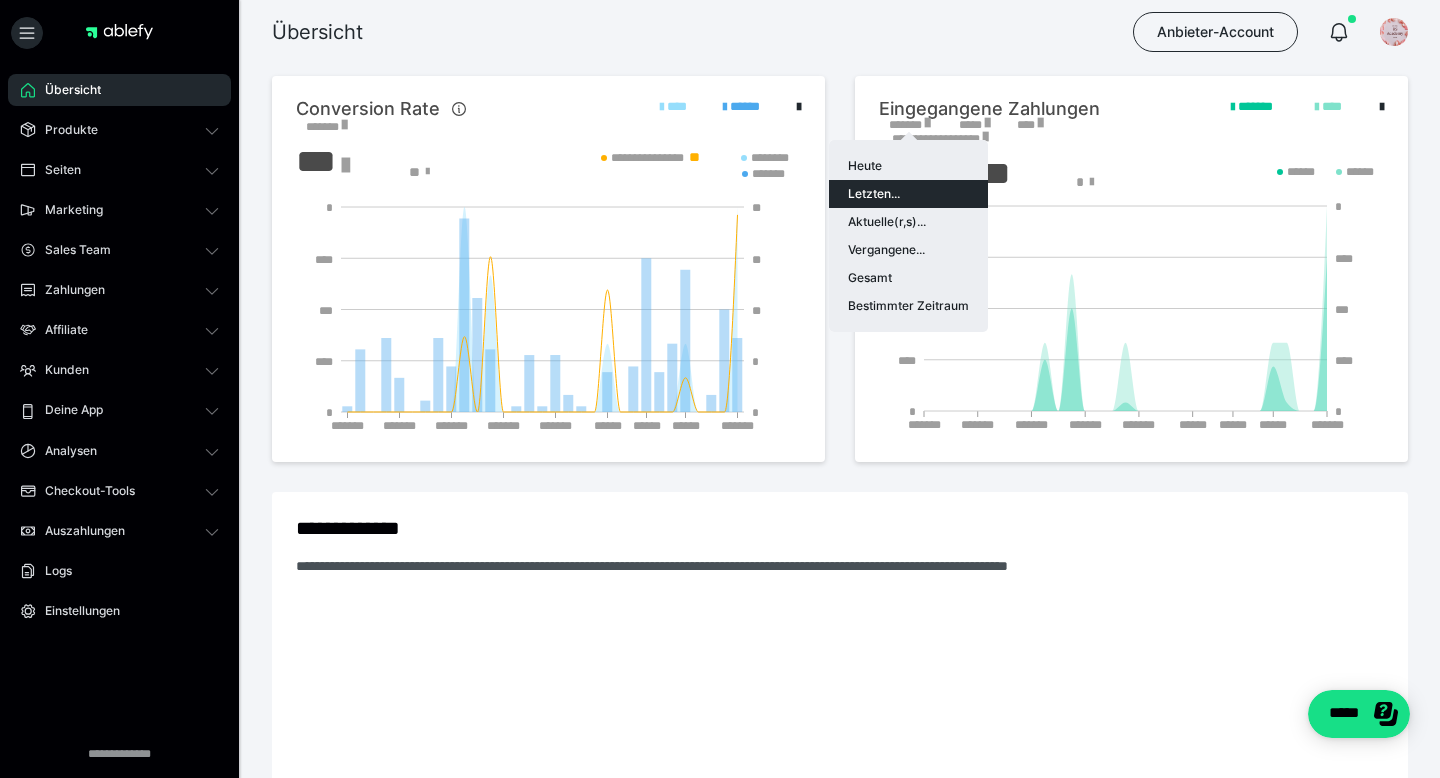 click at bounding box center [720, 389] 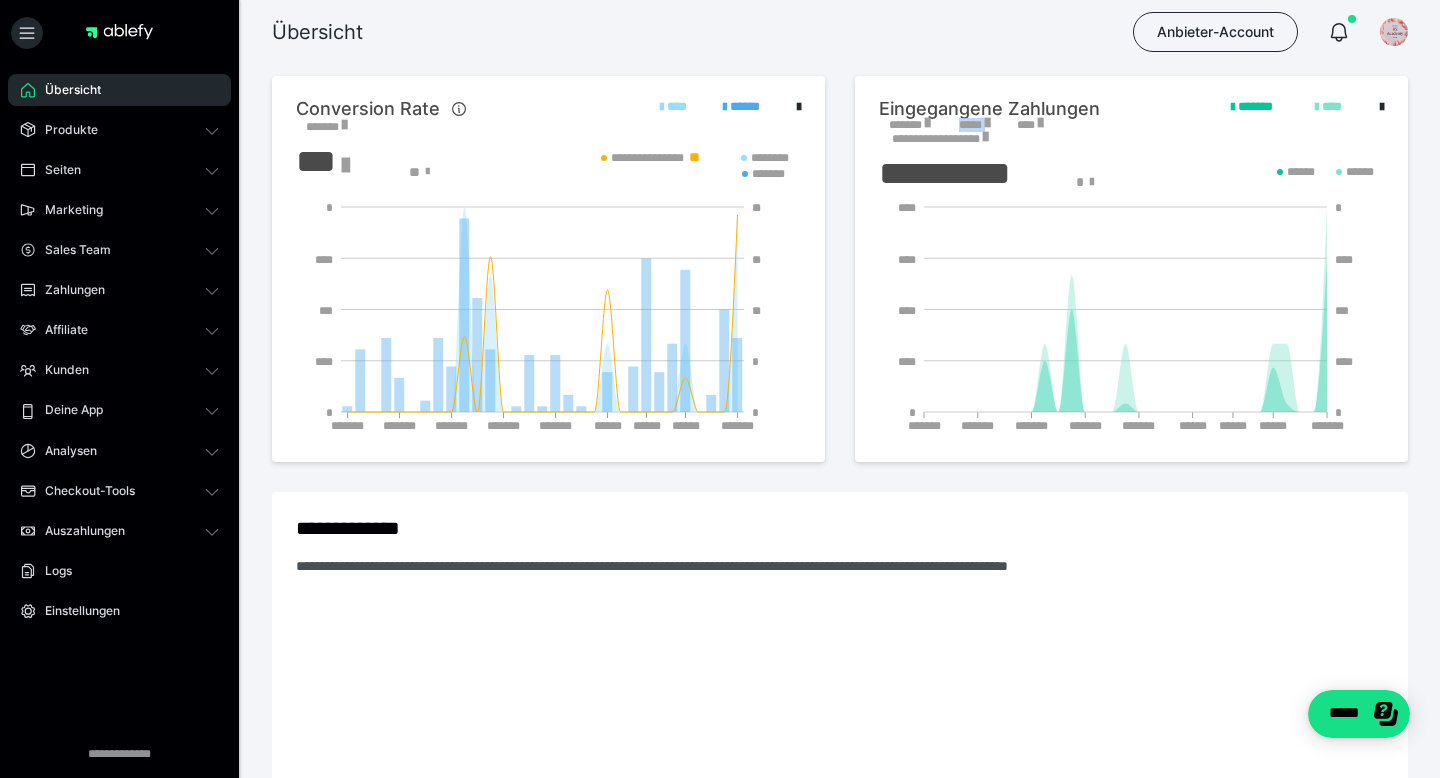 click at bounding box center [927, 123] 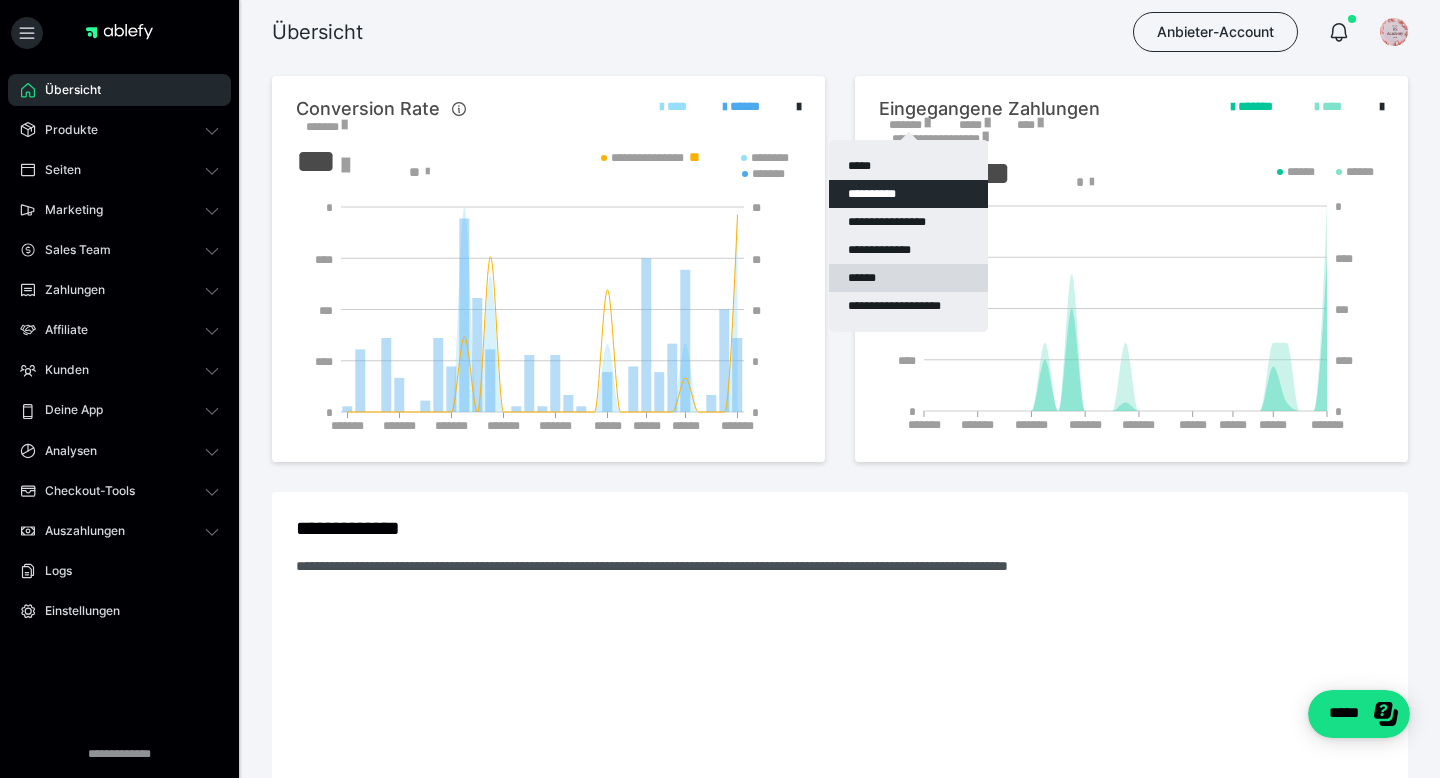 click on "******" at bounding box center (908, 278) 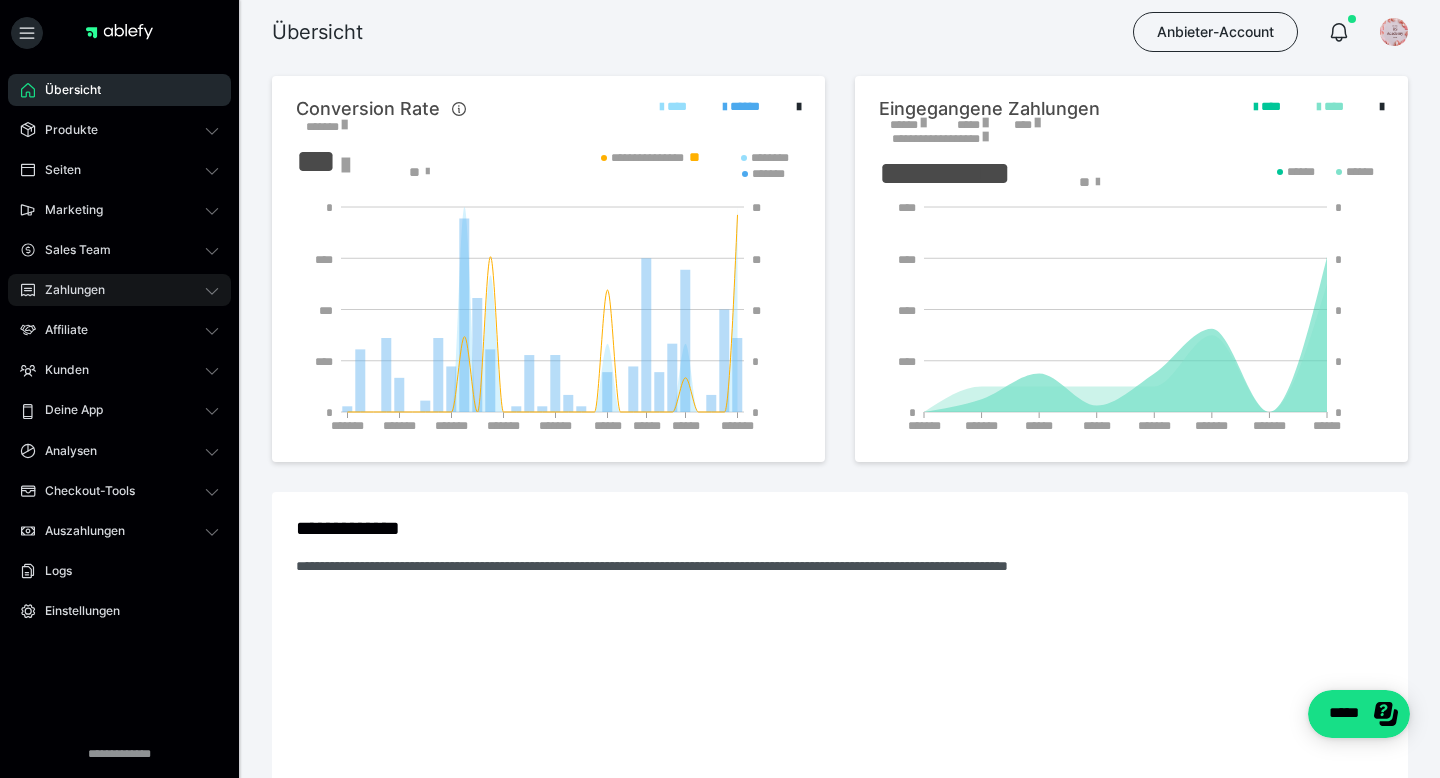 click on "Zahlungen" at bounding box center [119, 290] 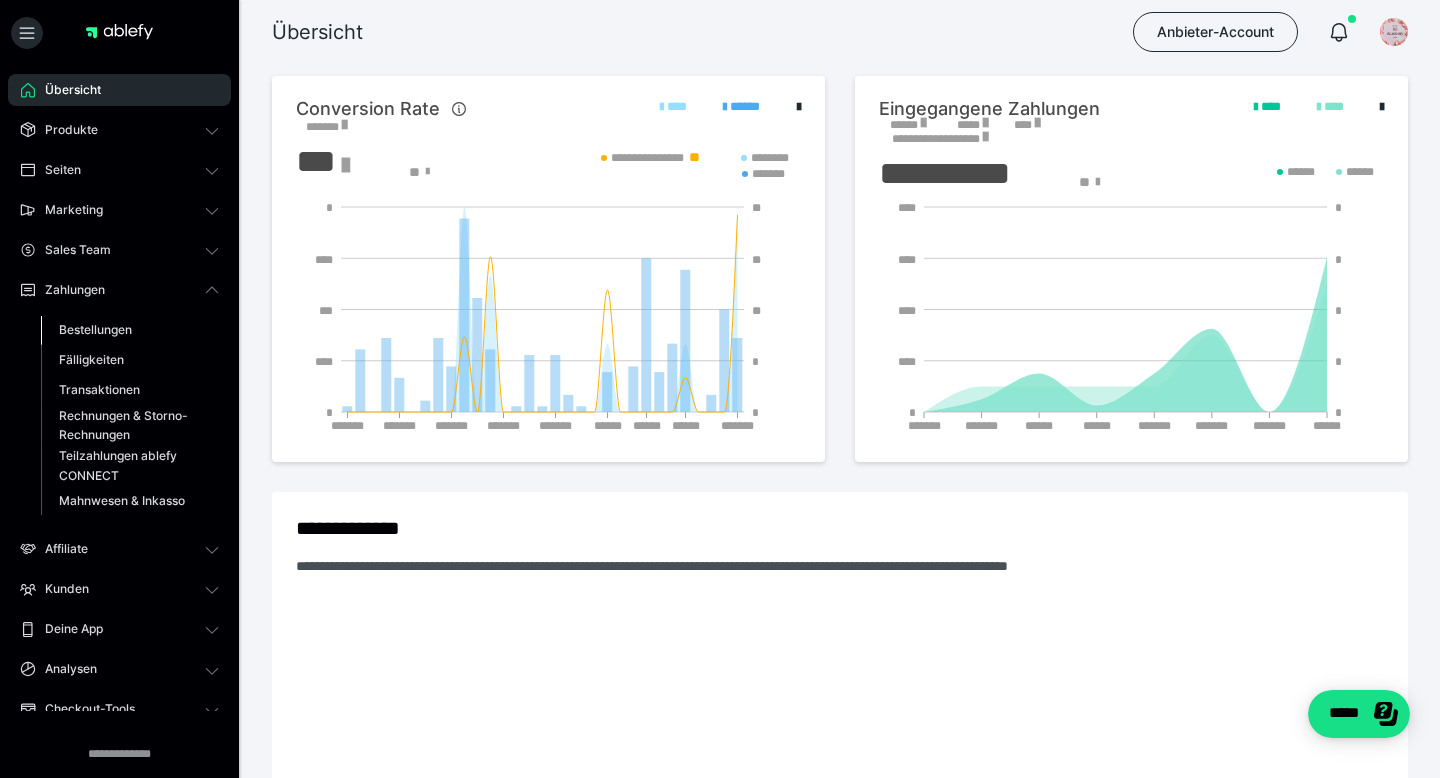 click on "Bestellungen" at bounding box center (95, 329) 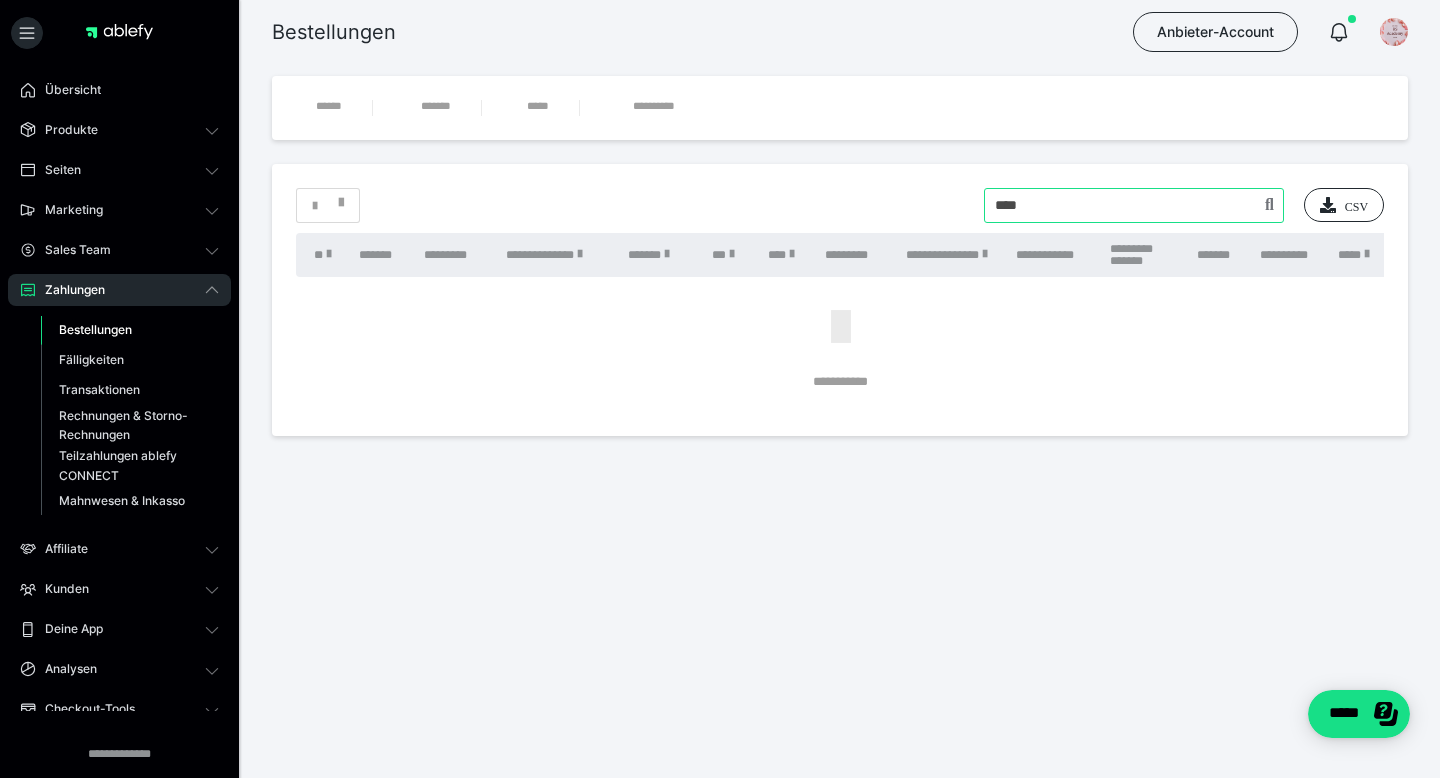 drag, startPoint x: 1038, startPoint y: 208, endPoint x: 920, endPoint y: 194, distance: 118.82761 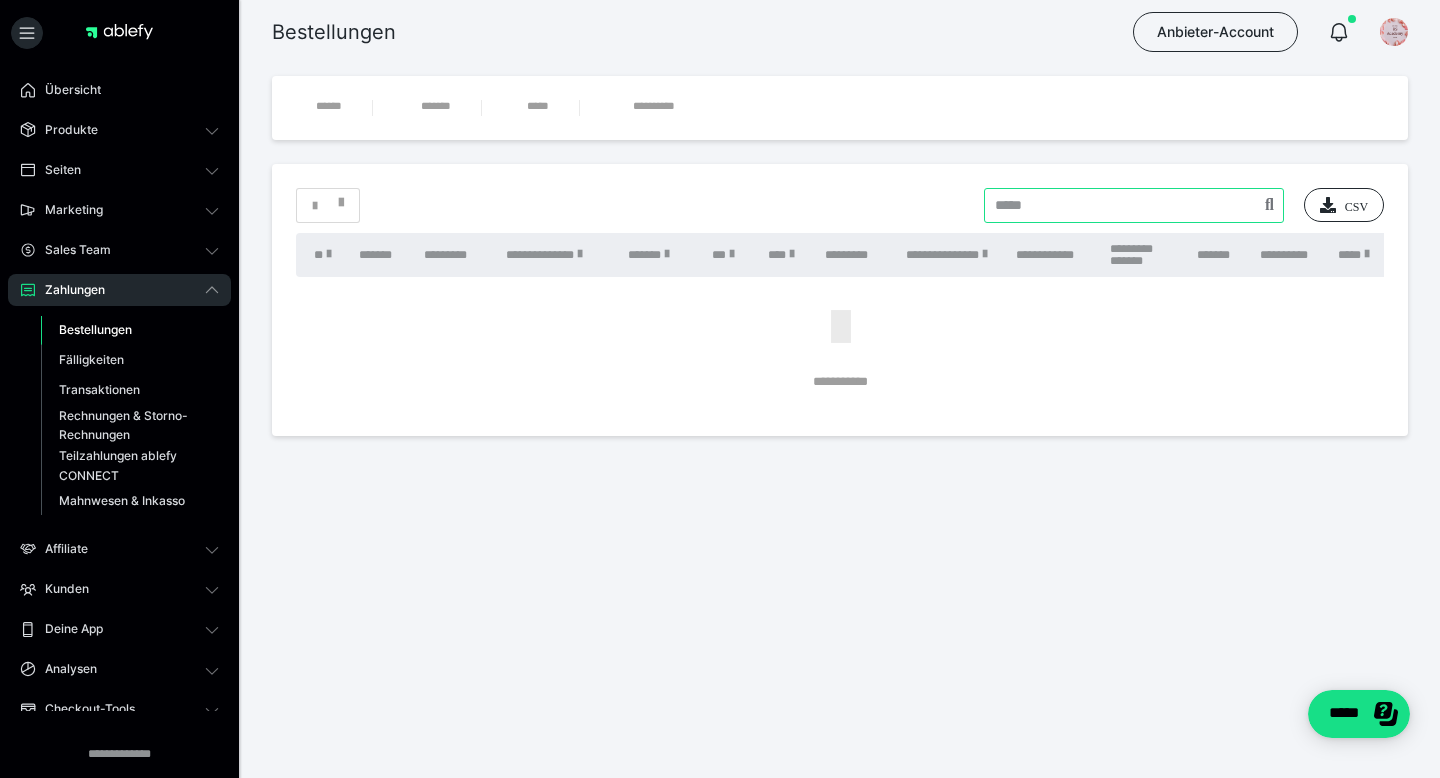 type 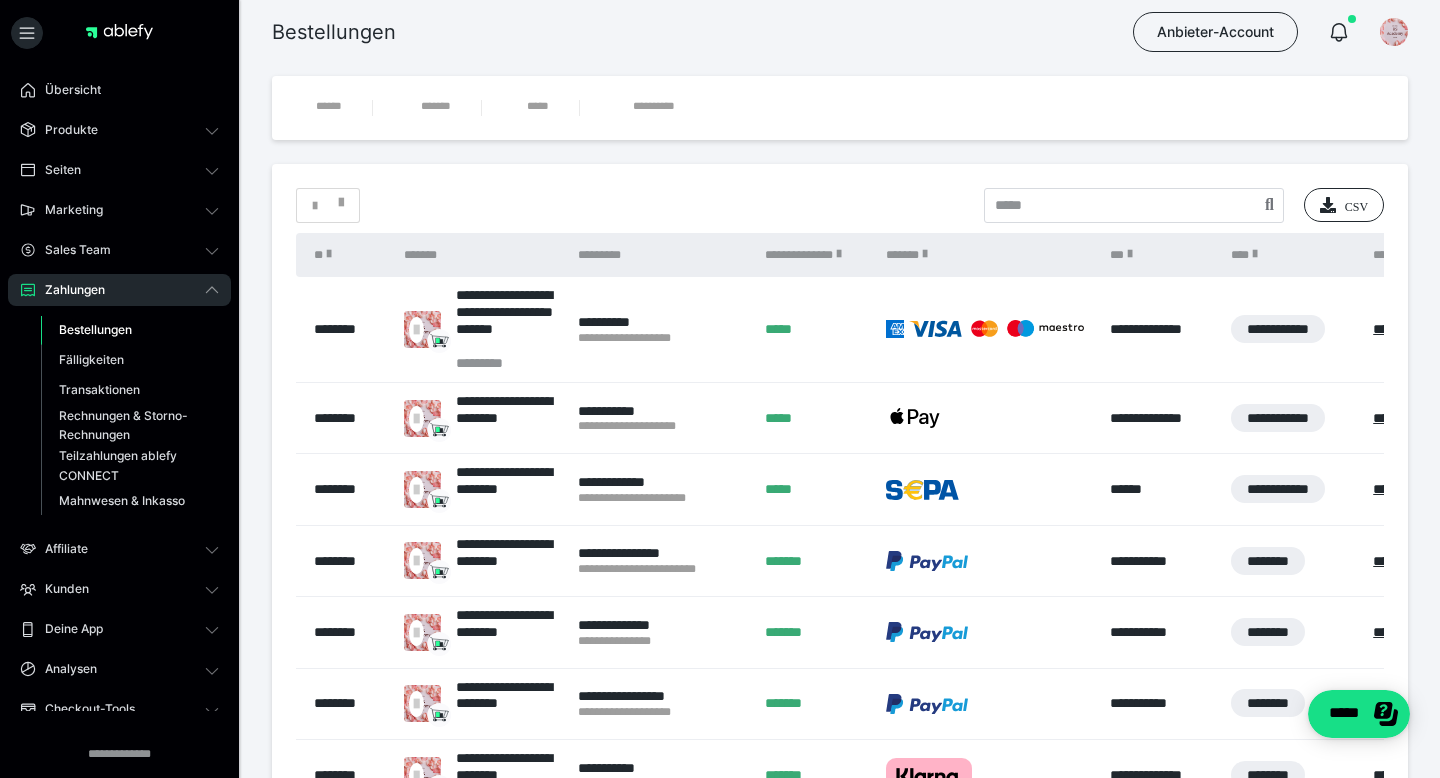 click on "******" at bounding box center (319, 105) 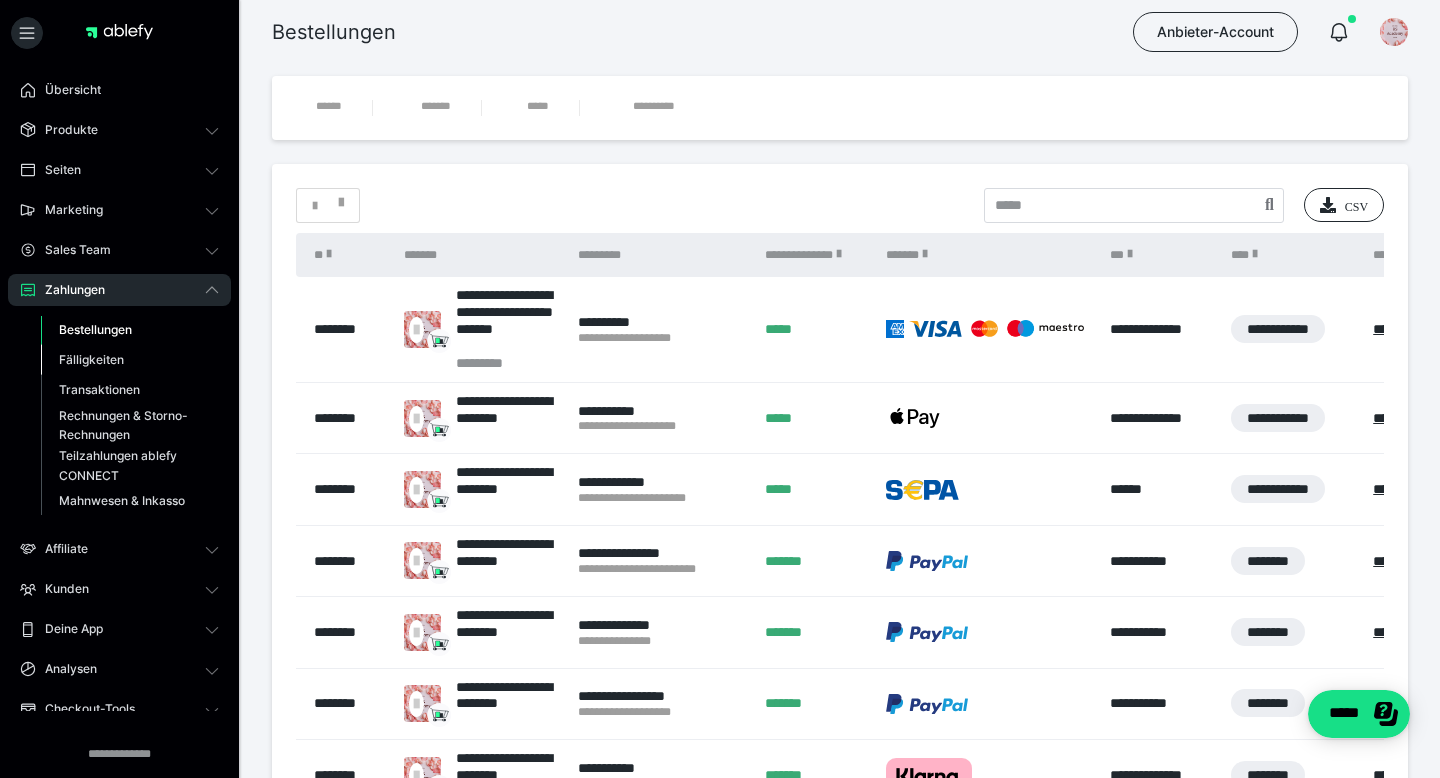 click on "Fälligkeiten" at bounding box center (91, 359) 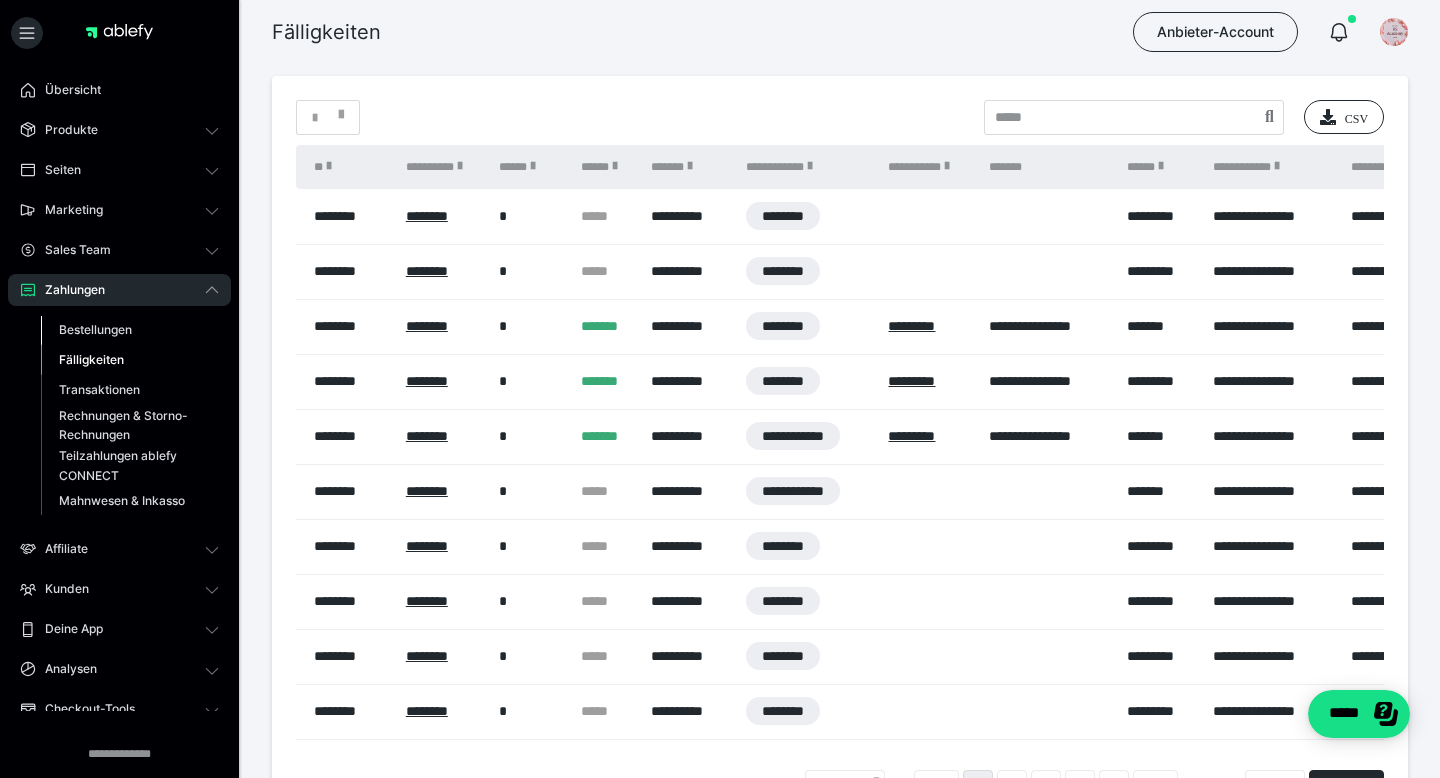 click on "Bestellungen" at bounding box center [95, 329] 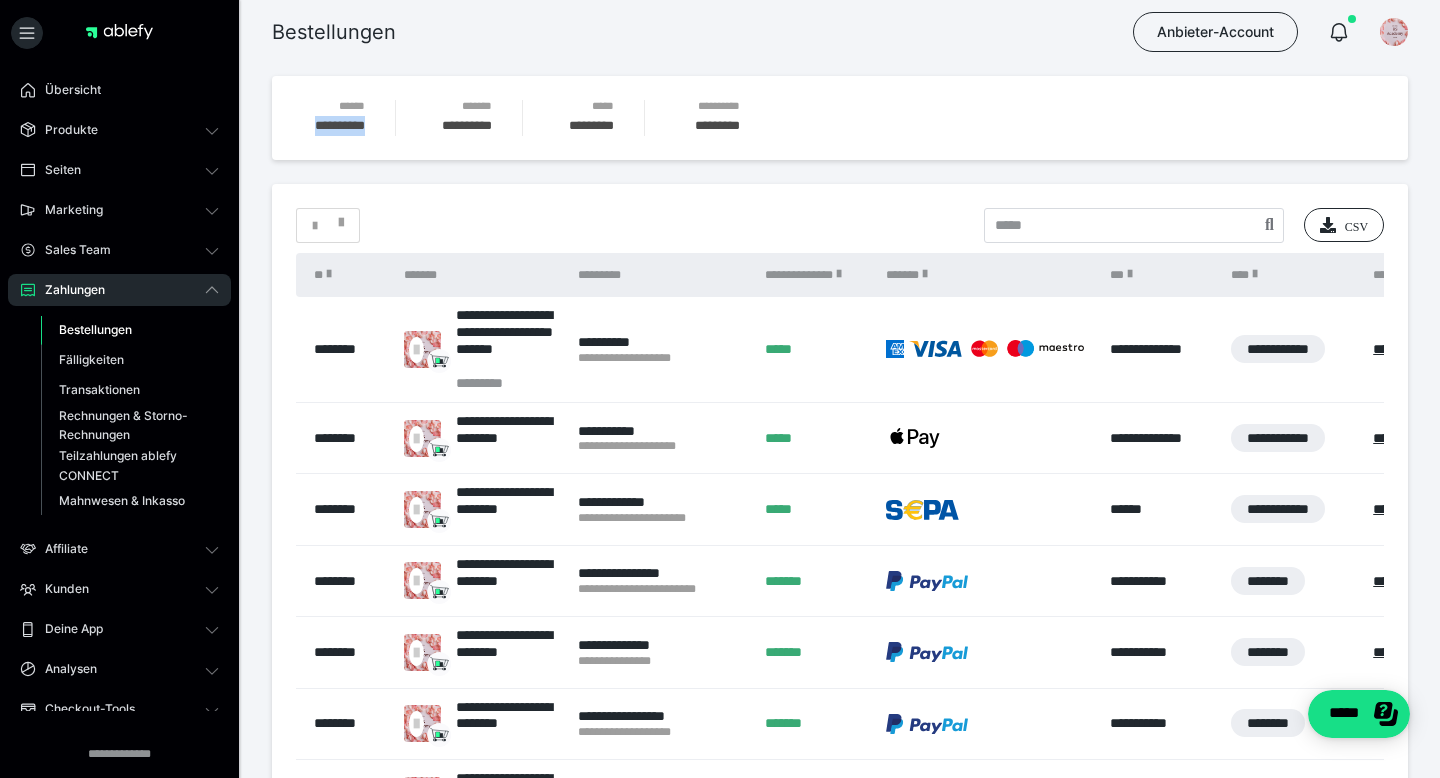 drag, startPoint x: 288, startPoint y: 126, endPoint x: 384, endPoint y: 153, distance: 99.724625 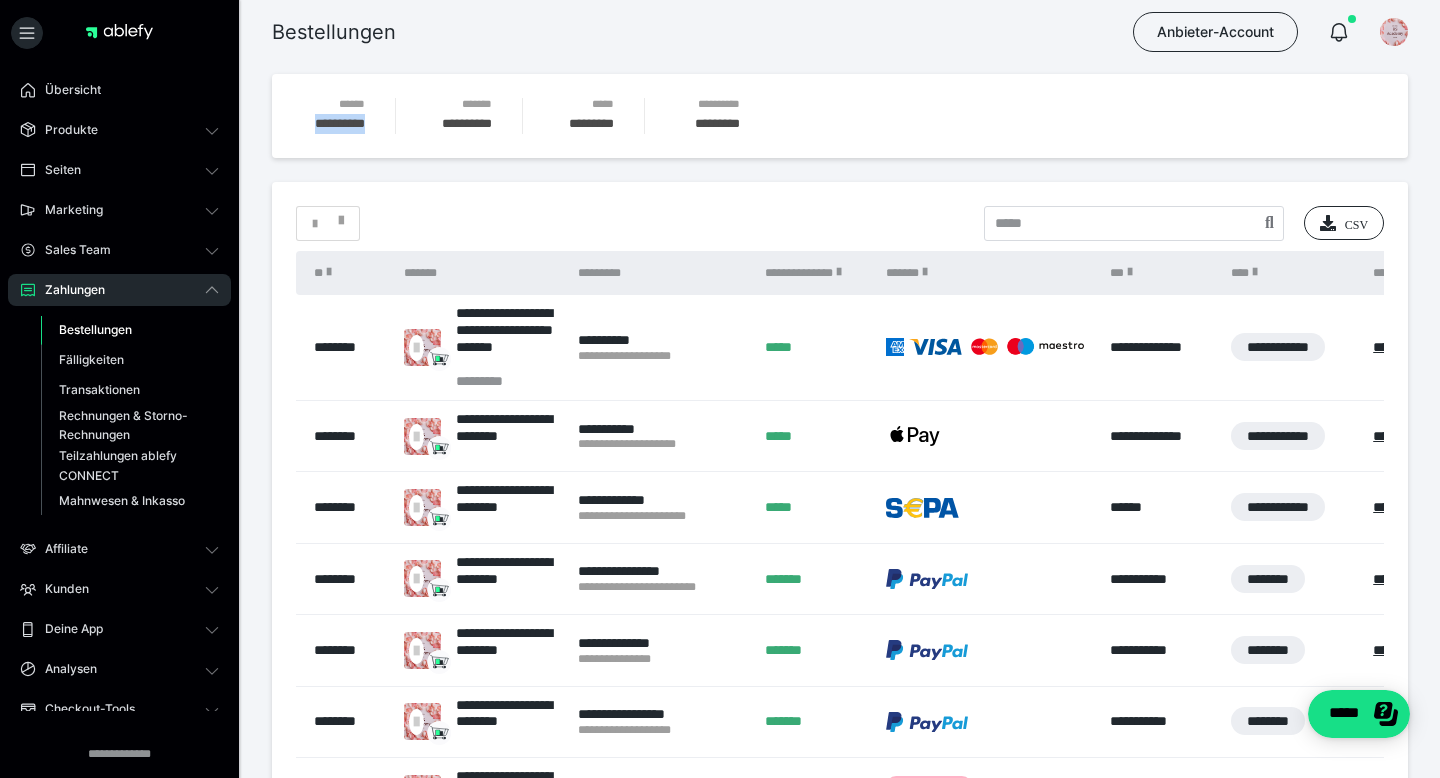 scroll, scrollTop: 0, scrollLeft: 0, axis: both 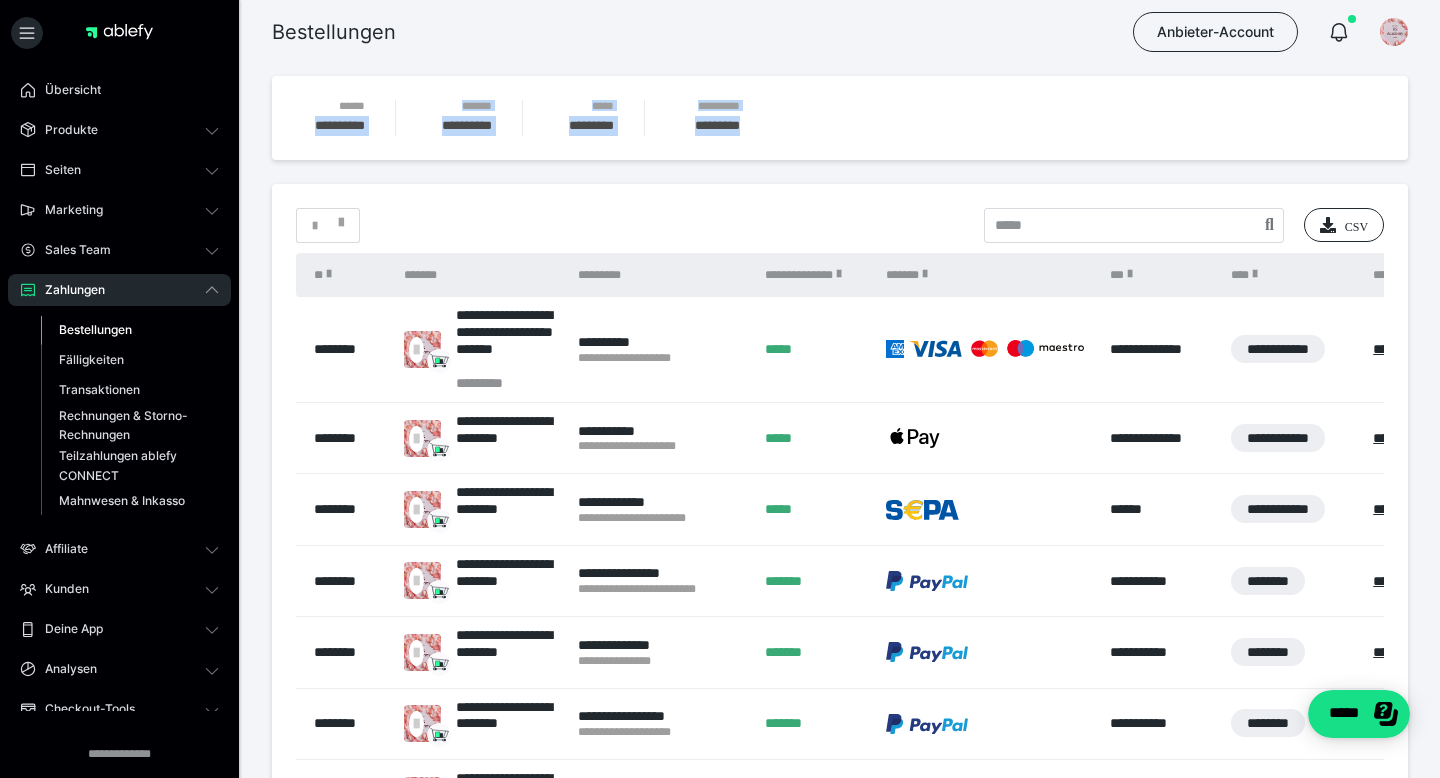 drag, startPoint x: 813, startPoint y: 119, endPoint x: 282, endPoint y: 132, distance: 531.1591 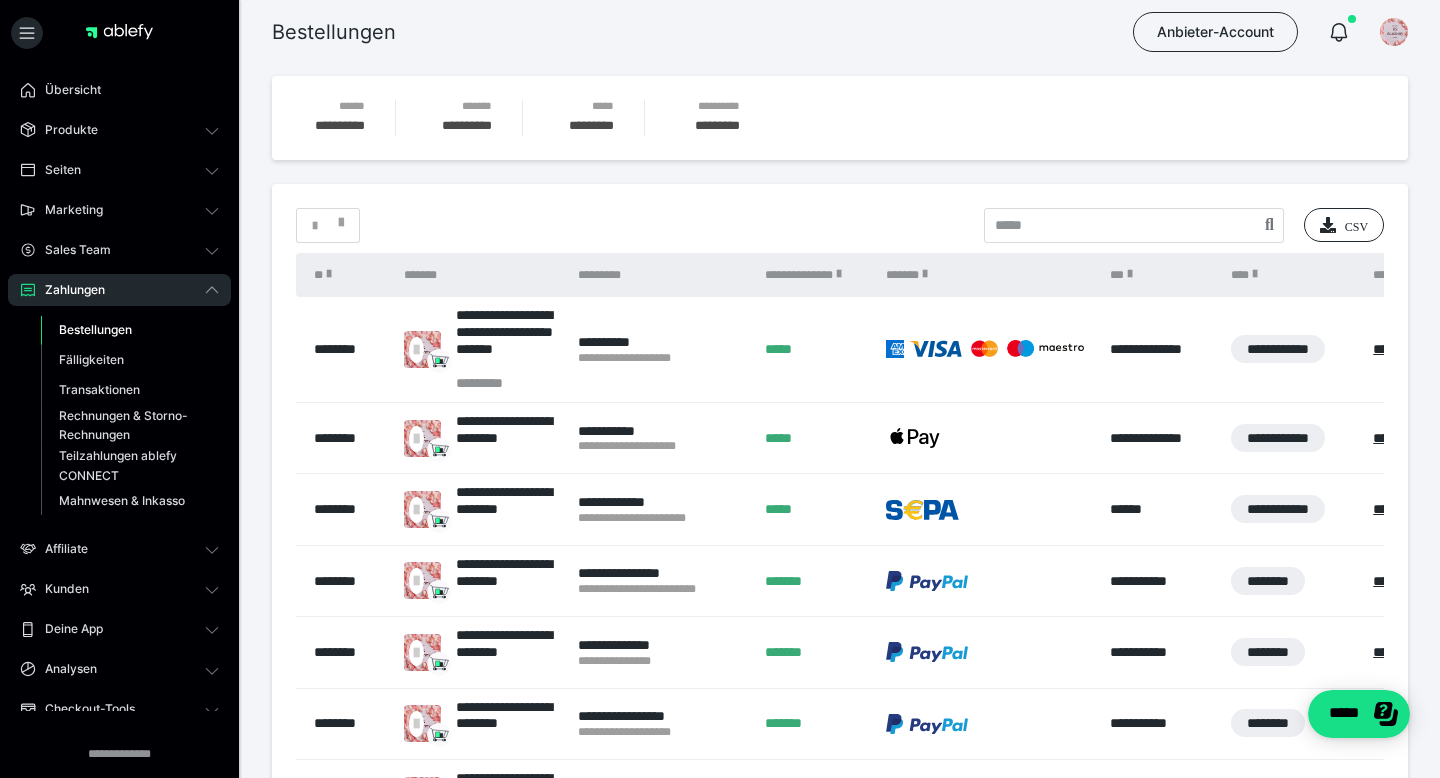 click on "**********" at bounding box center [840, 665] 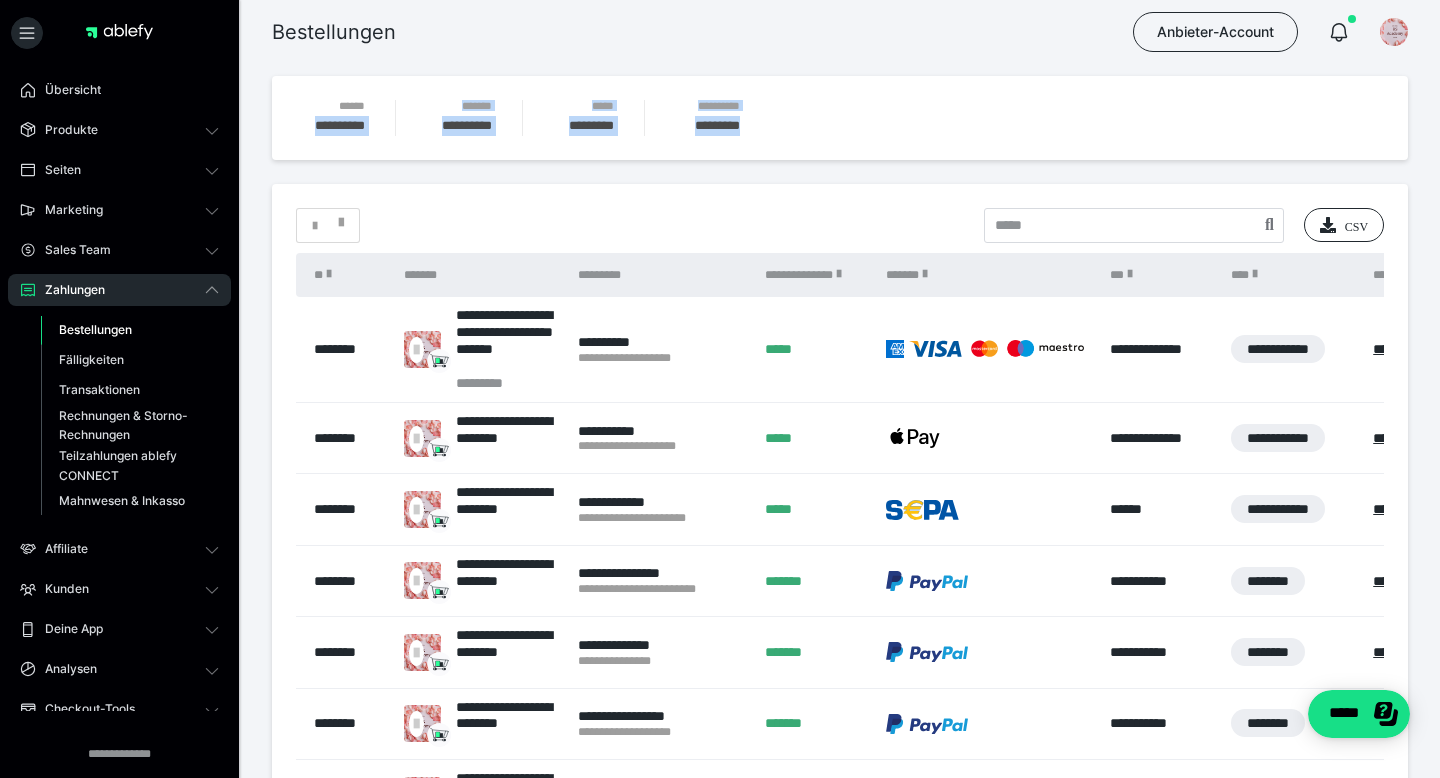 drag, startPoint x: 763, startPoint y: 125, endPoint x: 299, endPoint y: 128, distance: 464.0097 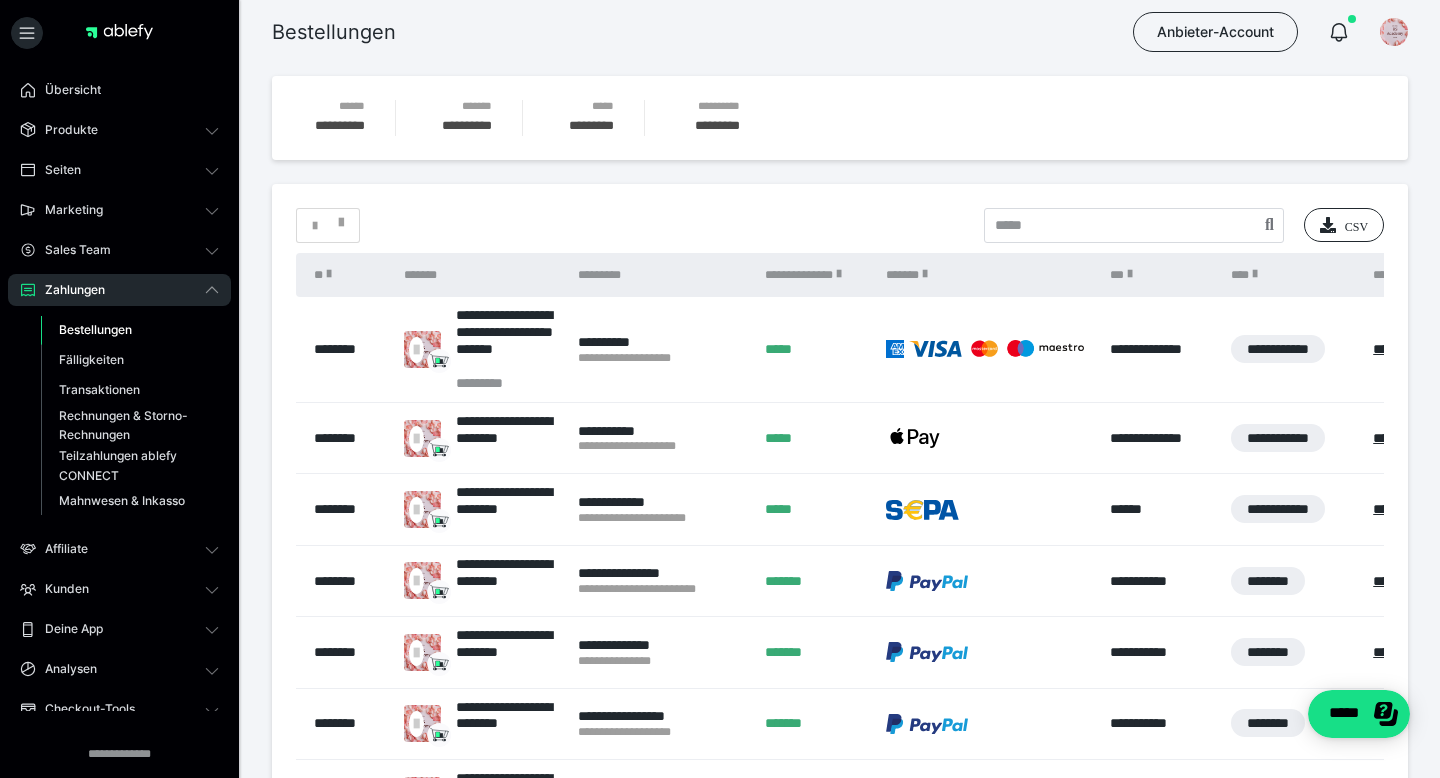 click on "**********" at bounding box center (840, 118) 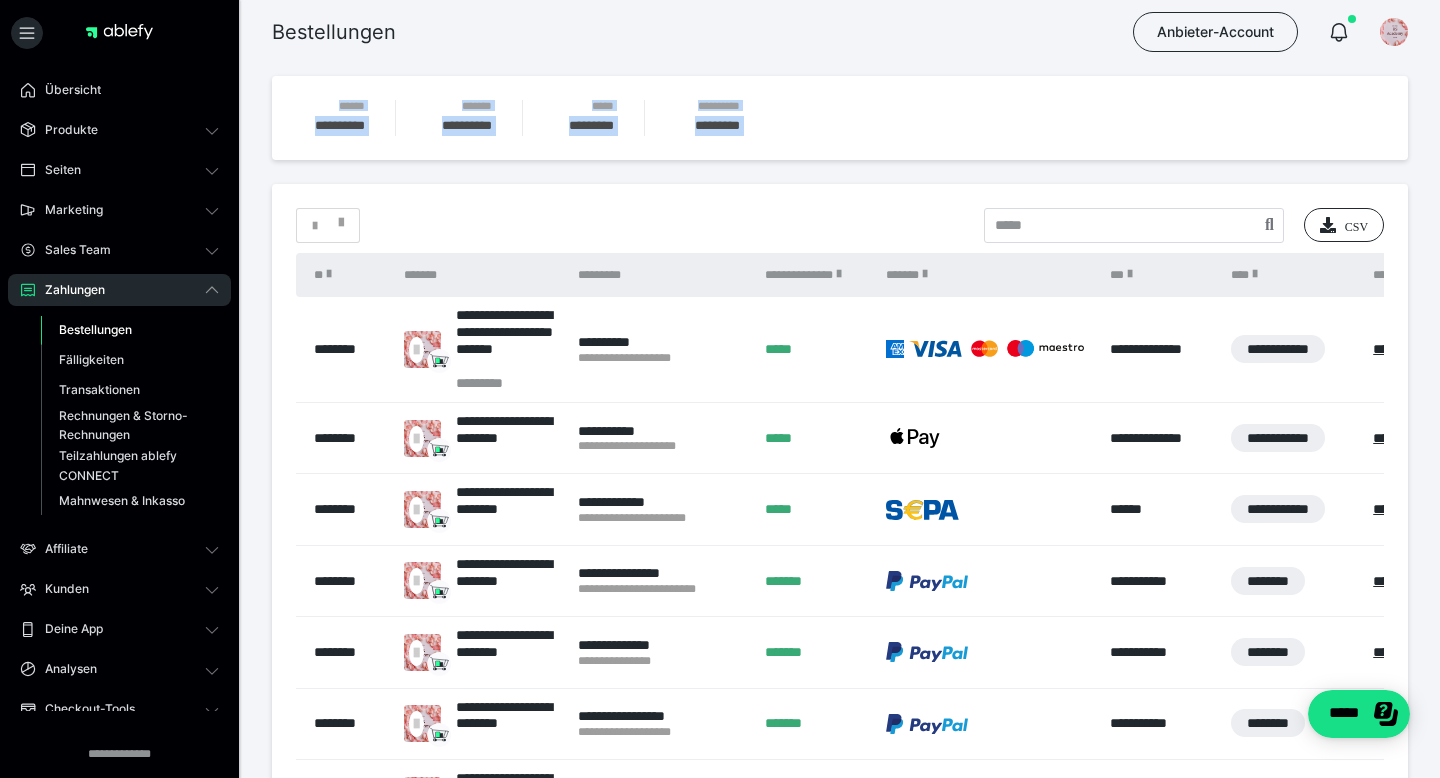 drag, startPoint x: 314, startPoint y: 97, endPoint x: 679, endPoint y: 177, distance: 373.66428 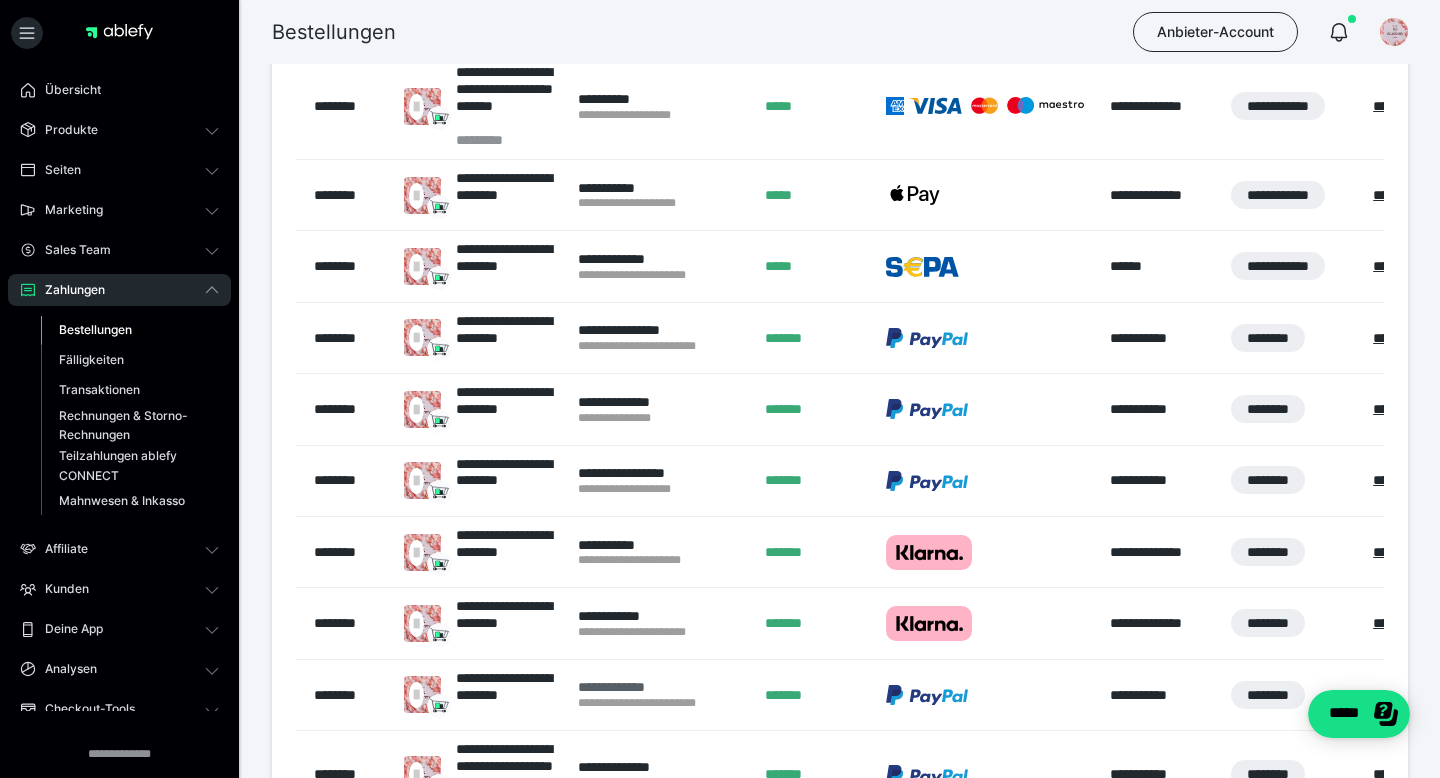 scroll, scrollTop: 499, scrollLeft: 0, axis: vertical 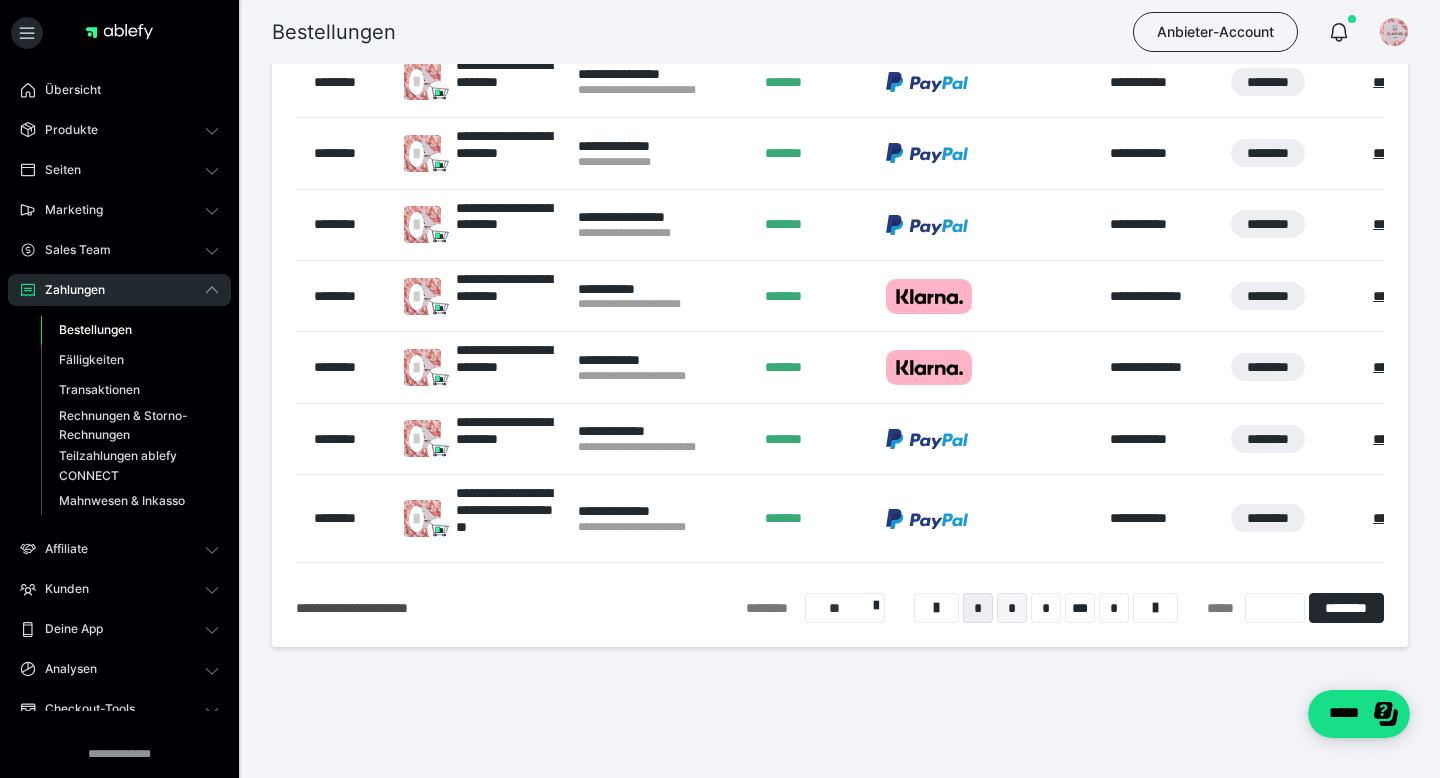 click on "*" at bounding box center (1012, 608) 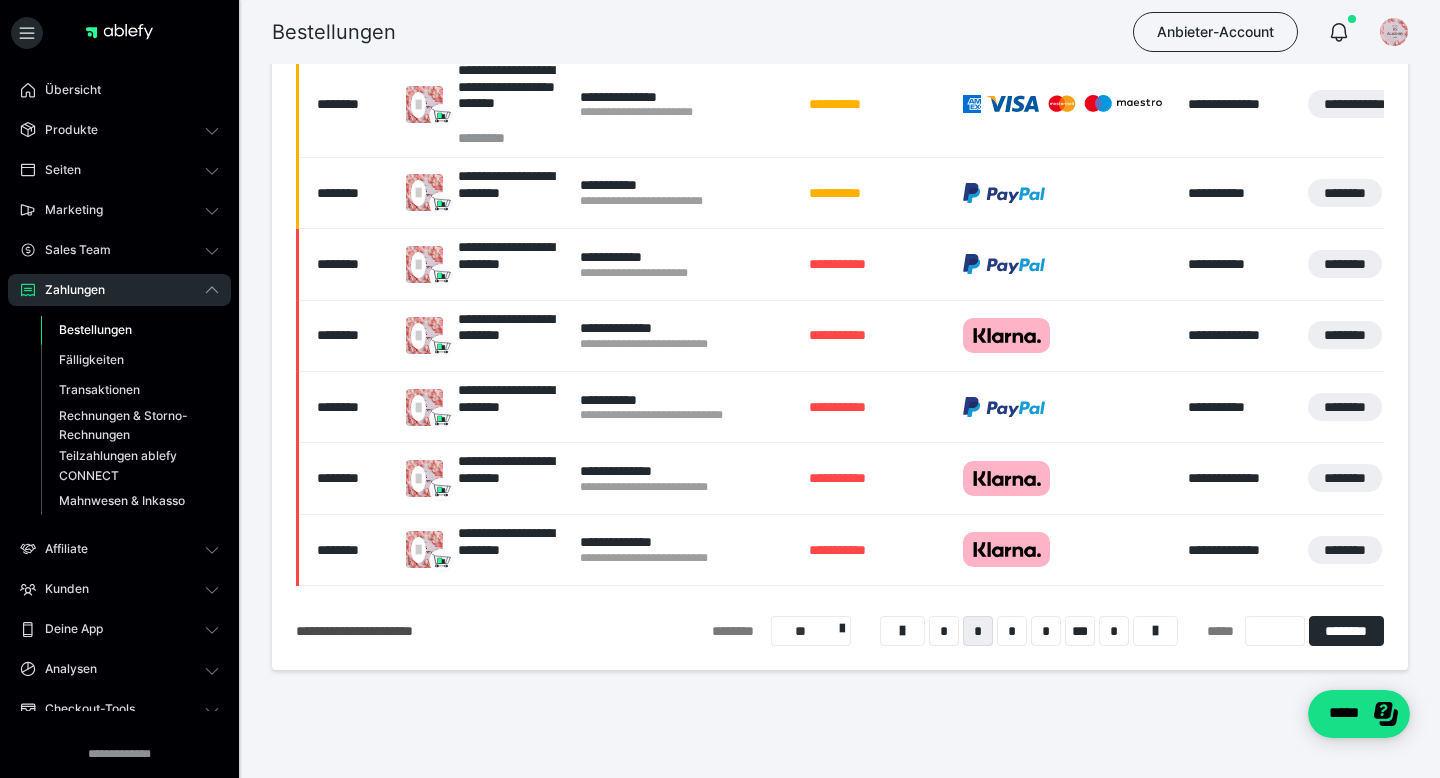 scroll, scrollTop: 517, scrollLeft: 0, axis: vertical 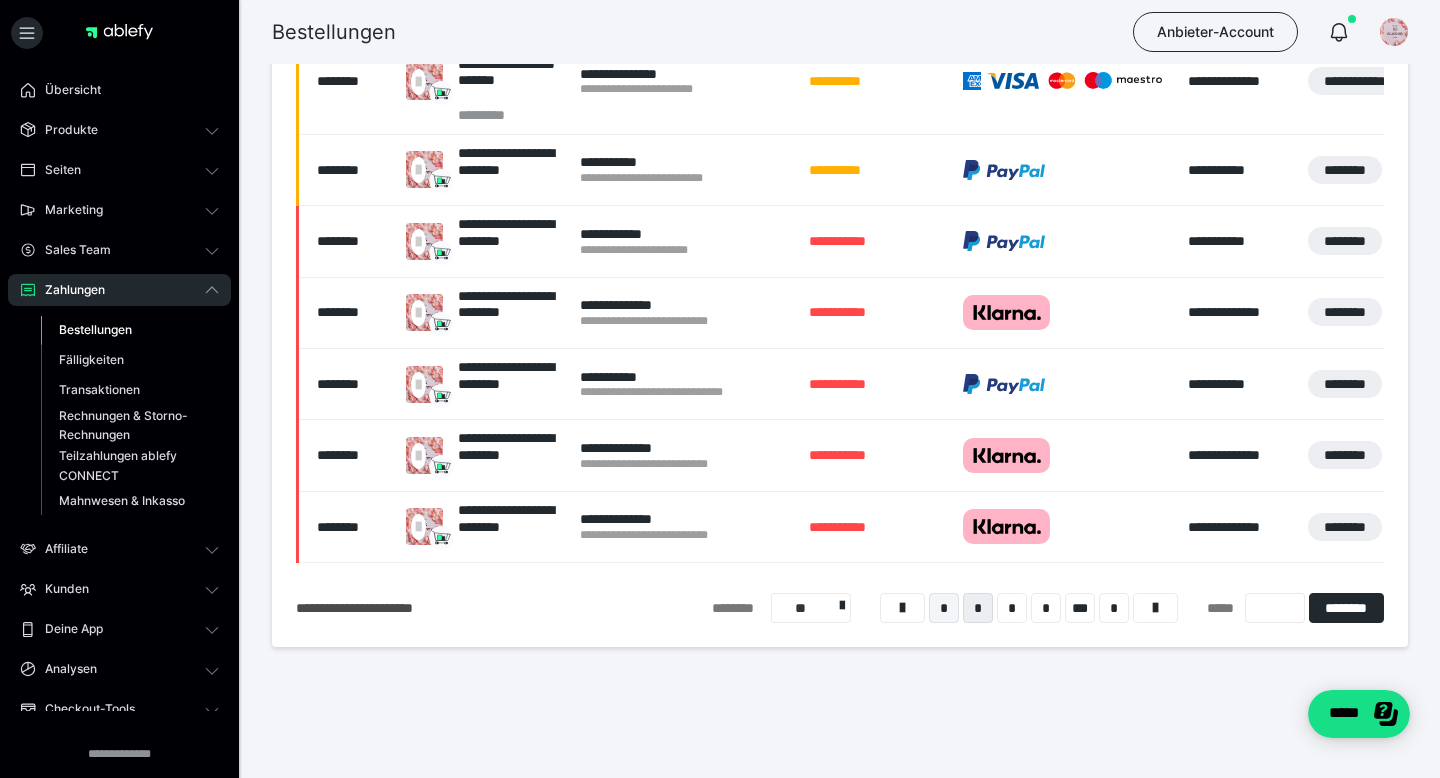 click on "*" at bounding box center (944, 608) 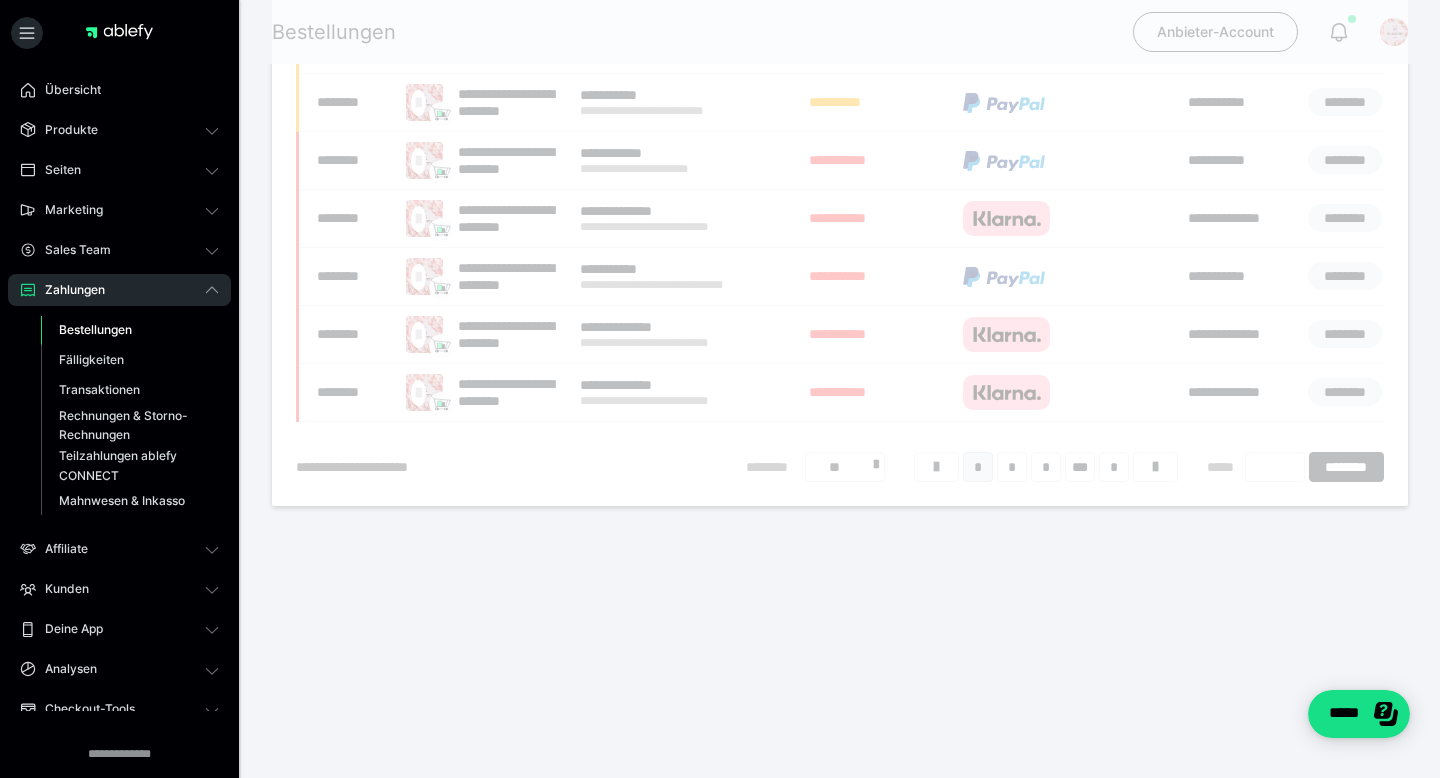 scroll, scrollTop: 124, scrollLeft: 0, axis: vertical 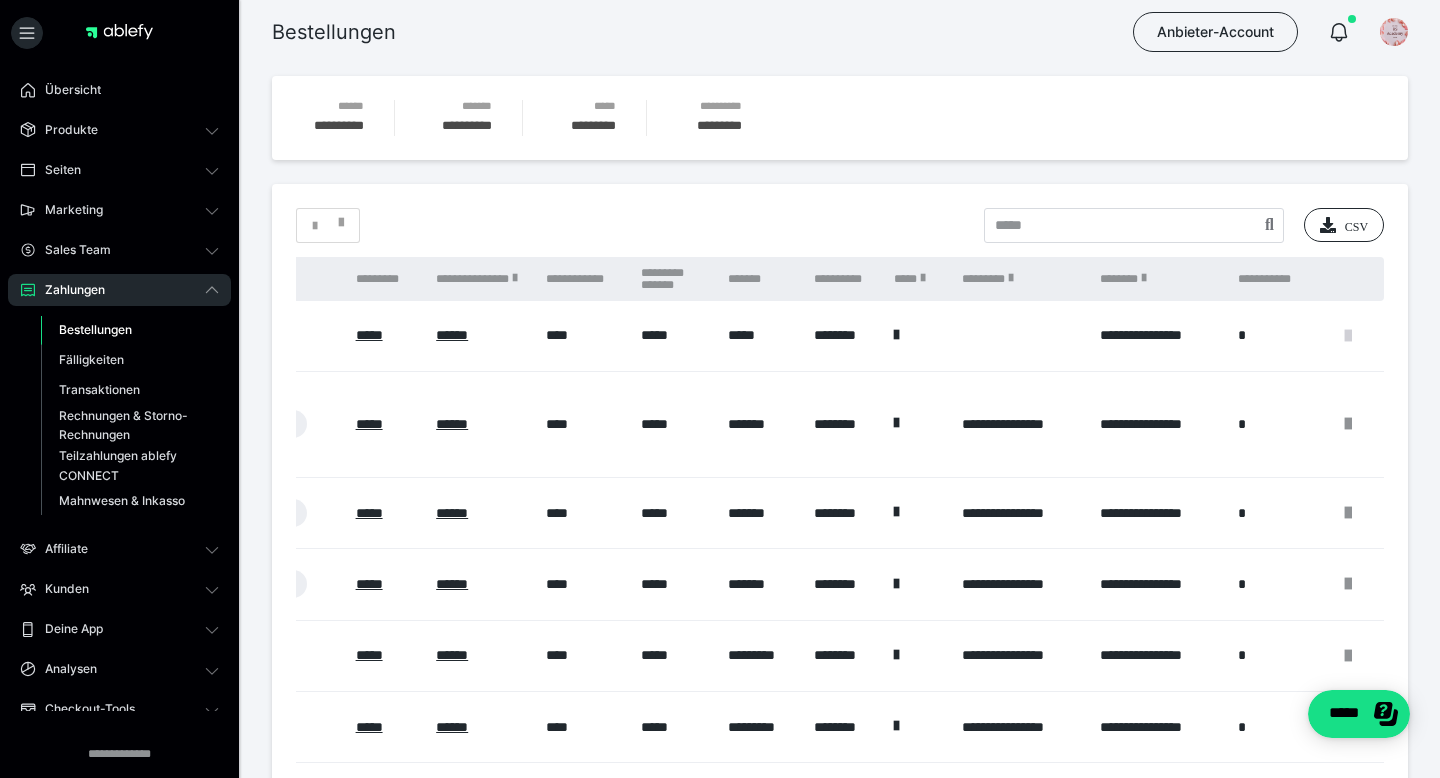 click at bounding box center (1348, 336) 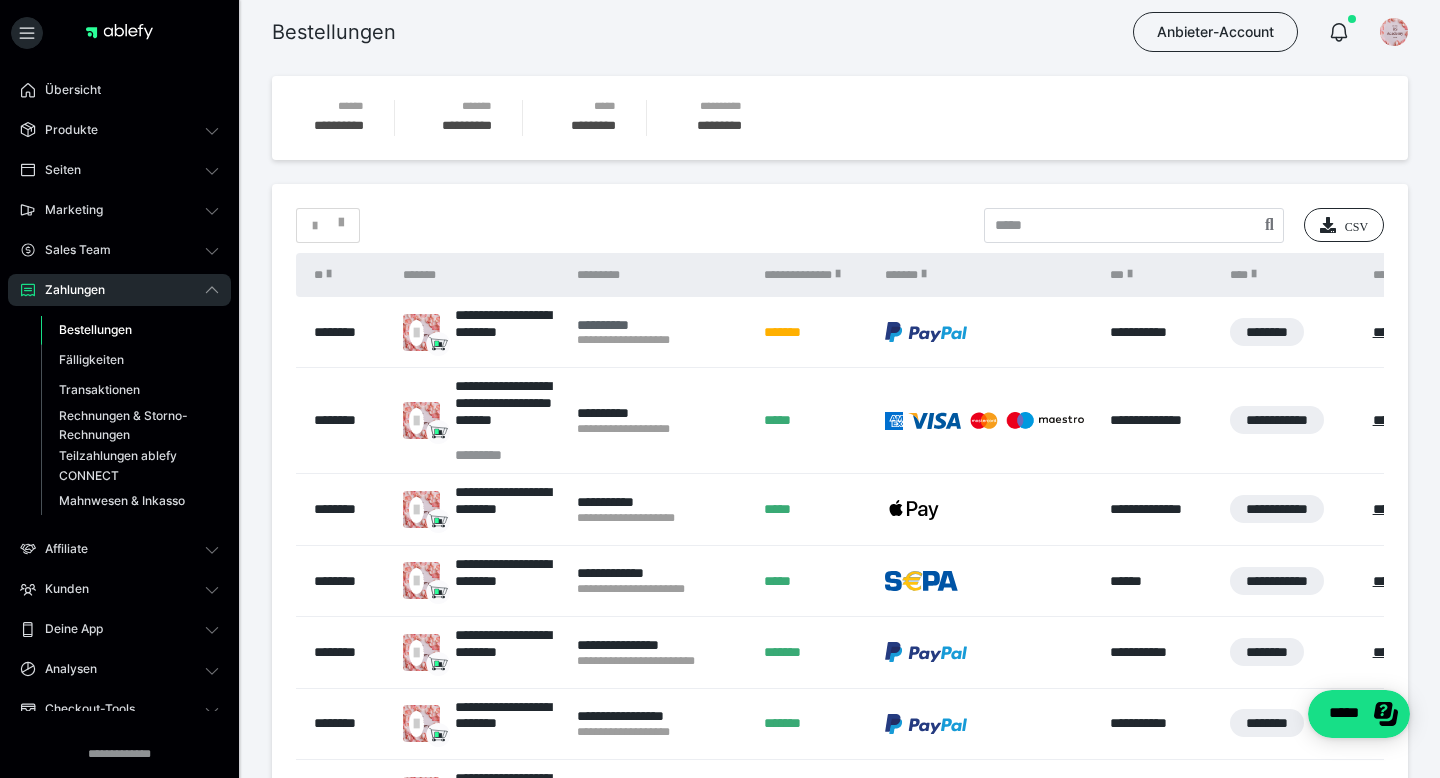 scroll, scrollTop: 0, scrollLeft: 0, axis: both 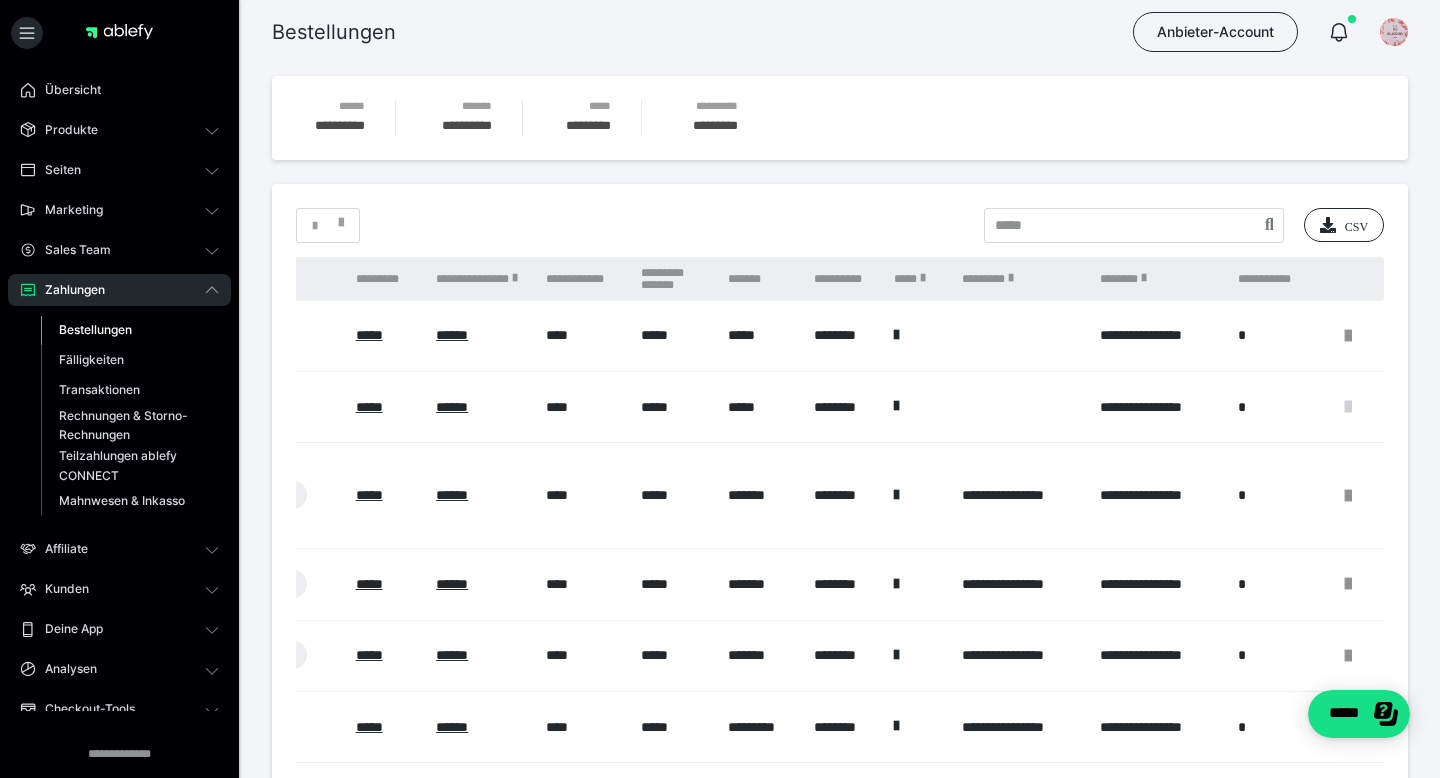 click at bounding box center [1348, 407] 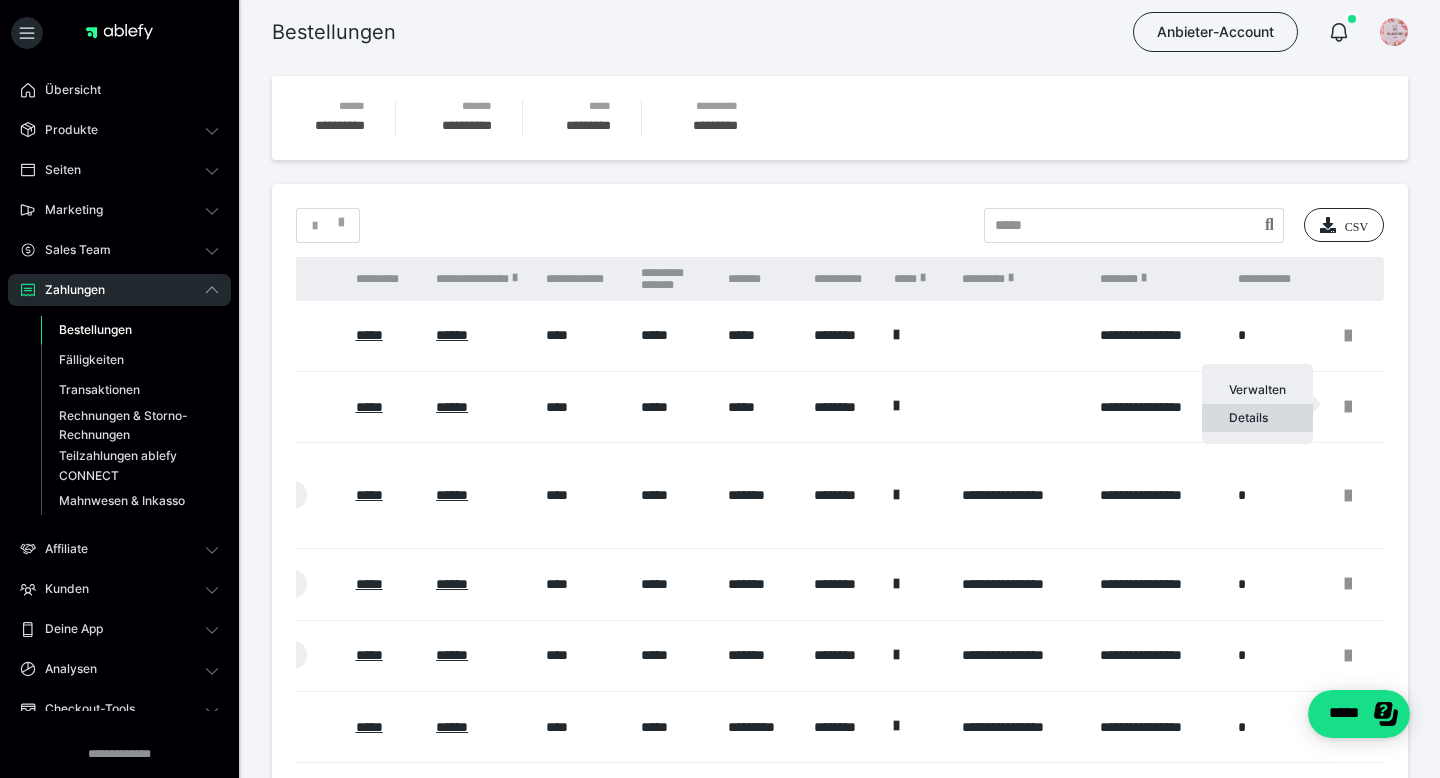 click on "Details" at bounding box center [1257, 418] 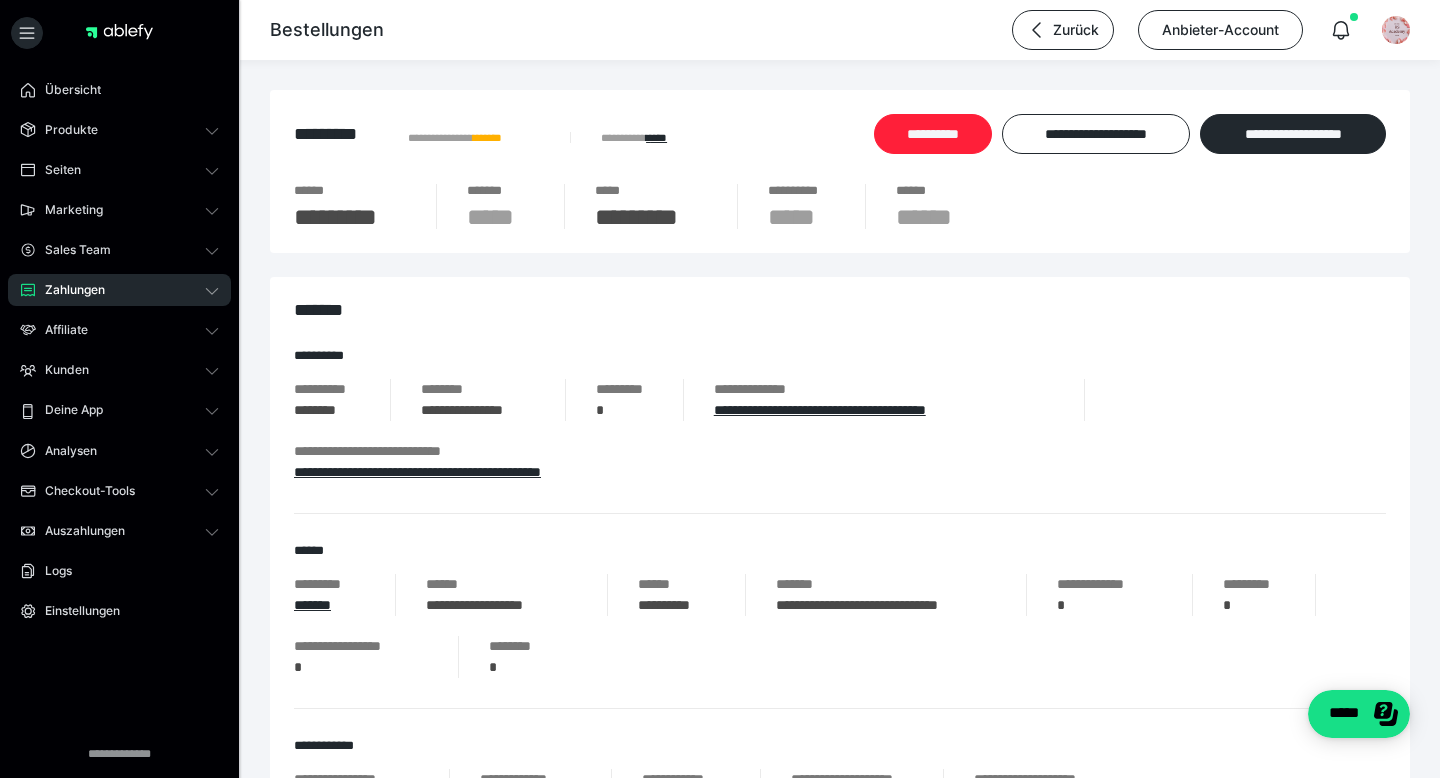 click on "**********" at bounding box center (933, 134) 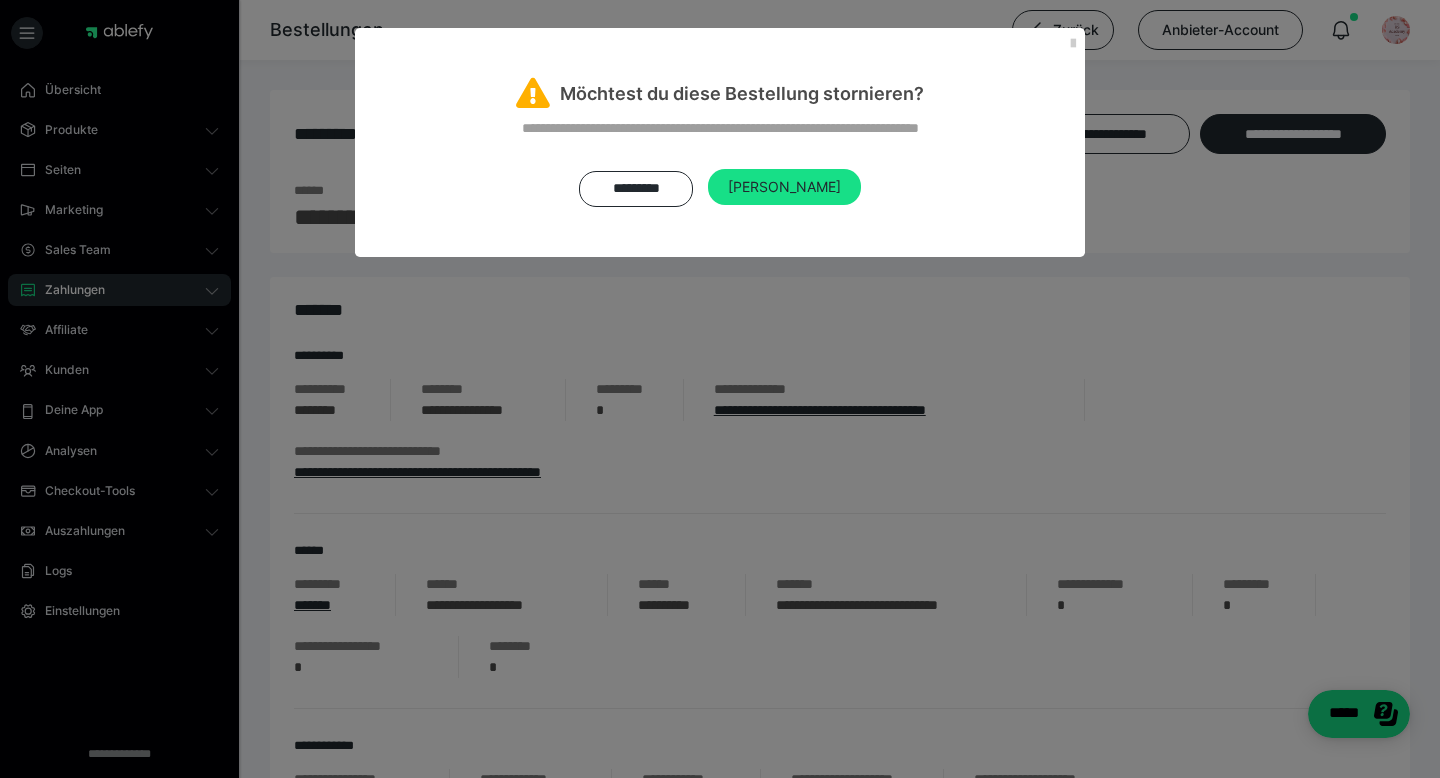 click on "Möchtest du diese Bestellung stornieren?" at bounding box center [720, 68] 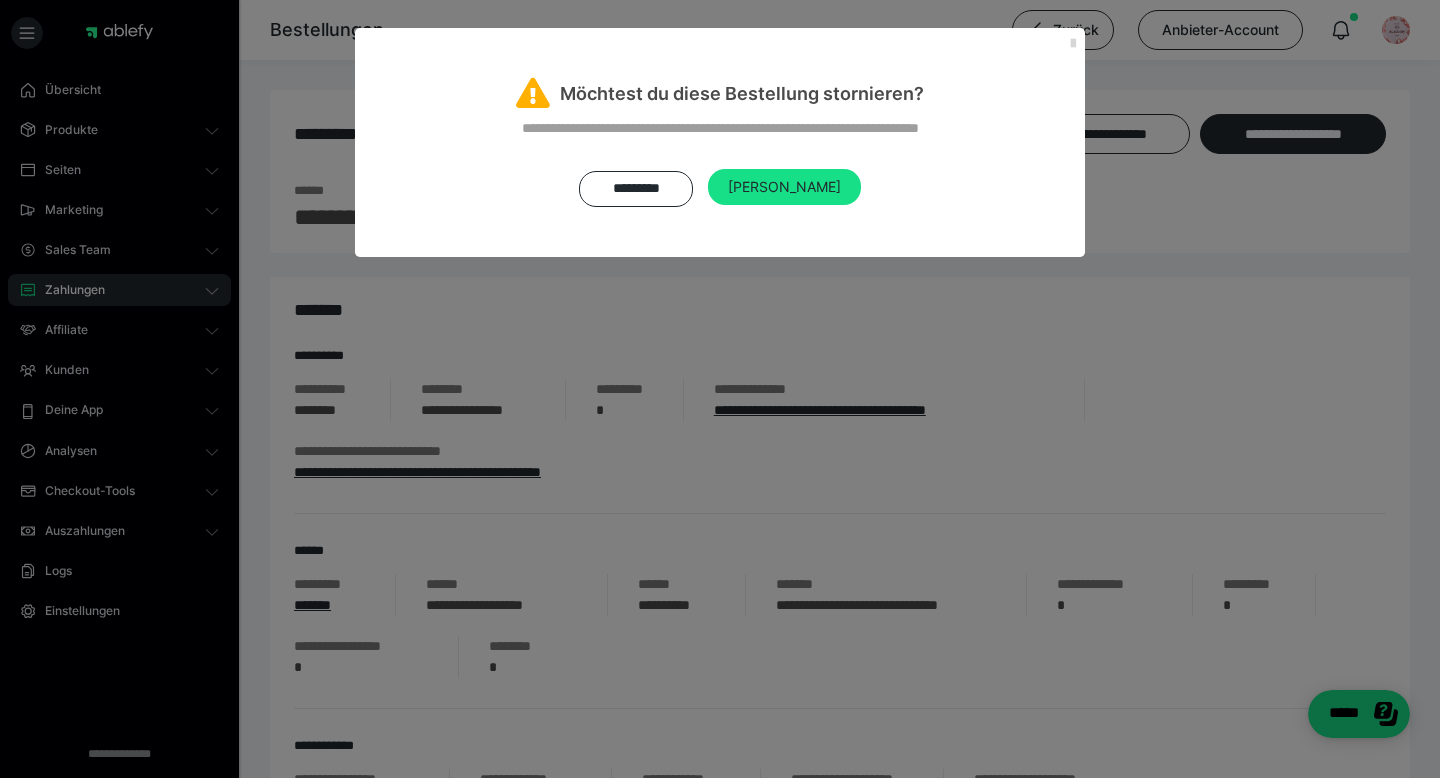 click at bounding box center [1073, 44] 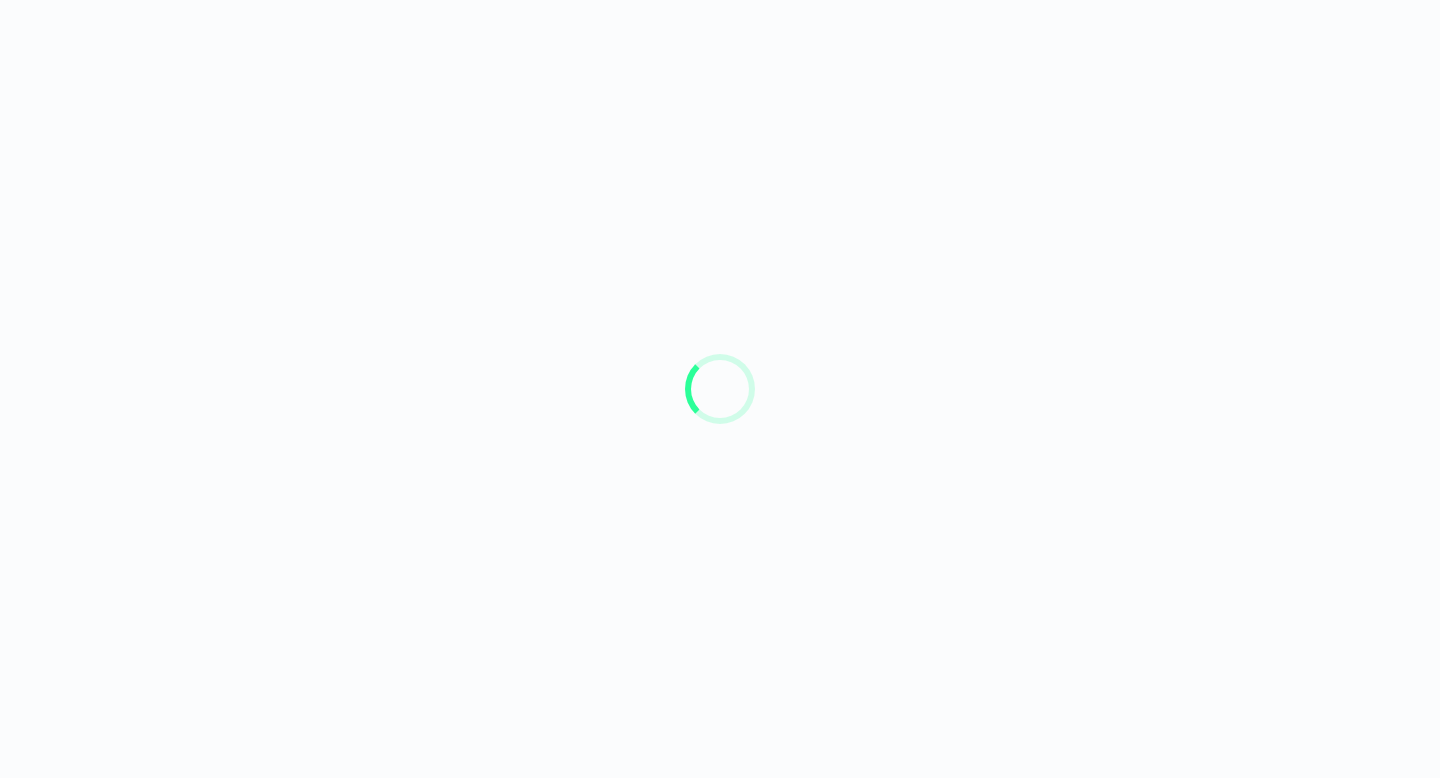 scroll, scrollTop: 0, scrollLeft: 0, axis: both 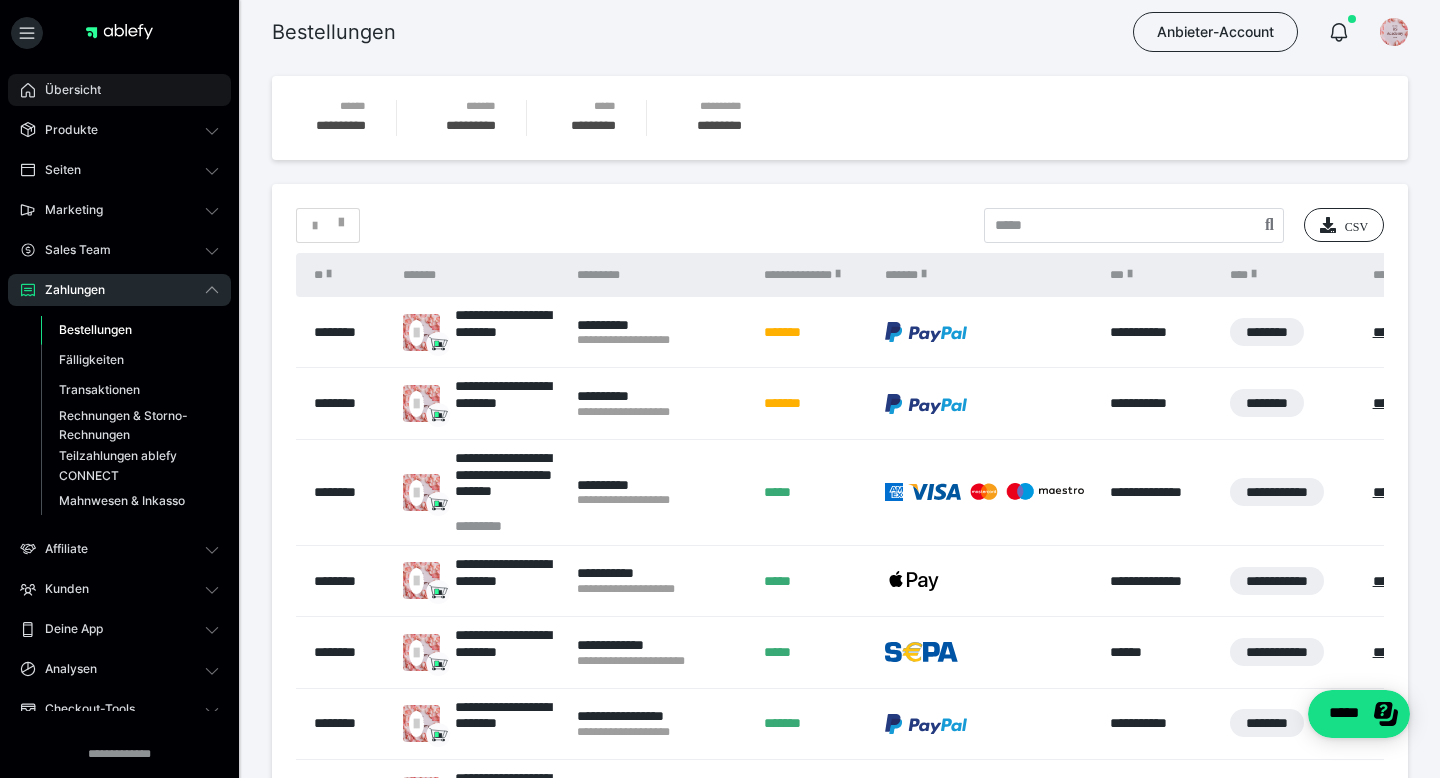 click on "Übersicht" at bounding box center [119, 90] 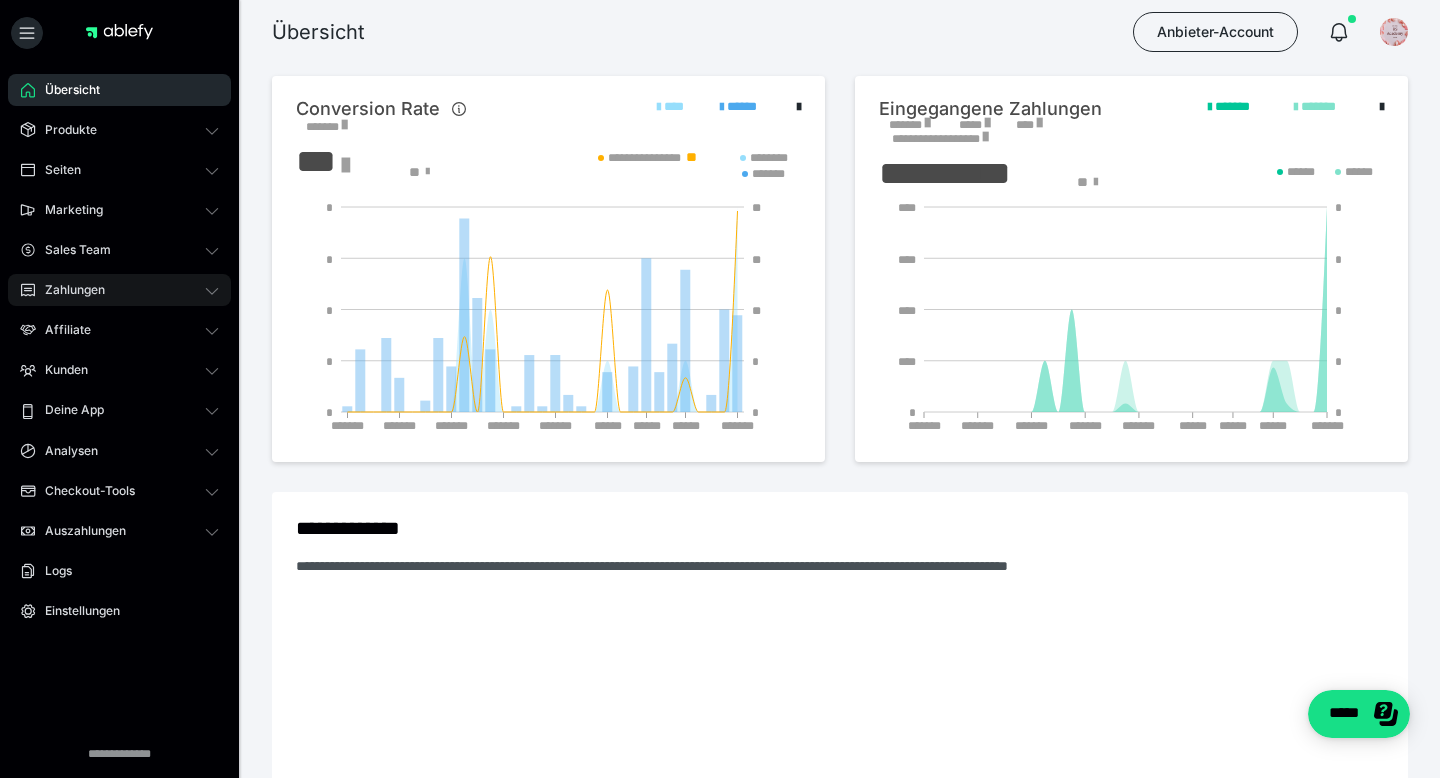 click on "Zahlungen" at bounding box center (68, 290) 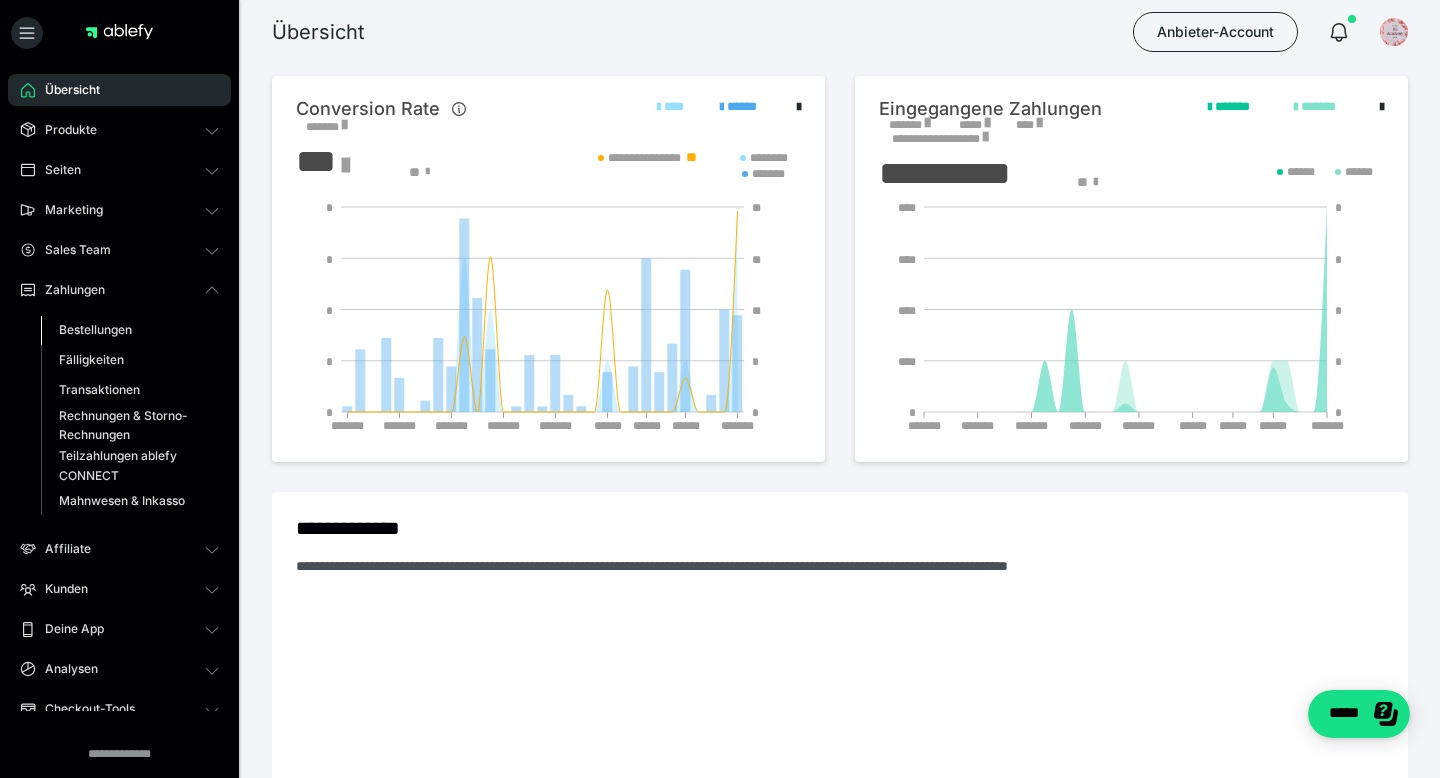 click on "Bestellungen" at bounding box center [95, 329] 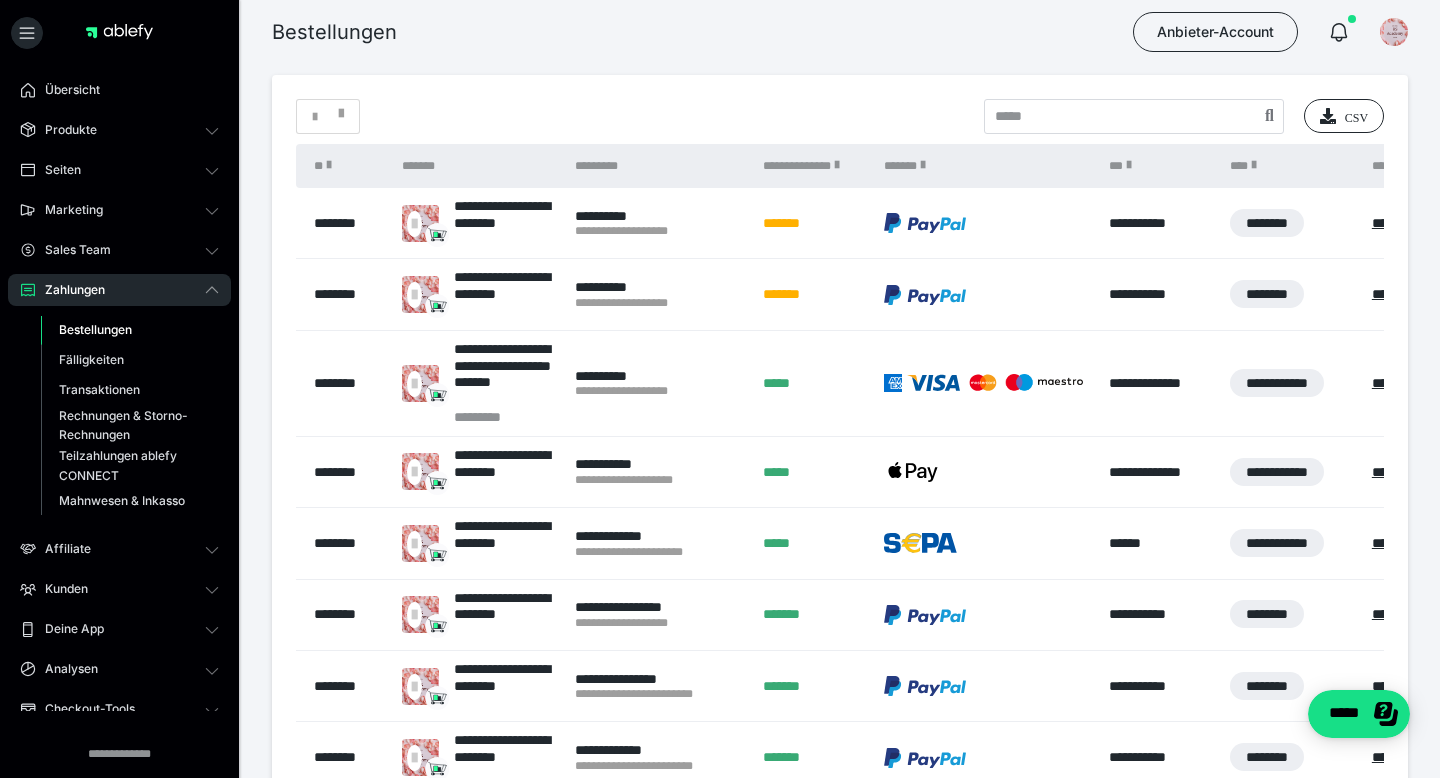 scroll, scrollTop: 0, scrollLeft: 0, axis: both 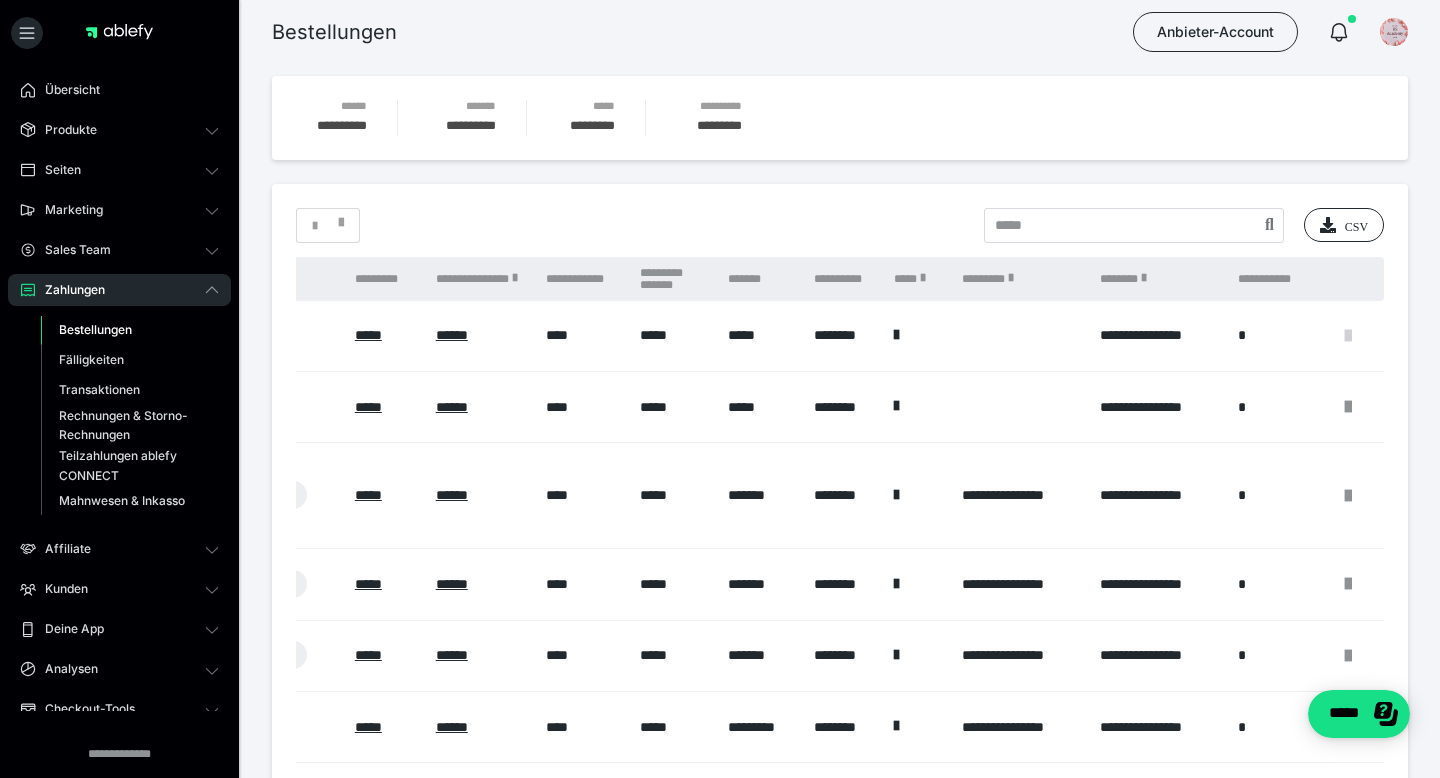 click at bounding box center [1348, 336] 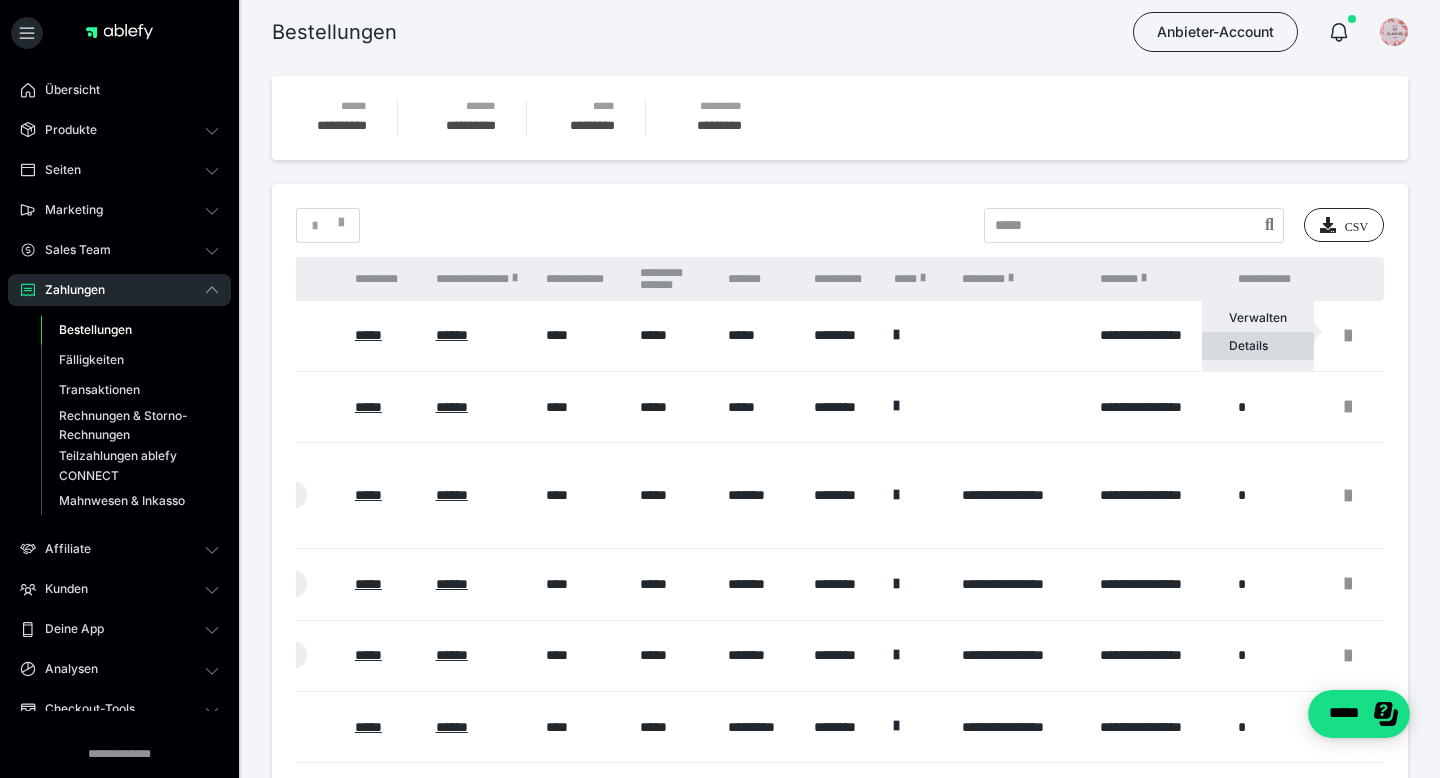 click on "Details" at bounding box center (1258, 346) 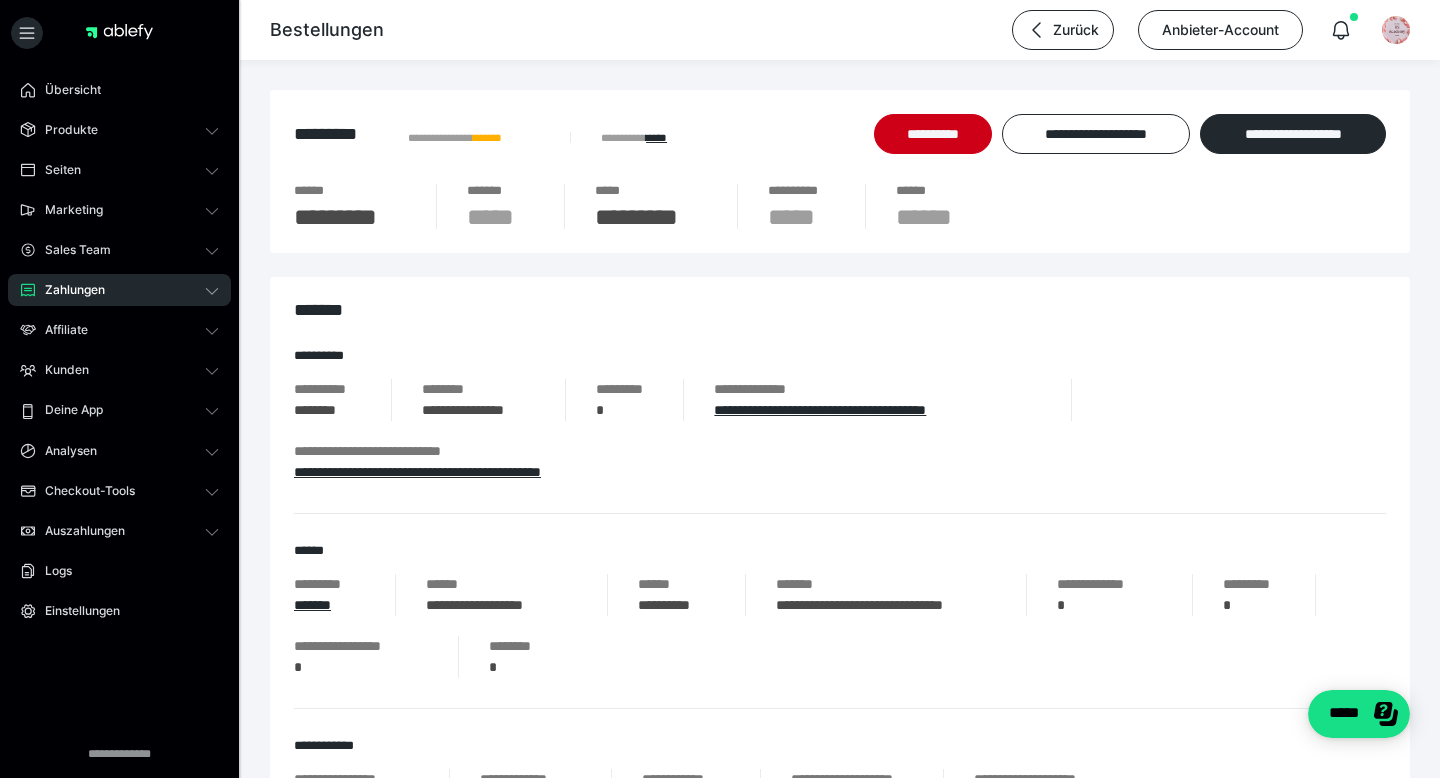 click on "**********" at bounding box center [840, 149] 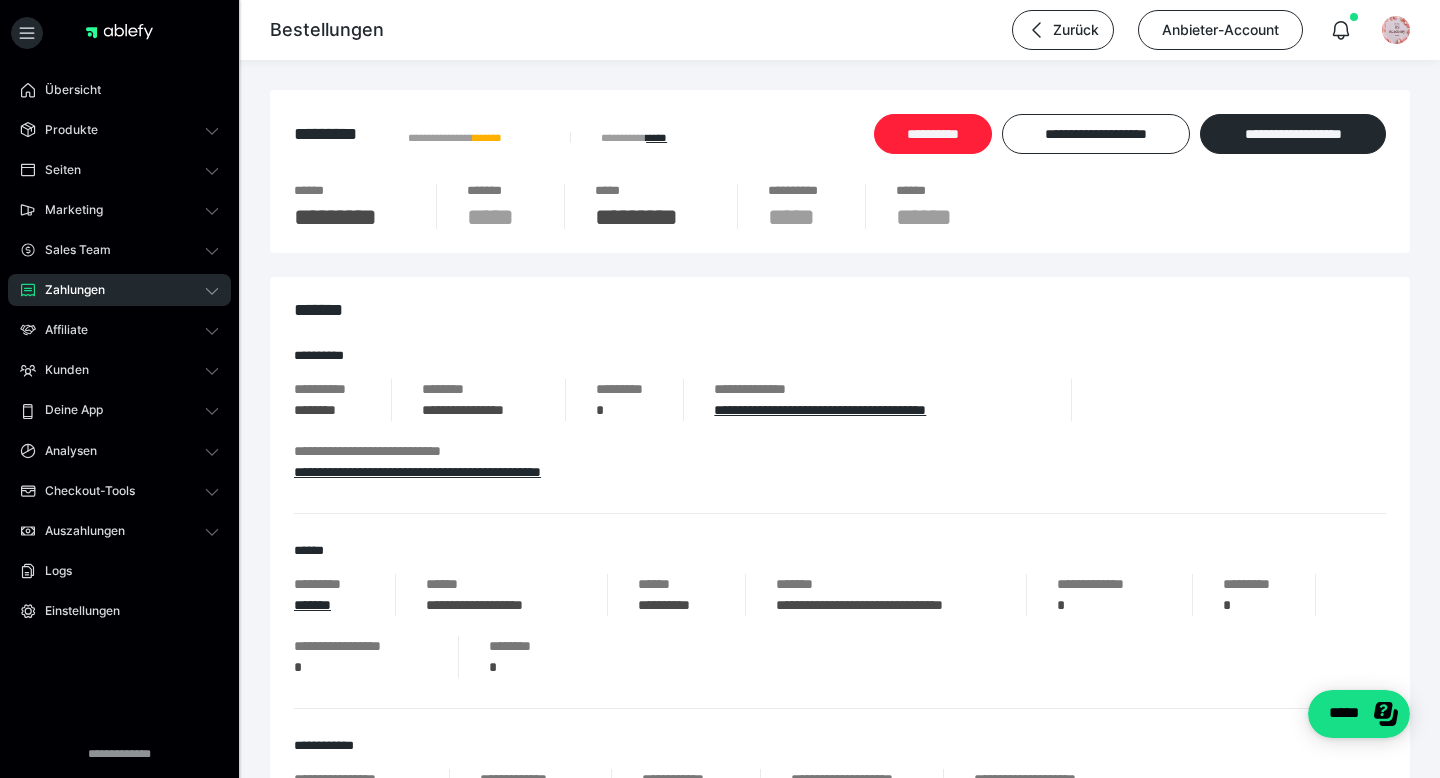 click on "**********" at bounding box center [933, 134] 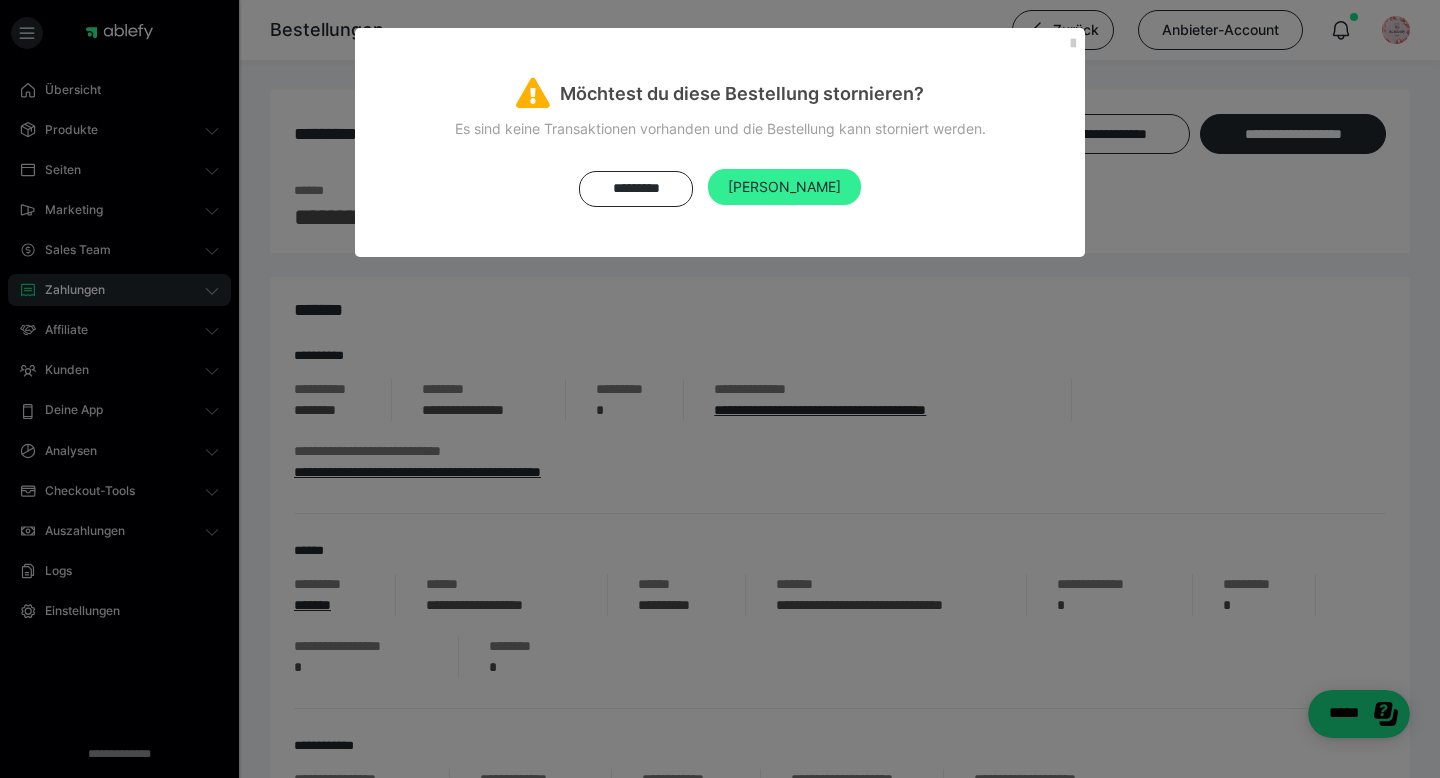 click on "Ja" at bounding box center [784, 187] 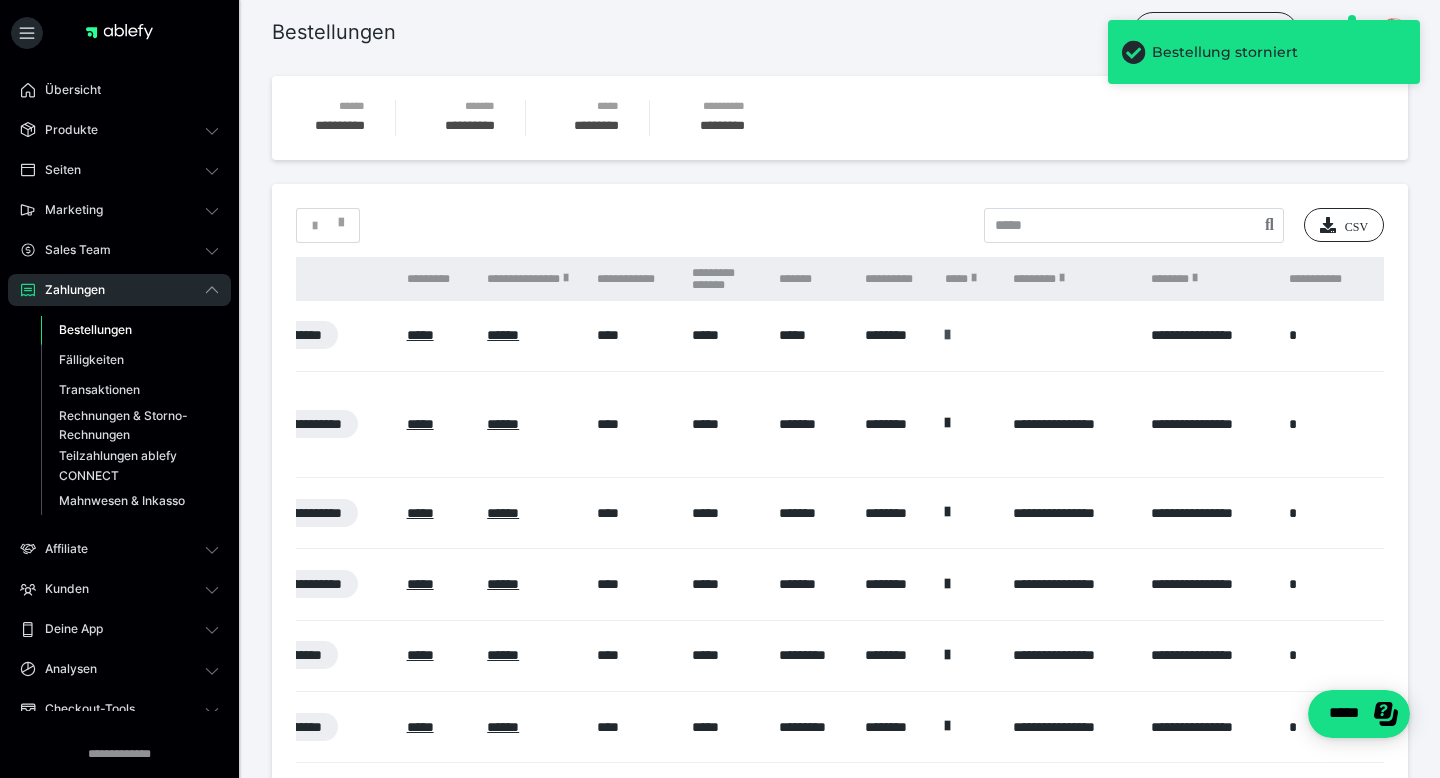 scroll, scrollTop: 0, scrollLeft: 979, axis: horizontal 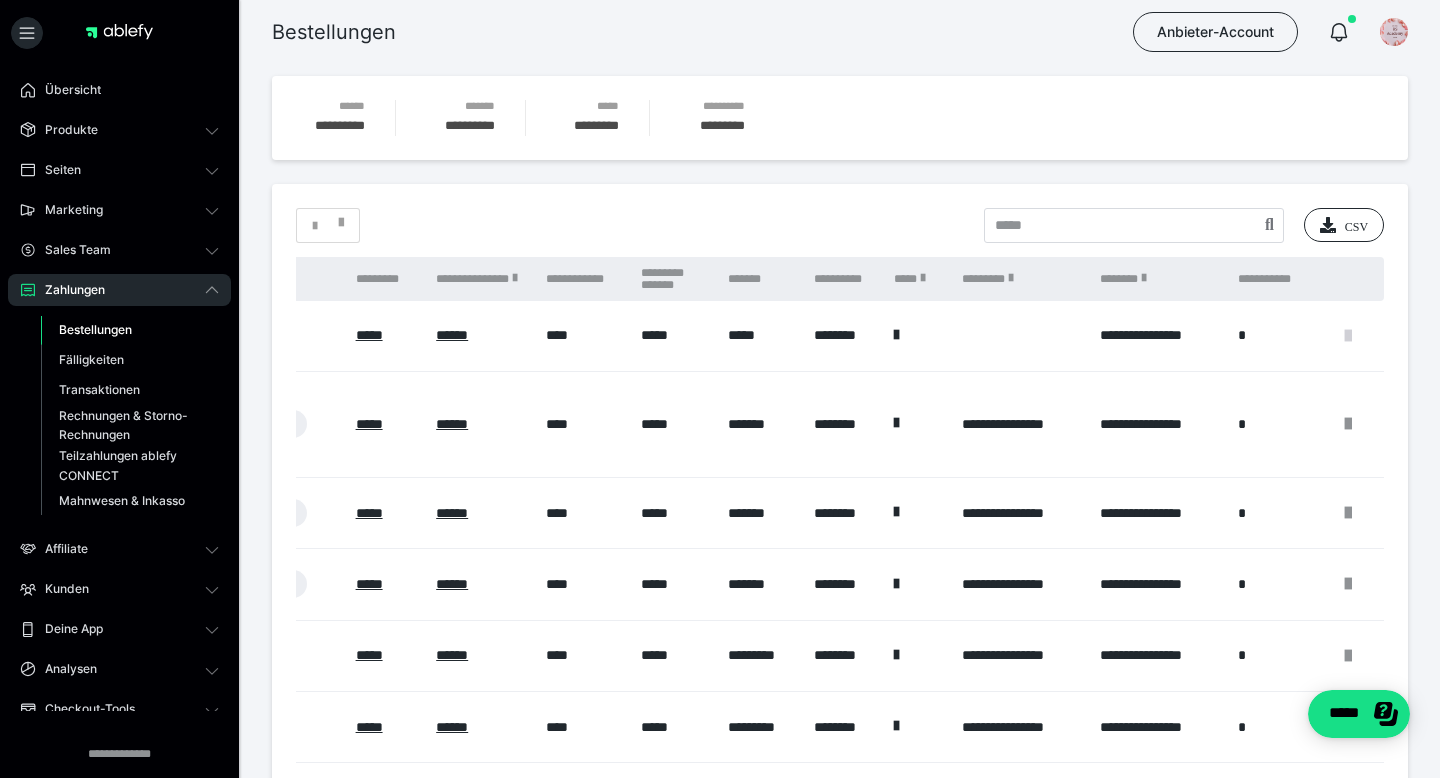 click at bounding box center (1348, 336) 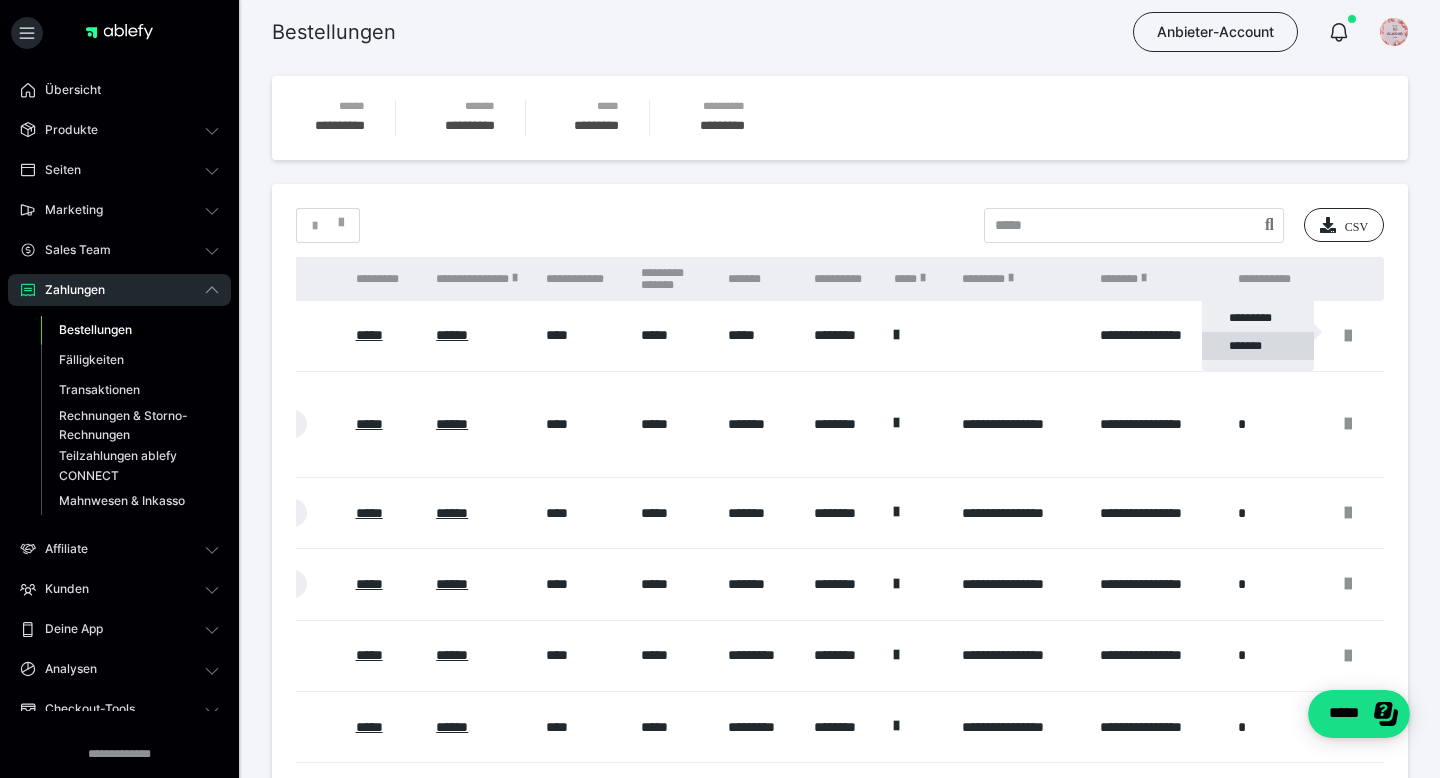 click on "*******" at bounding box center (1258, 346) 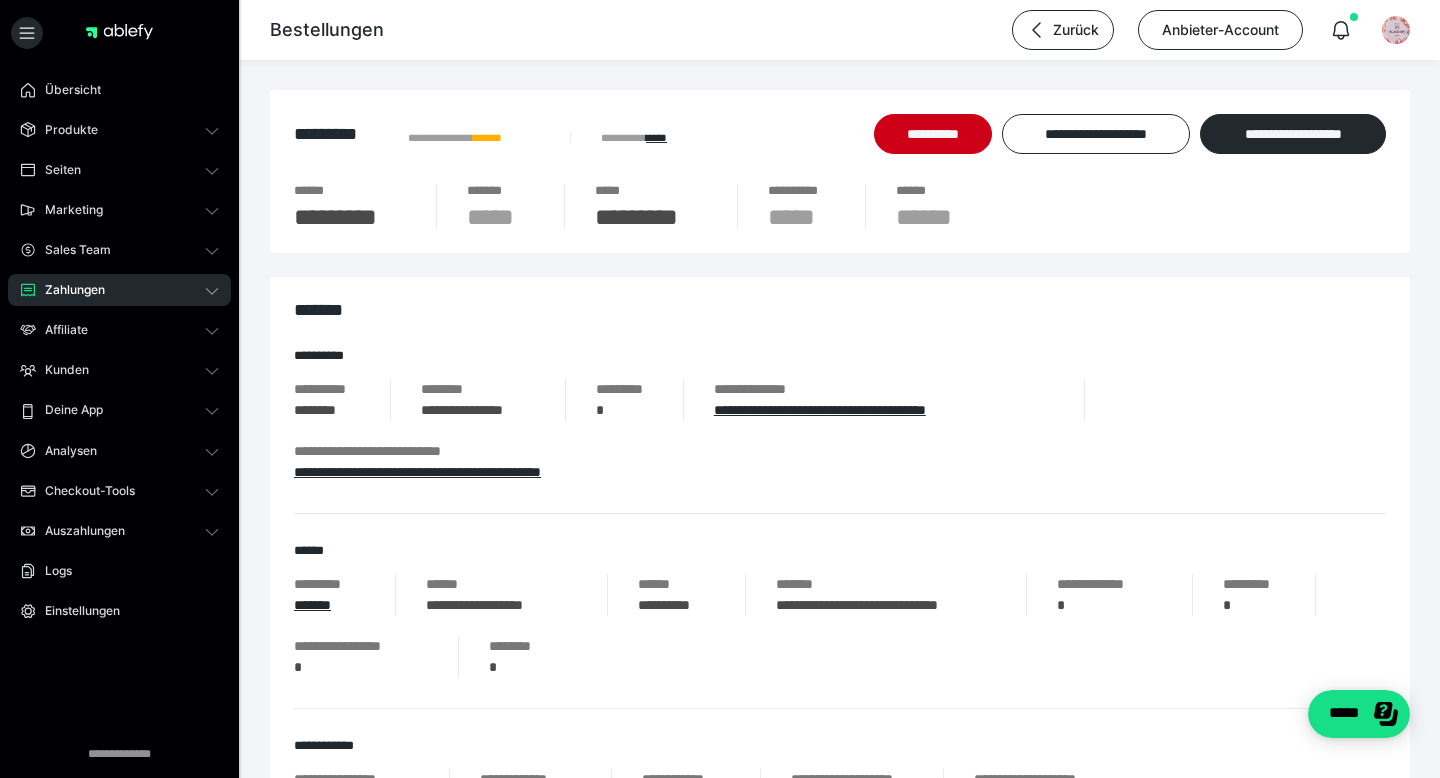click on "**********" at bounding box center (840, 171) 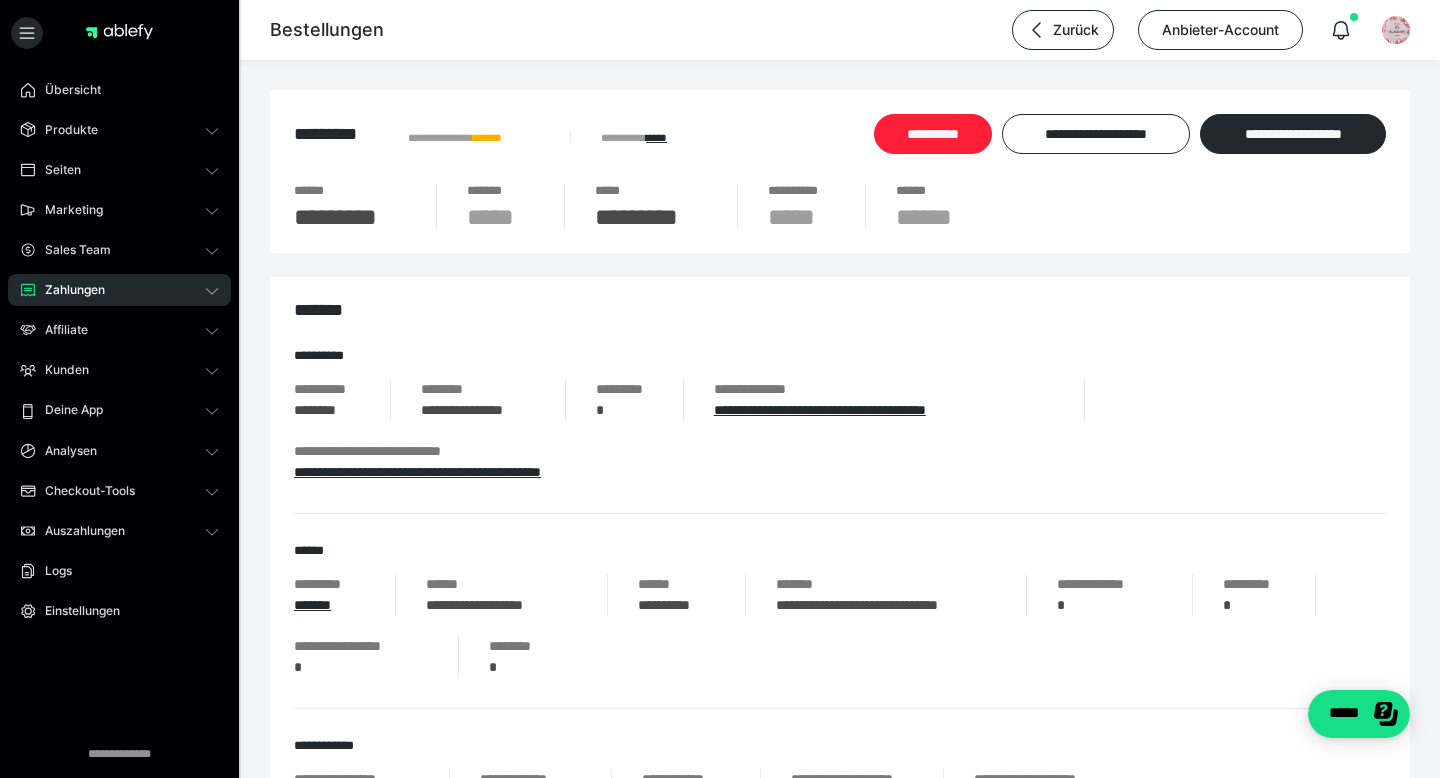 click on "**********" at bounding box center [933, 134] 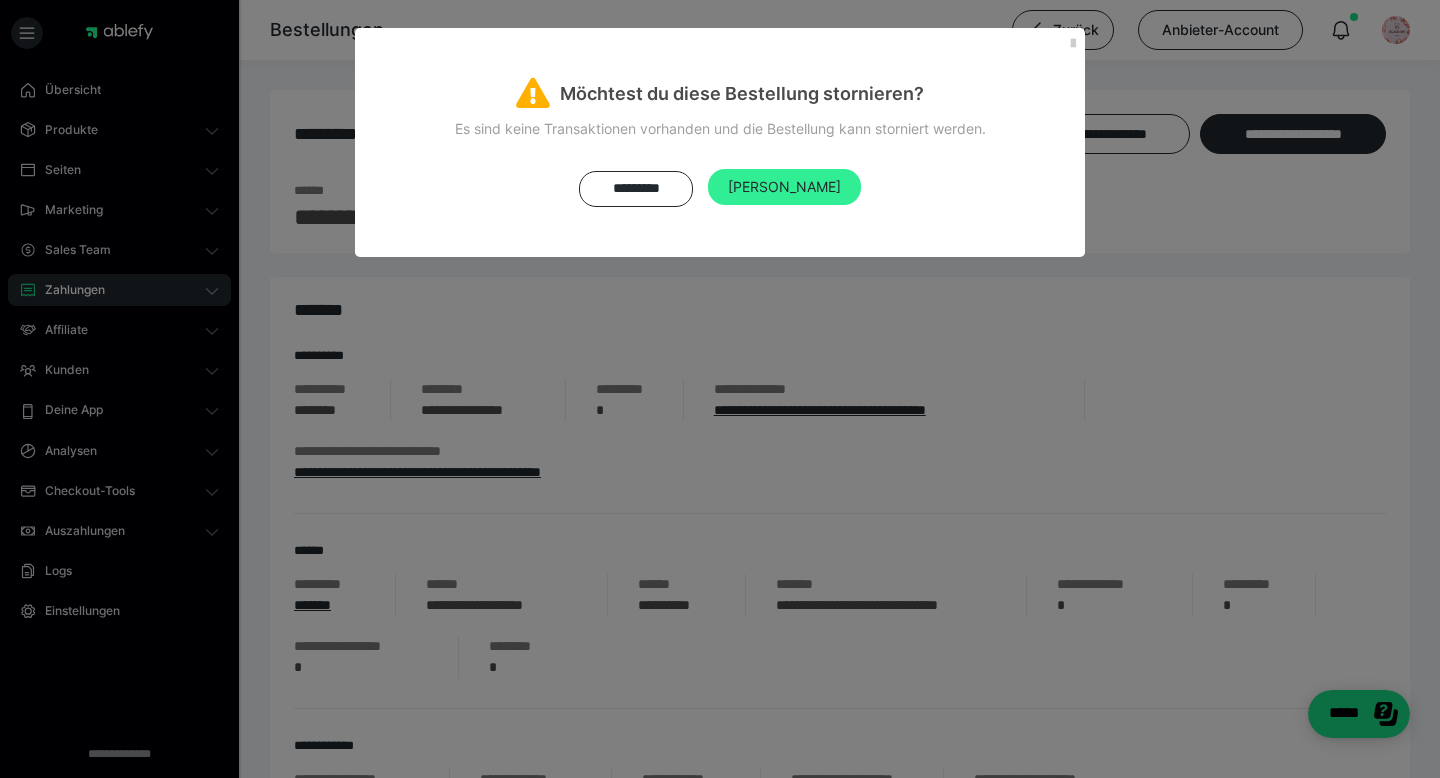 click on "Ja" at bounding box center [784, 187] 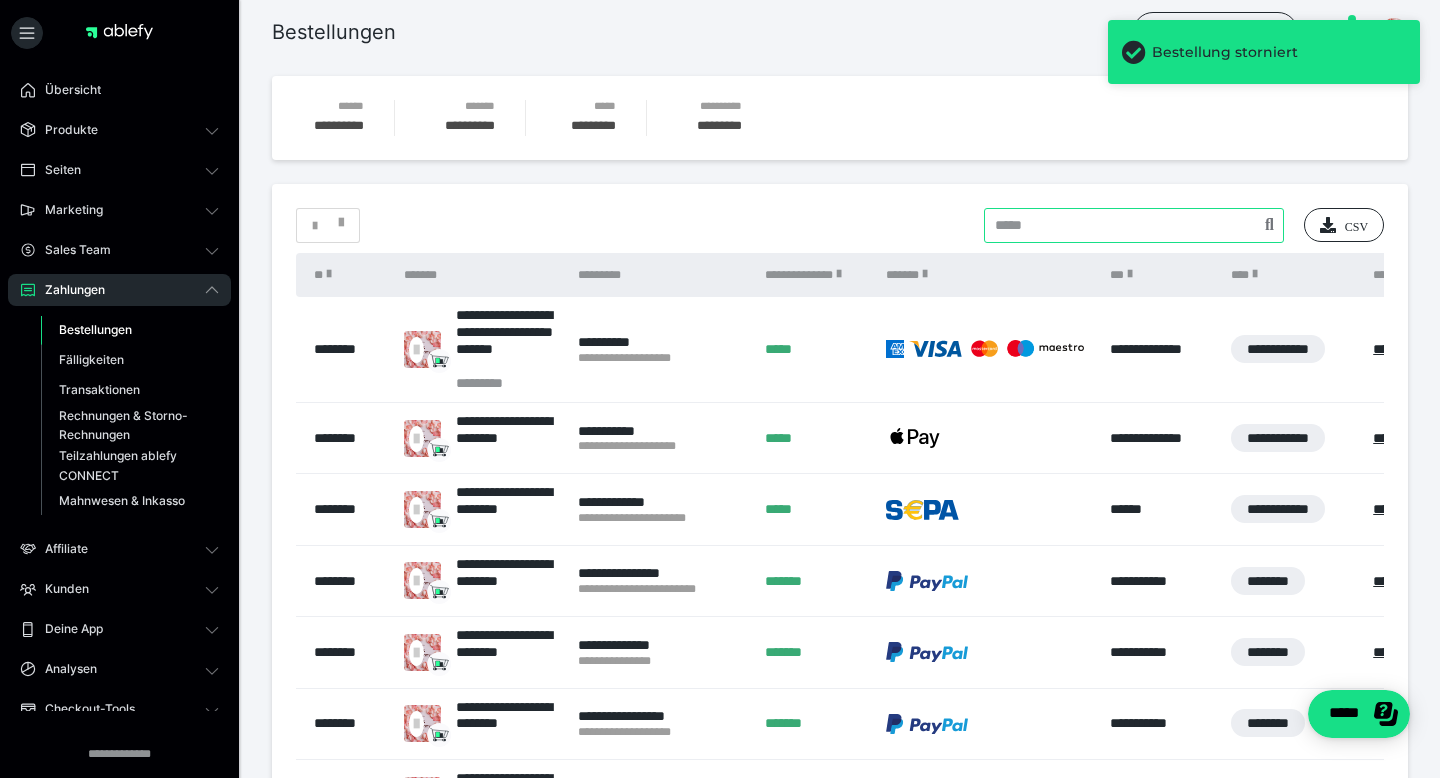 click at bounding box center [1134, 225] 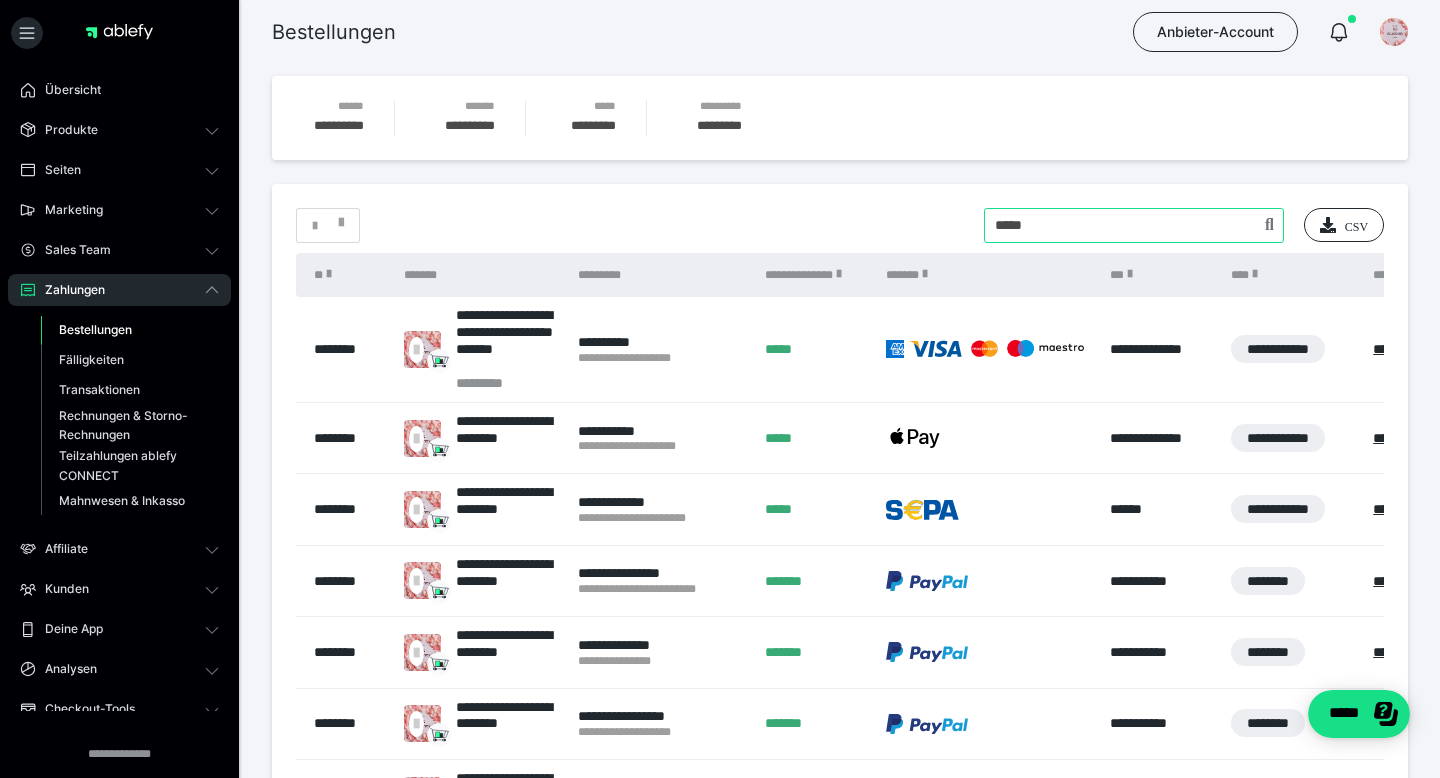 type on "*****" 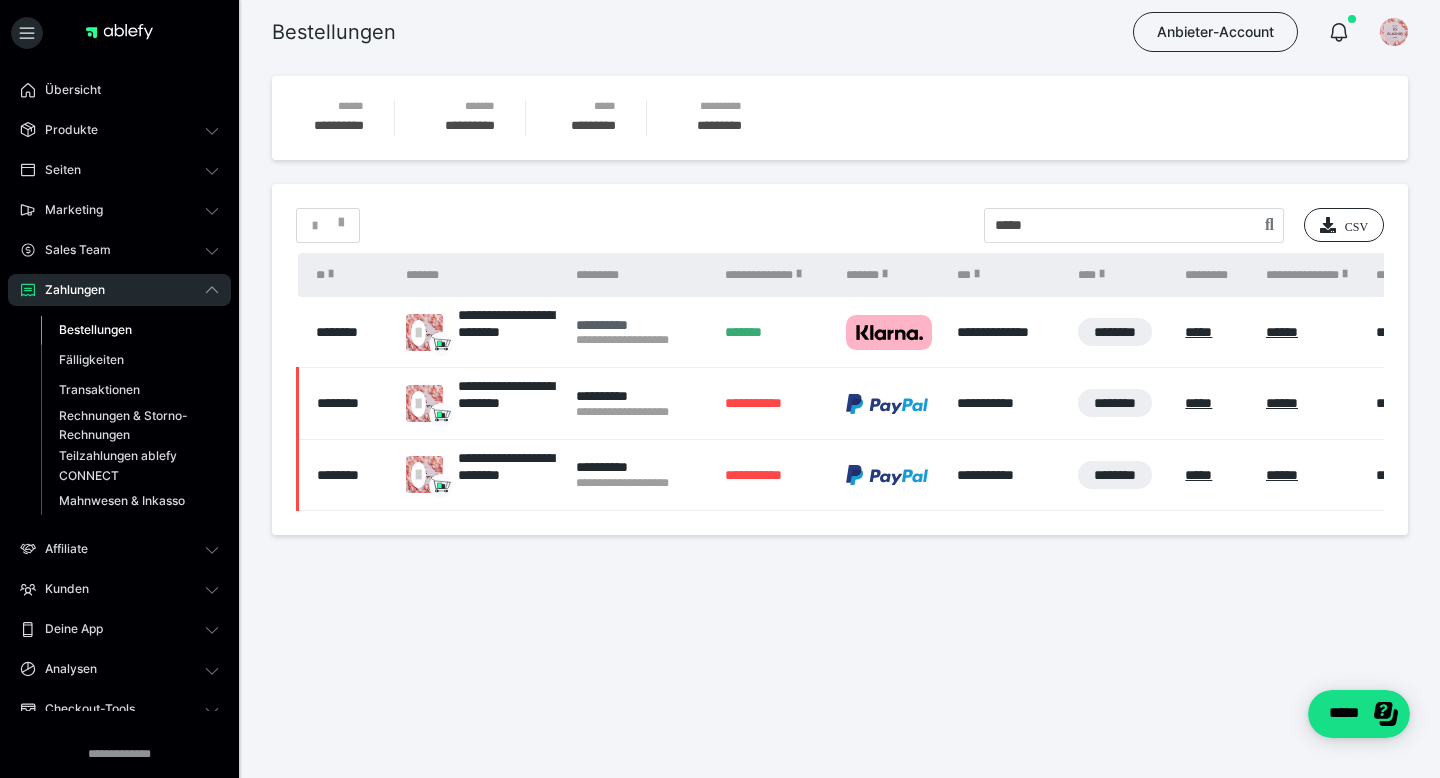 click on "**********" at bounding box center [640, 325] 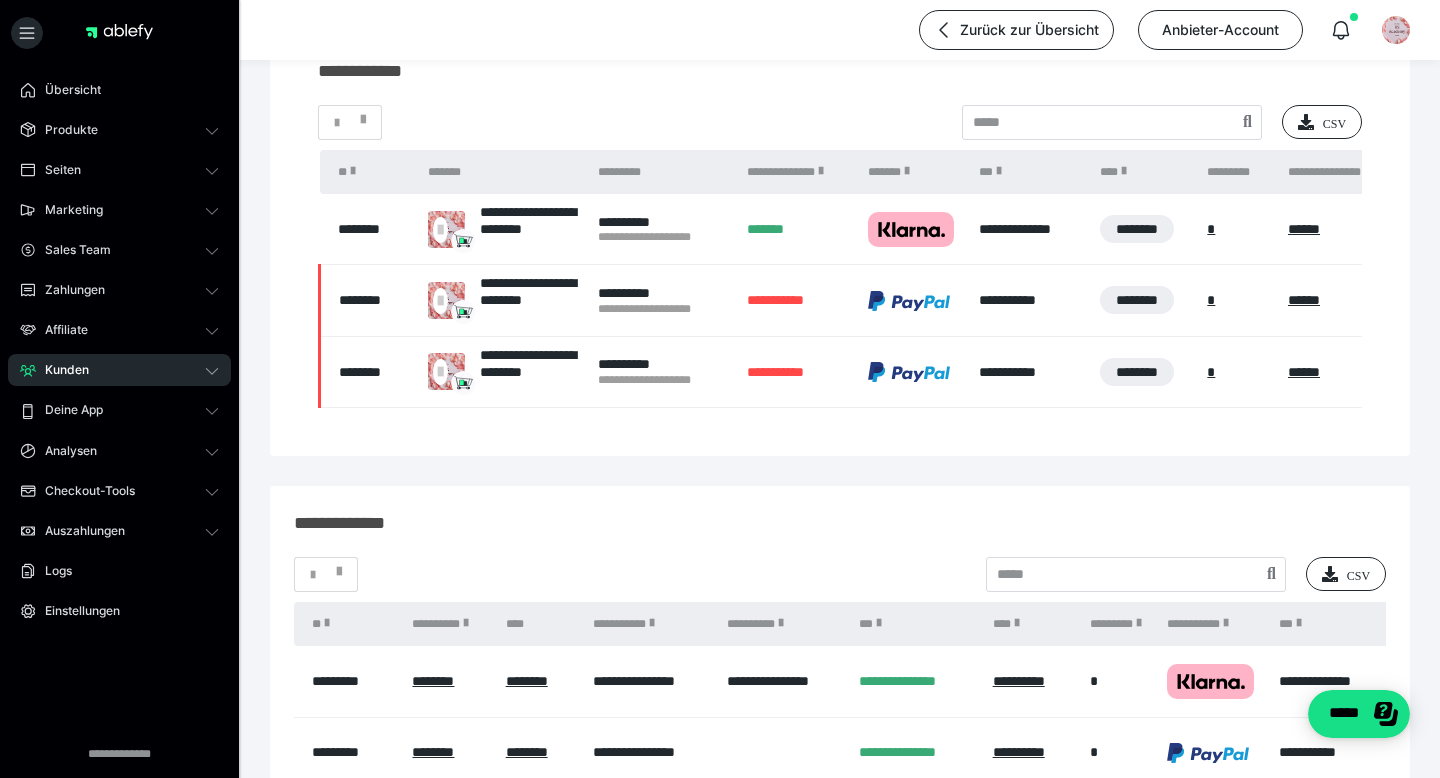 scroll, scrollTop: 380, scrollLeft: 0, axis: vertical 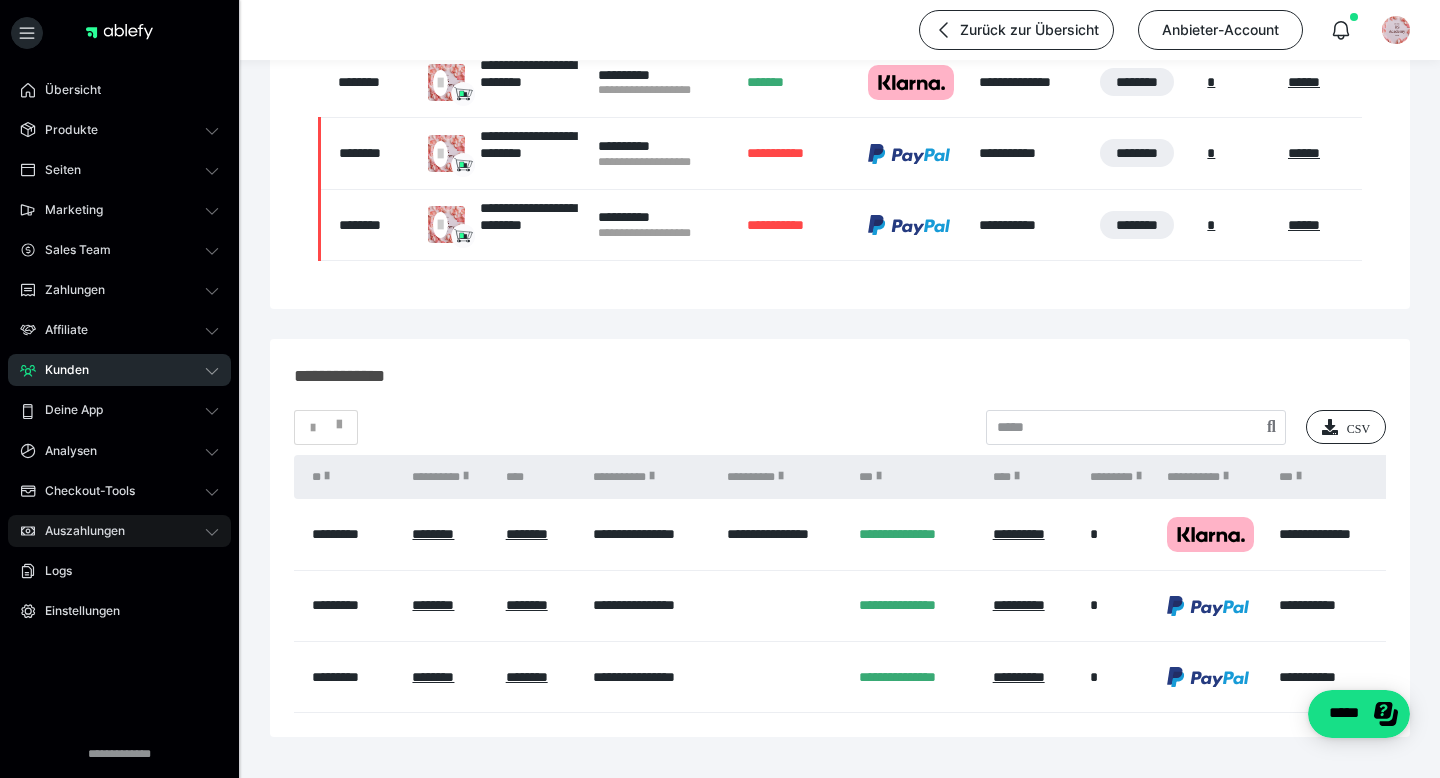 click on "Auszahlungen" at bounding box center (78, 531) 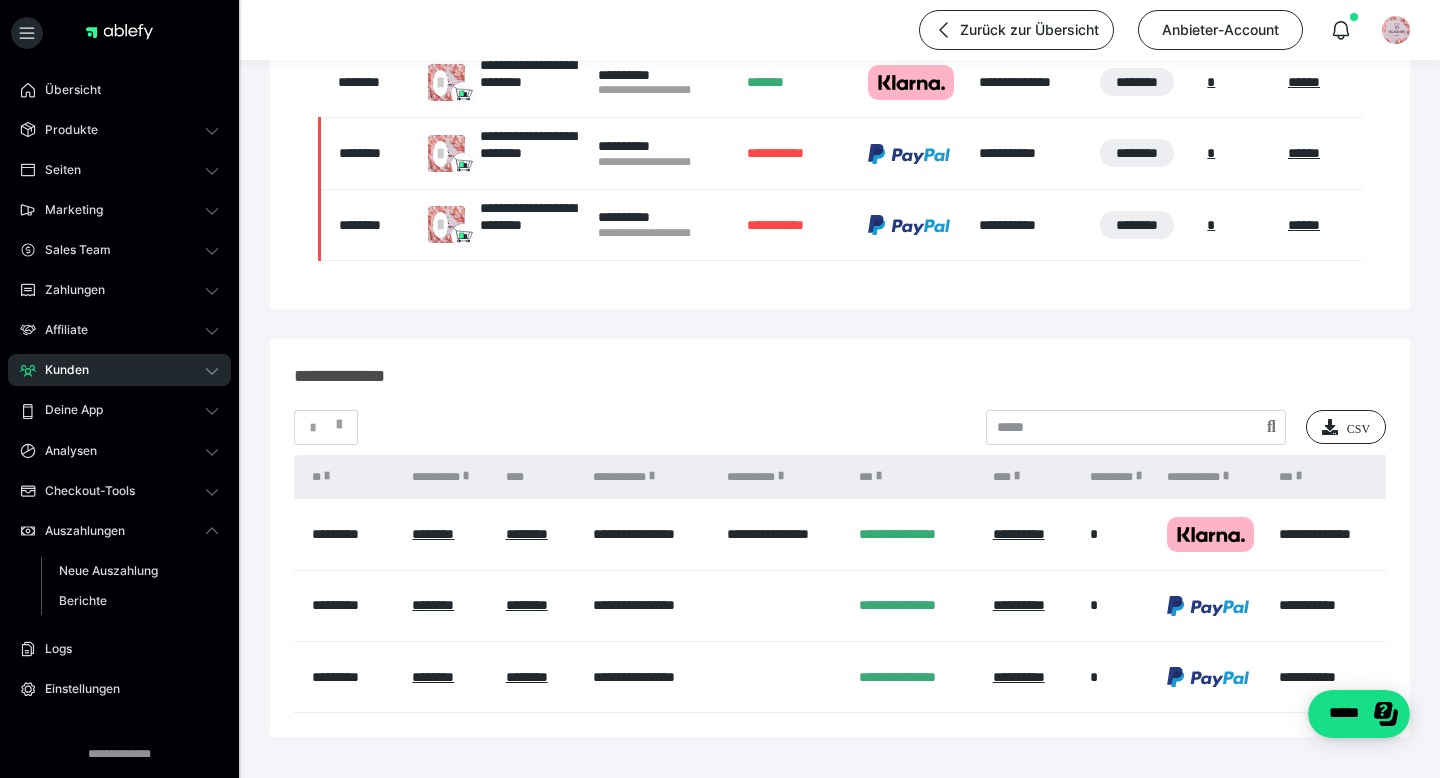 click on "Auszahlungen Neue Auszahlung Berichte" at bounding box center (119, 570) 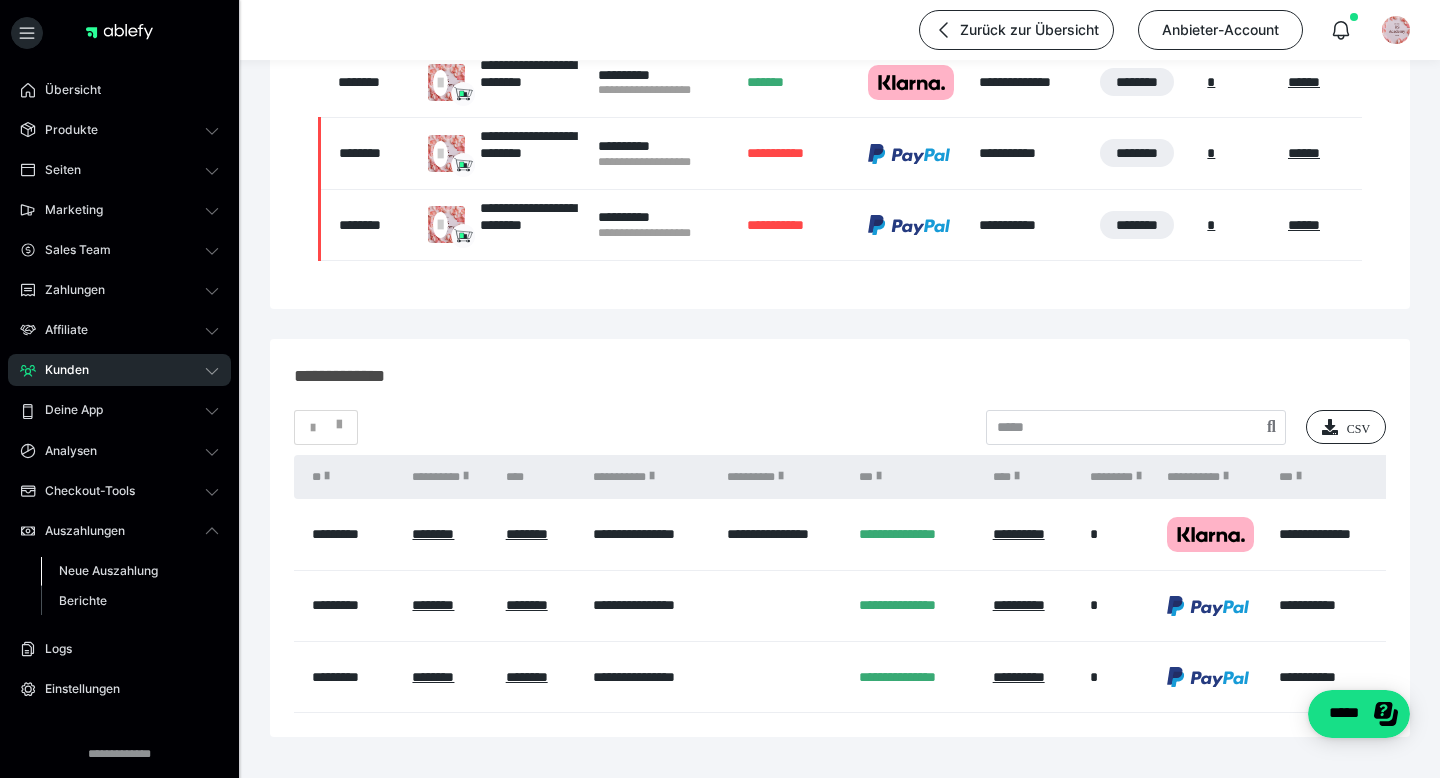 click on "Neue Auszahlung" at bounding box center (108, 570) 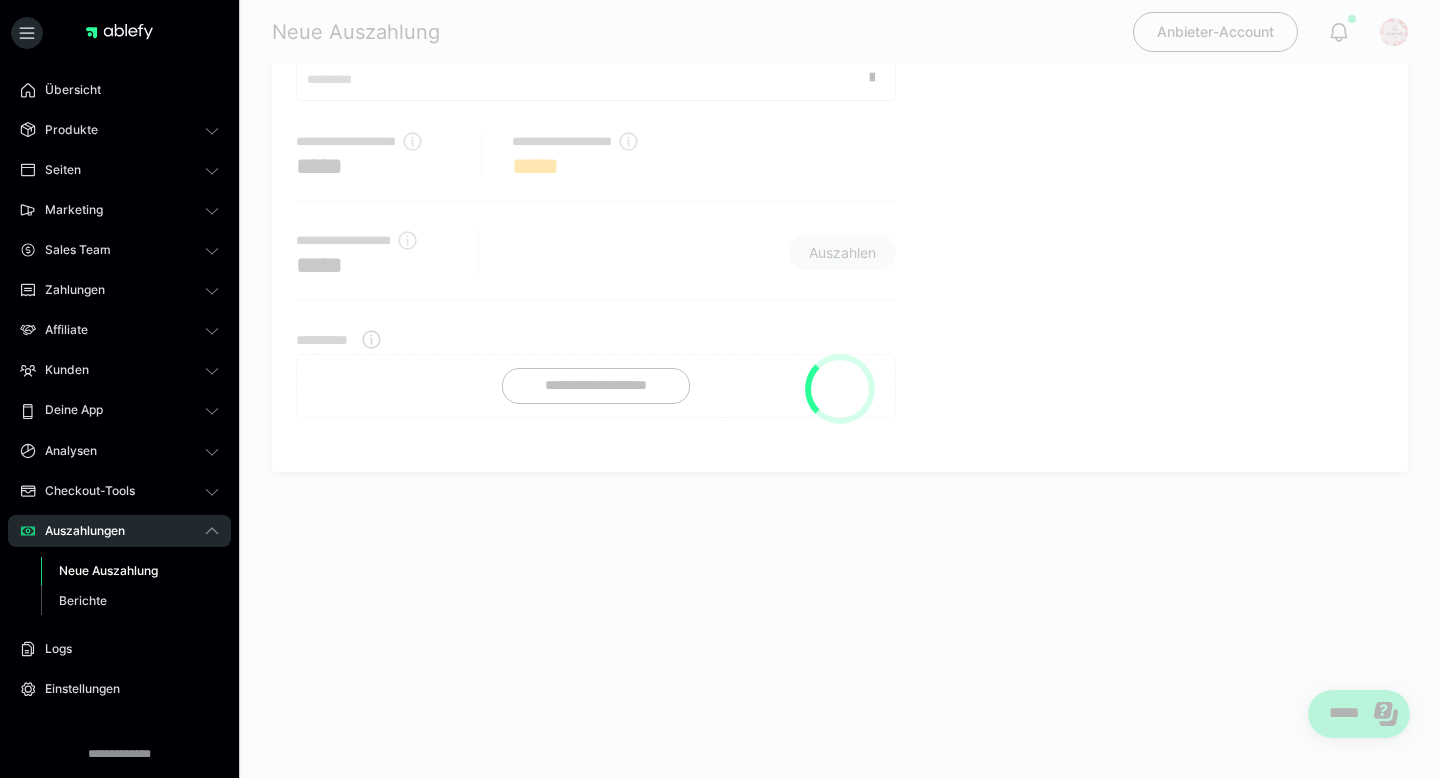 scroll, scrollTop: 0, scrollLeft: 0, axis: both 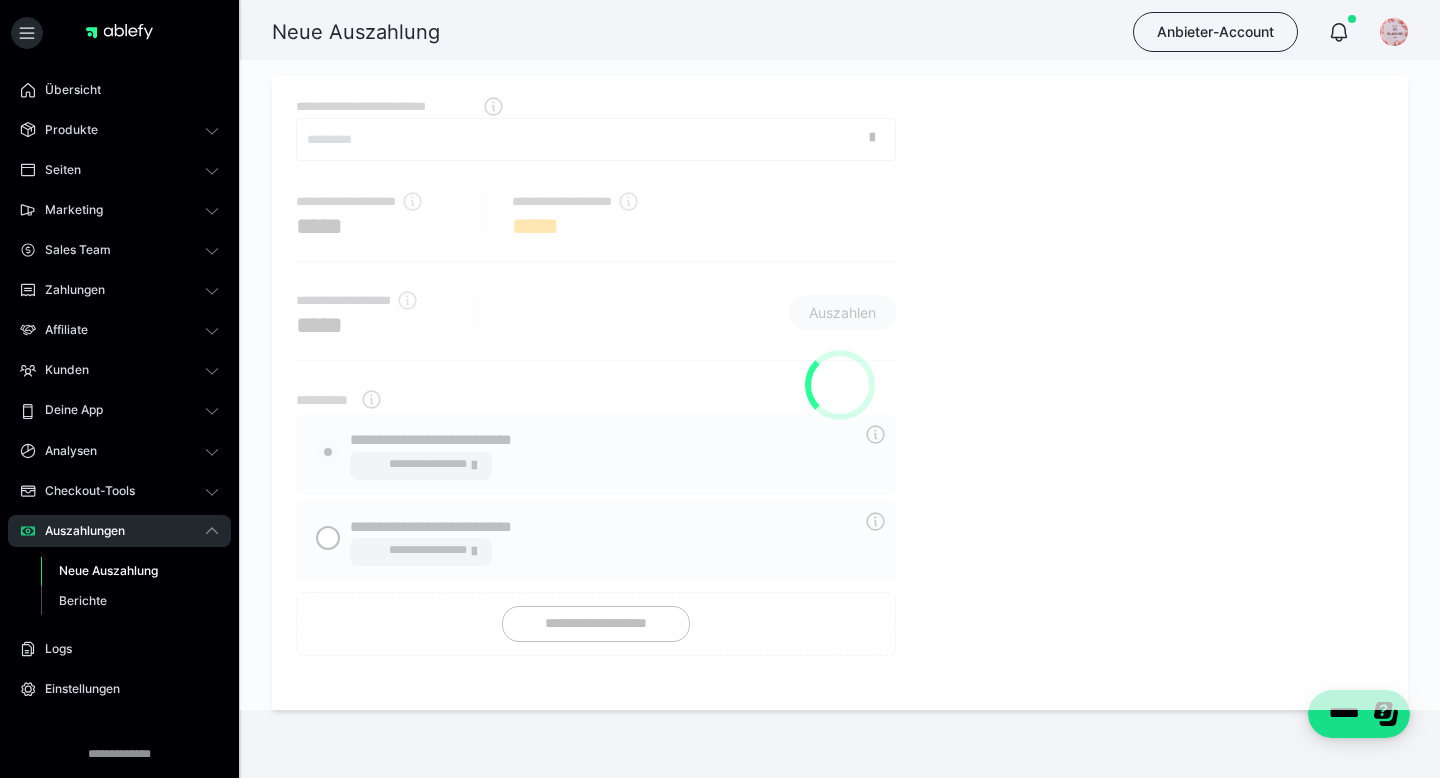 radio on "****" 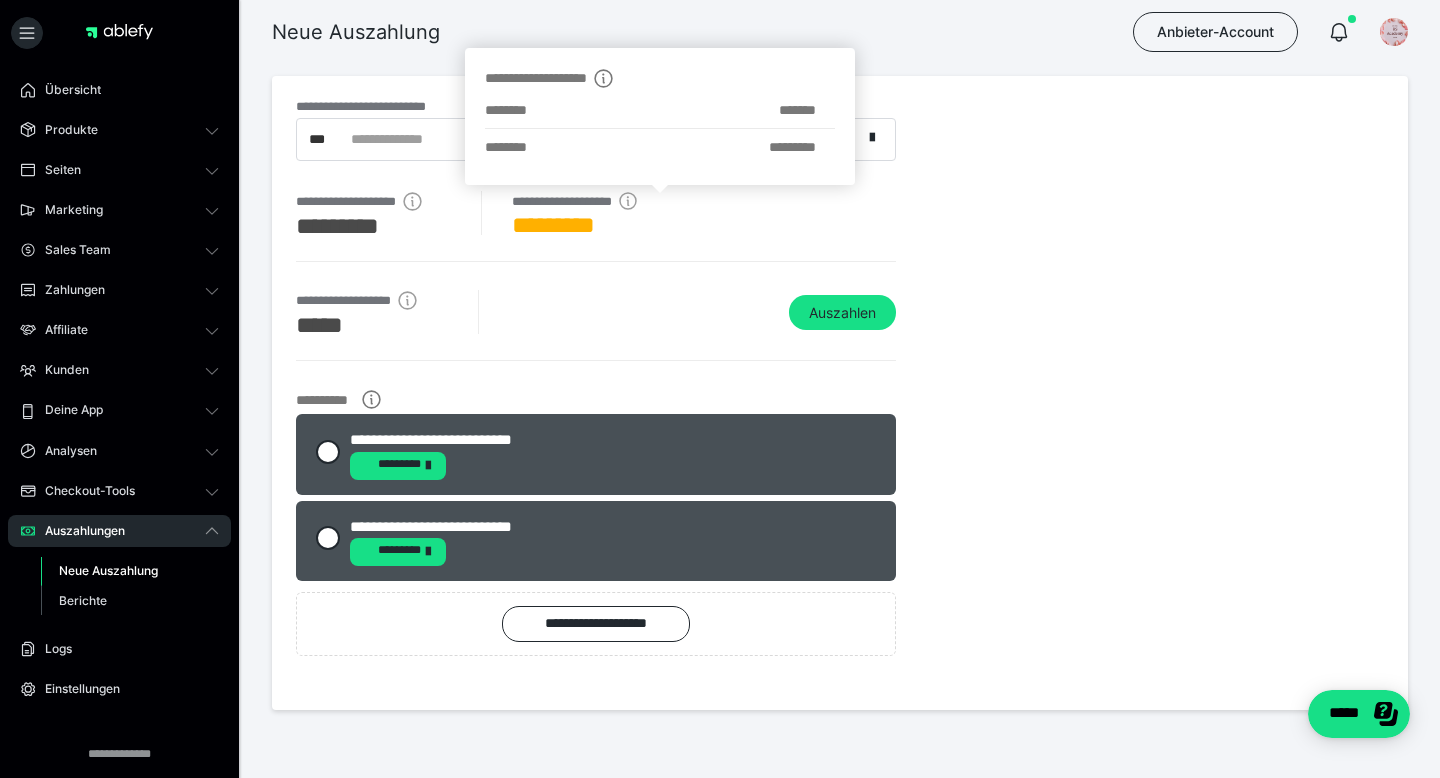 click 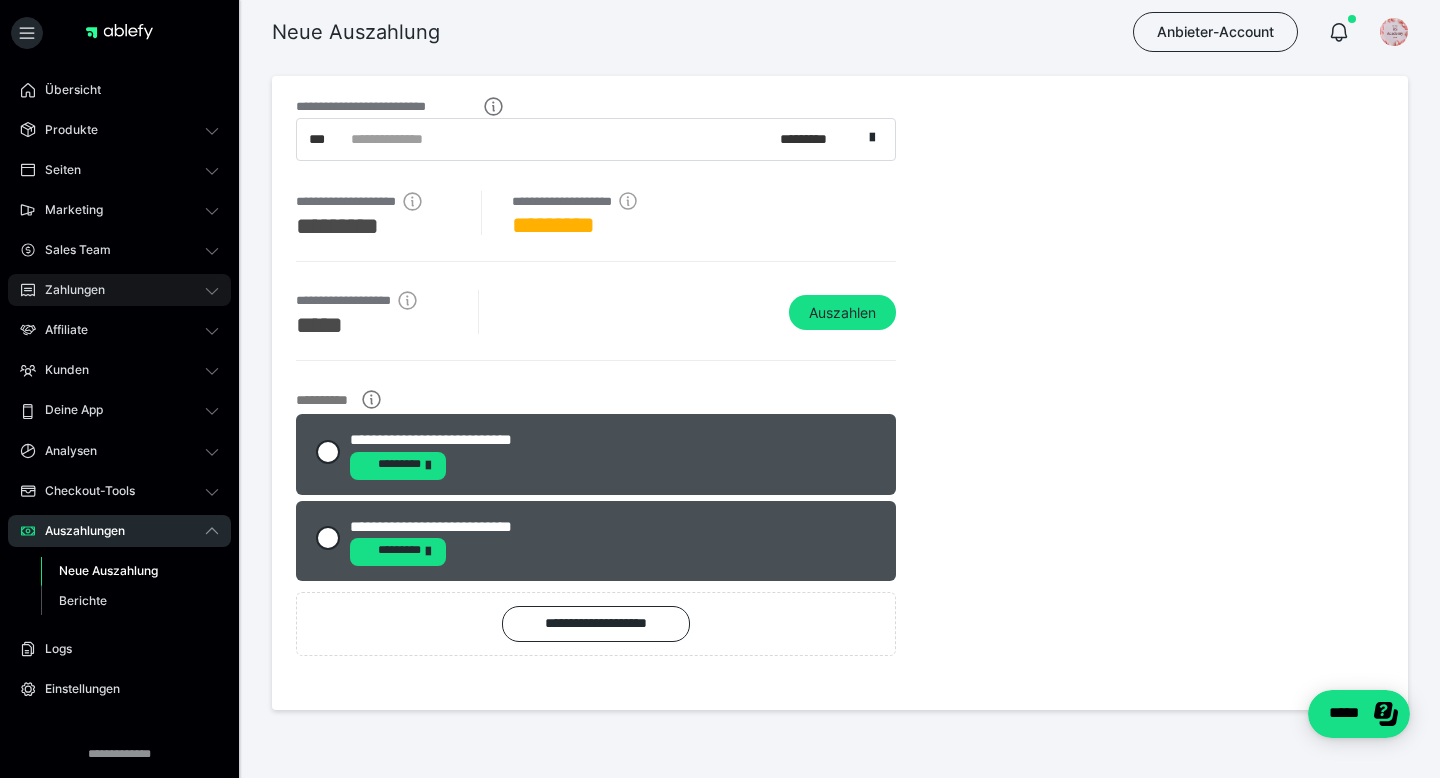 click on "Zahlungen" at bounding box center (68, 290) 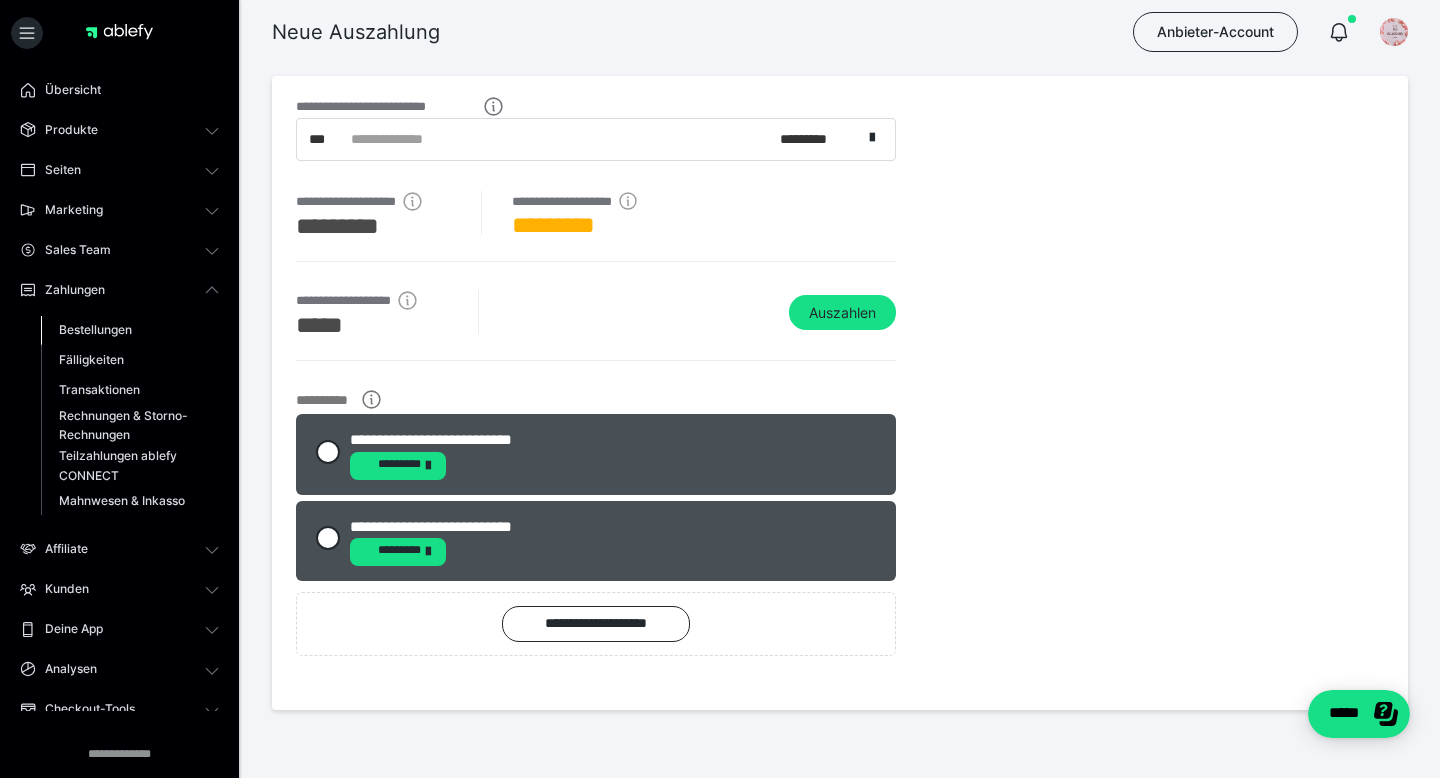 click on "Bestellungen" at bounding box center [95, 329] 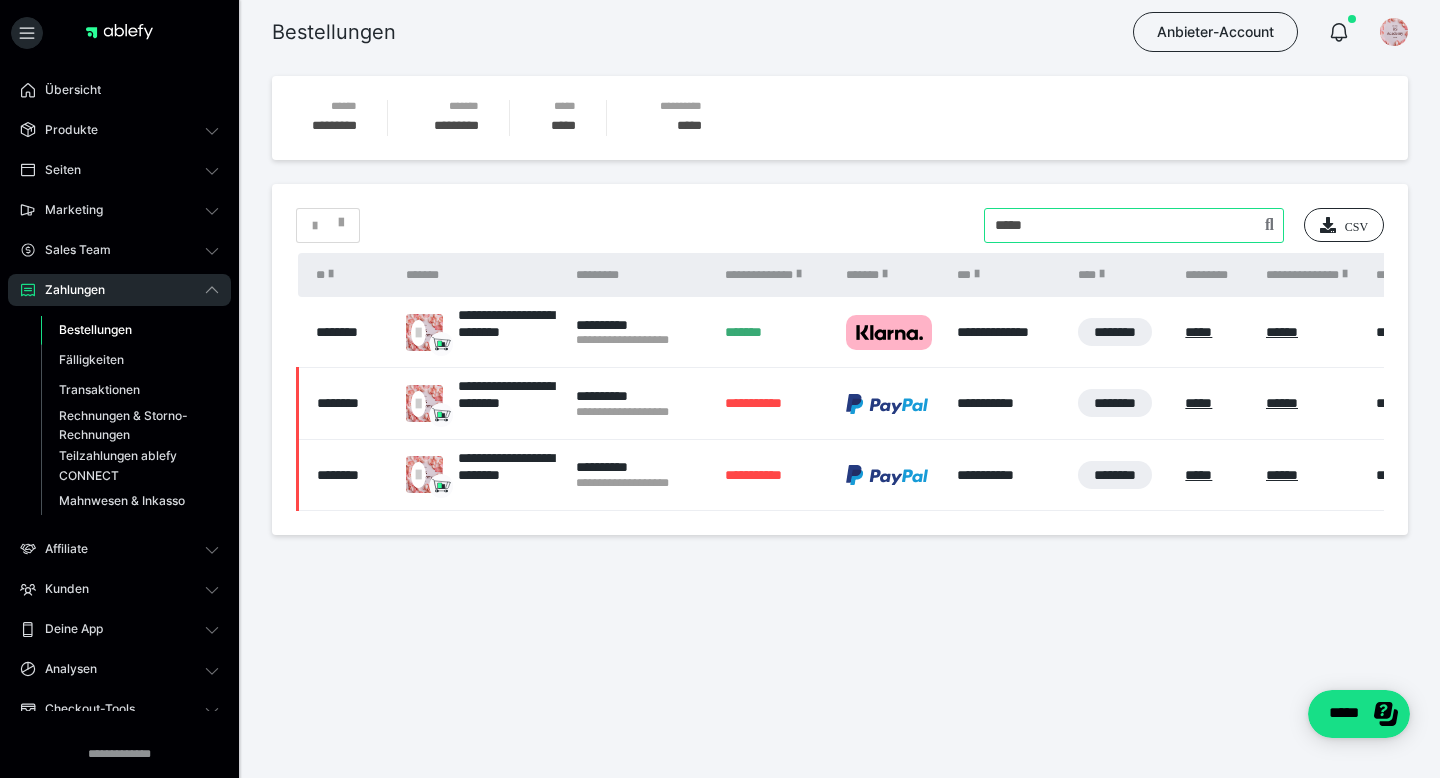 drag, startPoint x: 981, startPoint y: 224, endPoint x: 876, endPoint y: 224, distance: 105 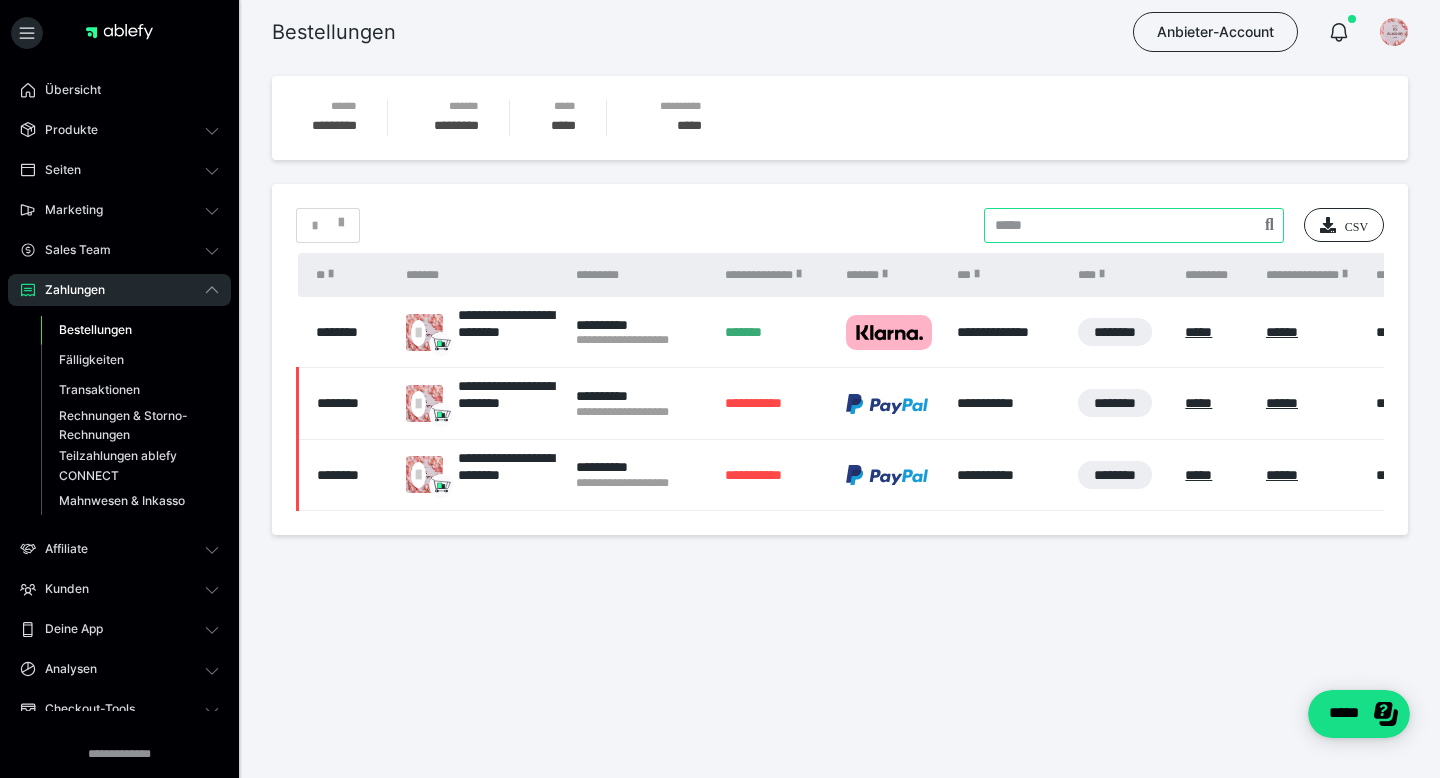 type 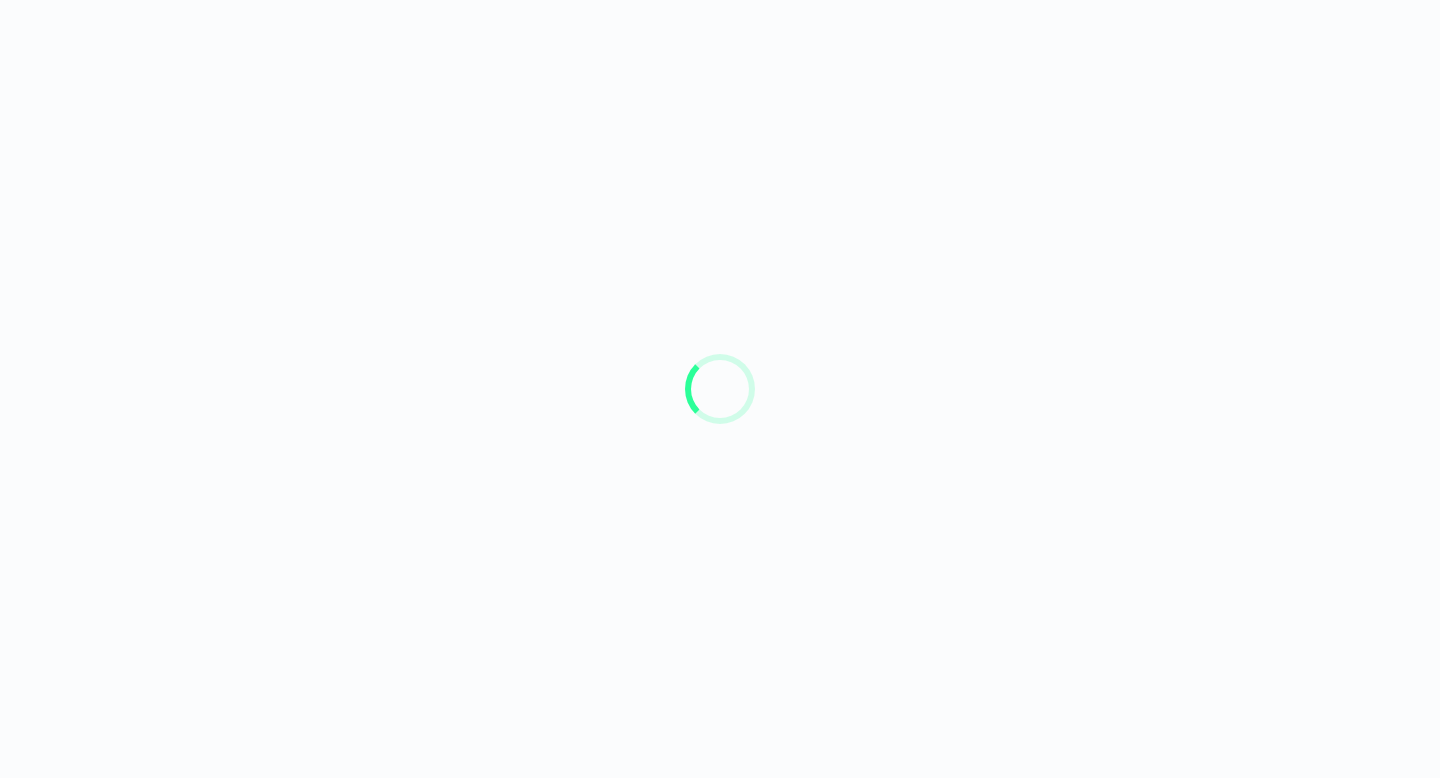 scroll, scrollTop: 0, scrollLeft: 0, axis: both 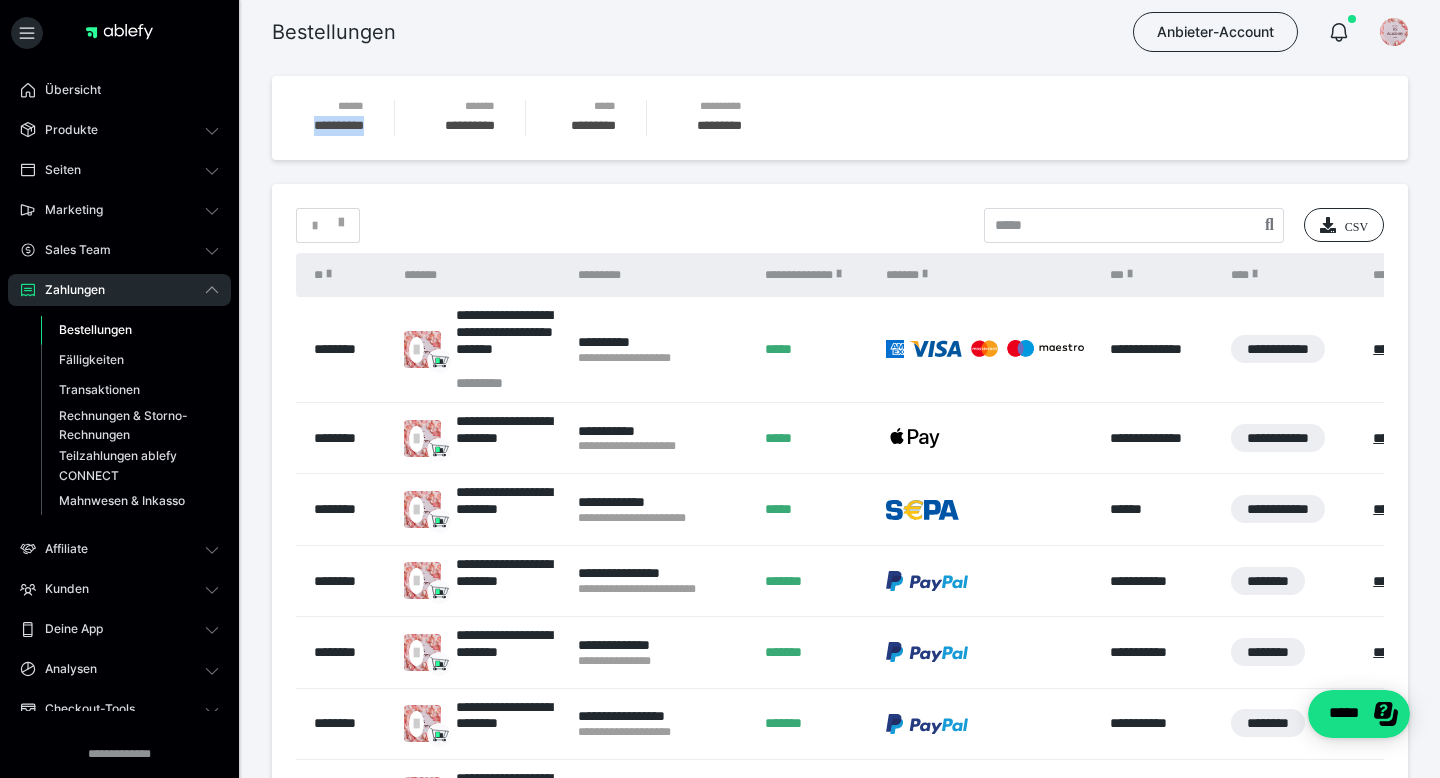 drag, startPoint x: 288, startPoint y: 126, endPoint x: 379, endPoint y: 135, distance: 91.44397 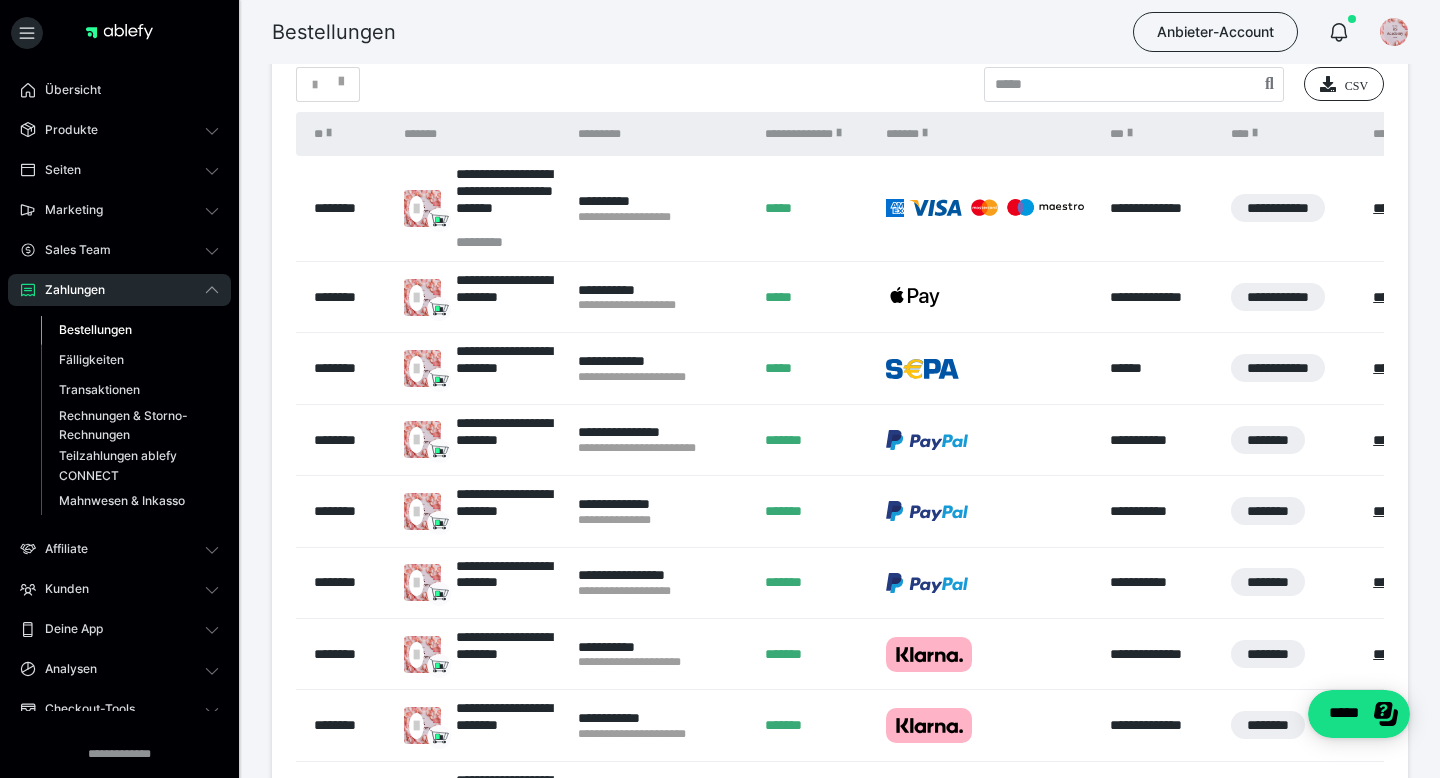 scroll, scrollTop: 247, scrollLeft: 0, axis: vertical 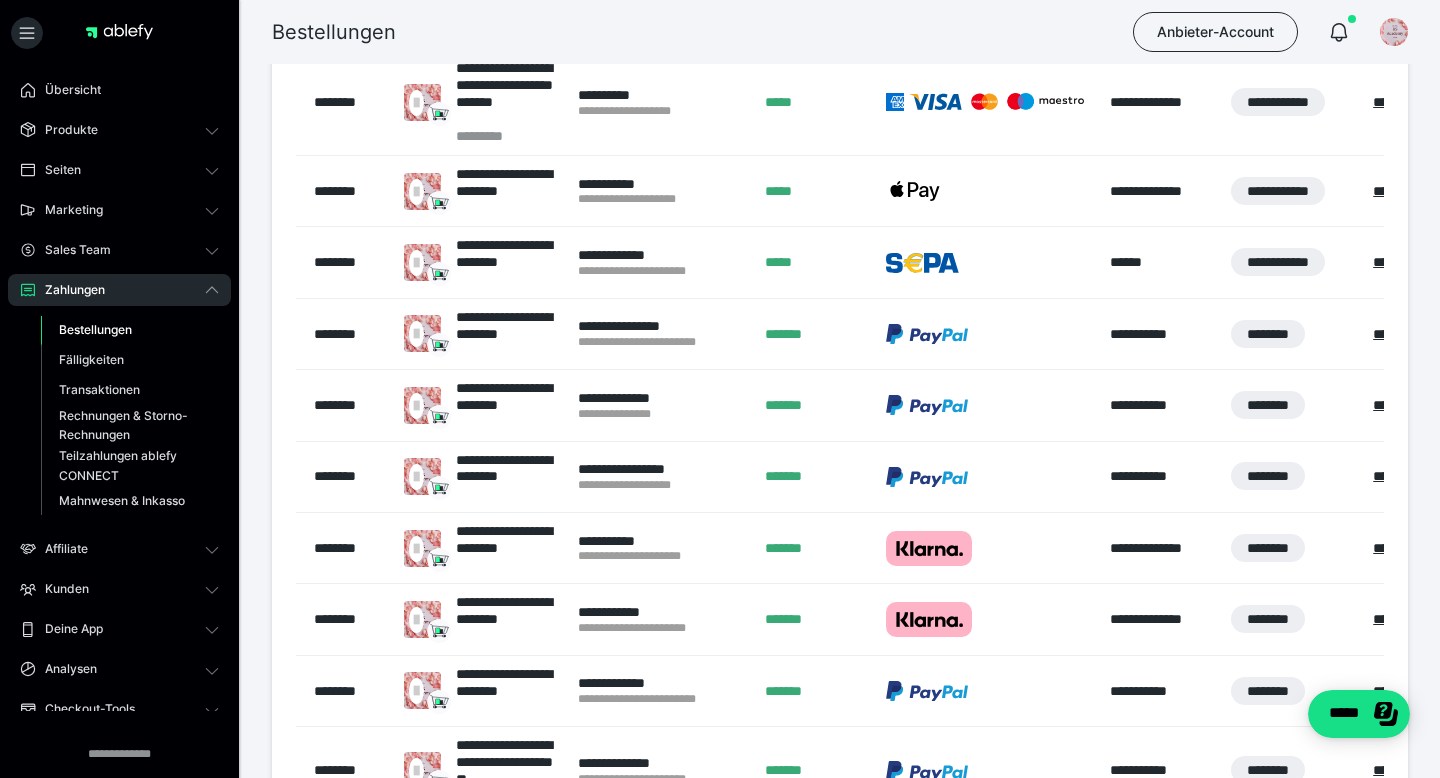 click on "**********" at bounding box center (661, 771) 